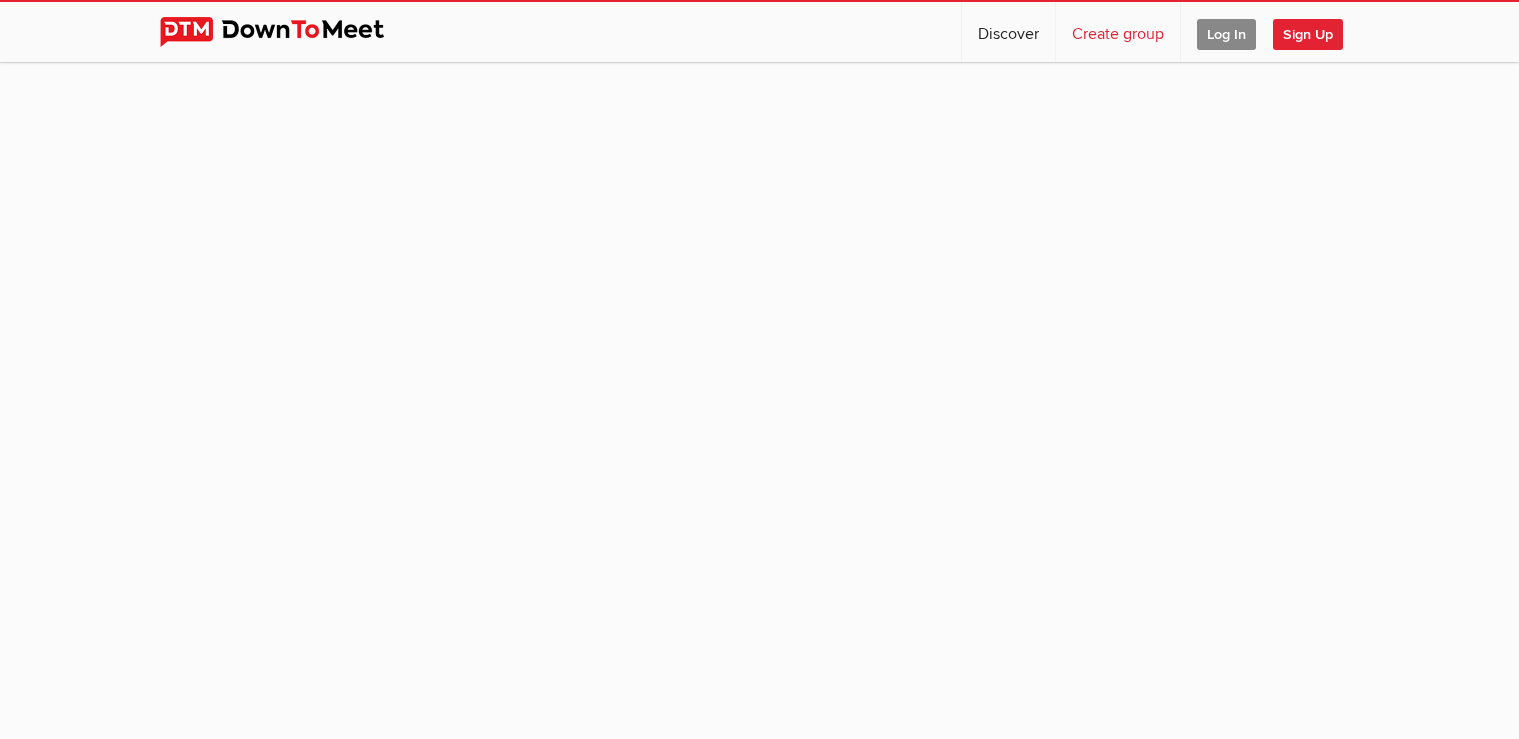 scroll, scrollTop: 0, scrollLeft: 0, axis: both 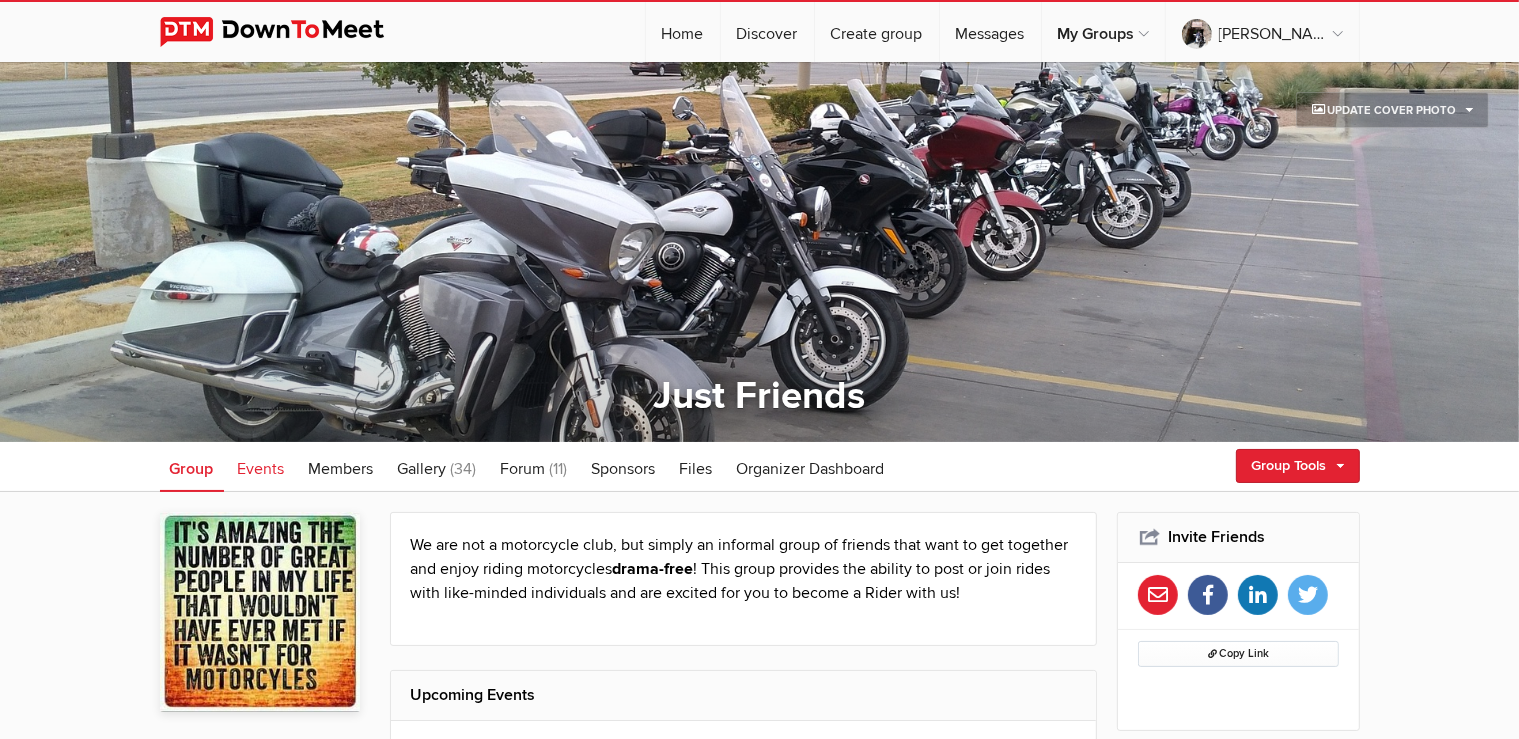 click on "Events" 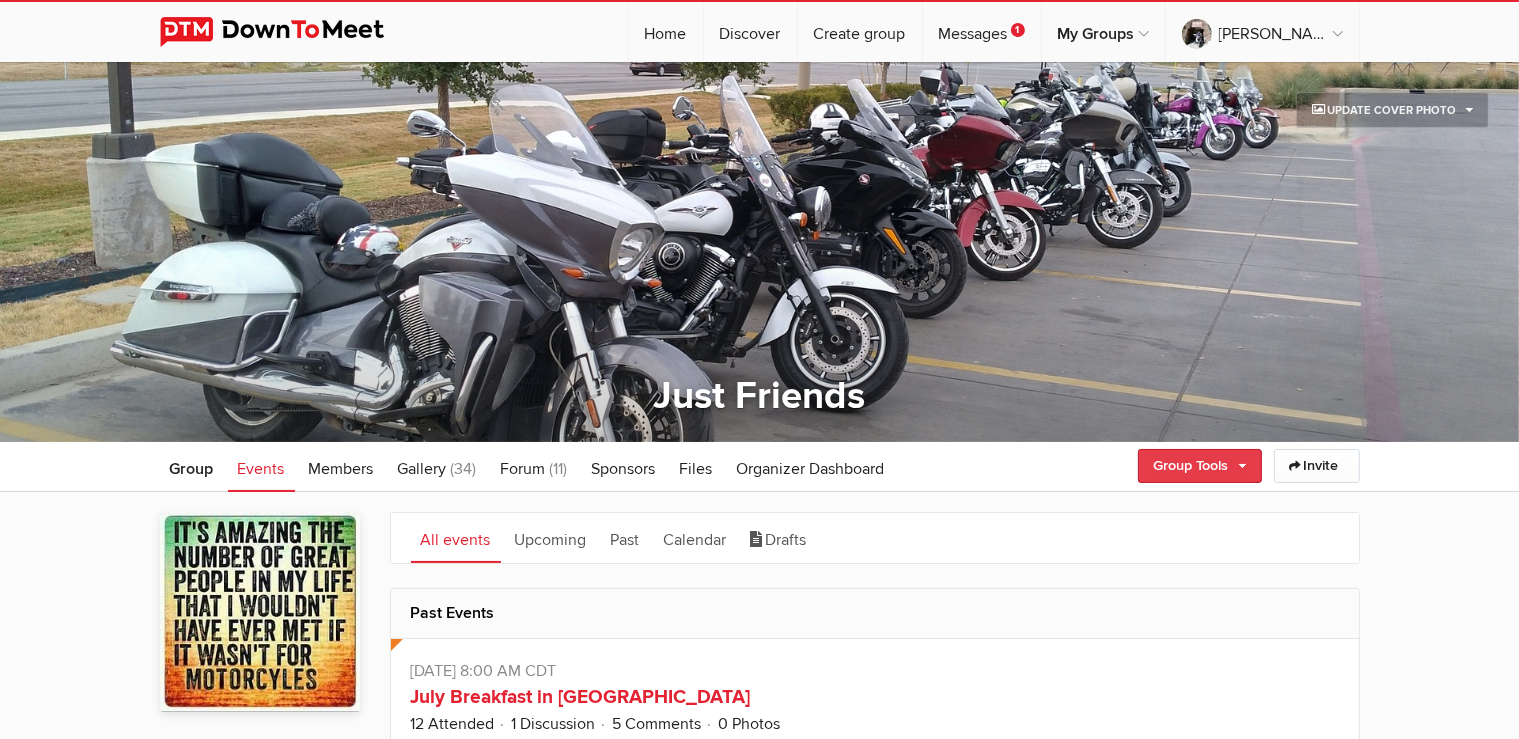 click on "Group Tools" 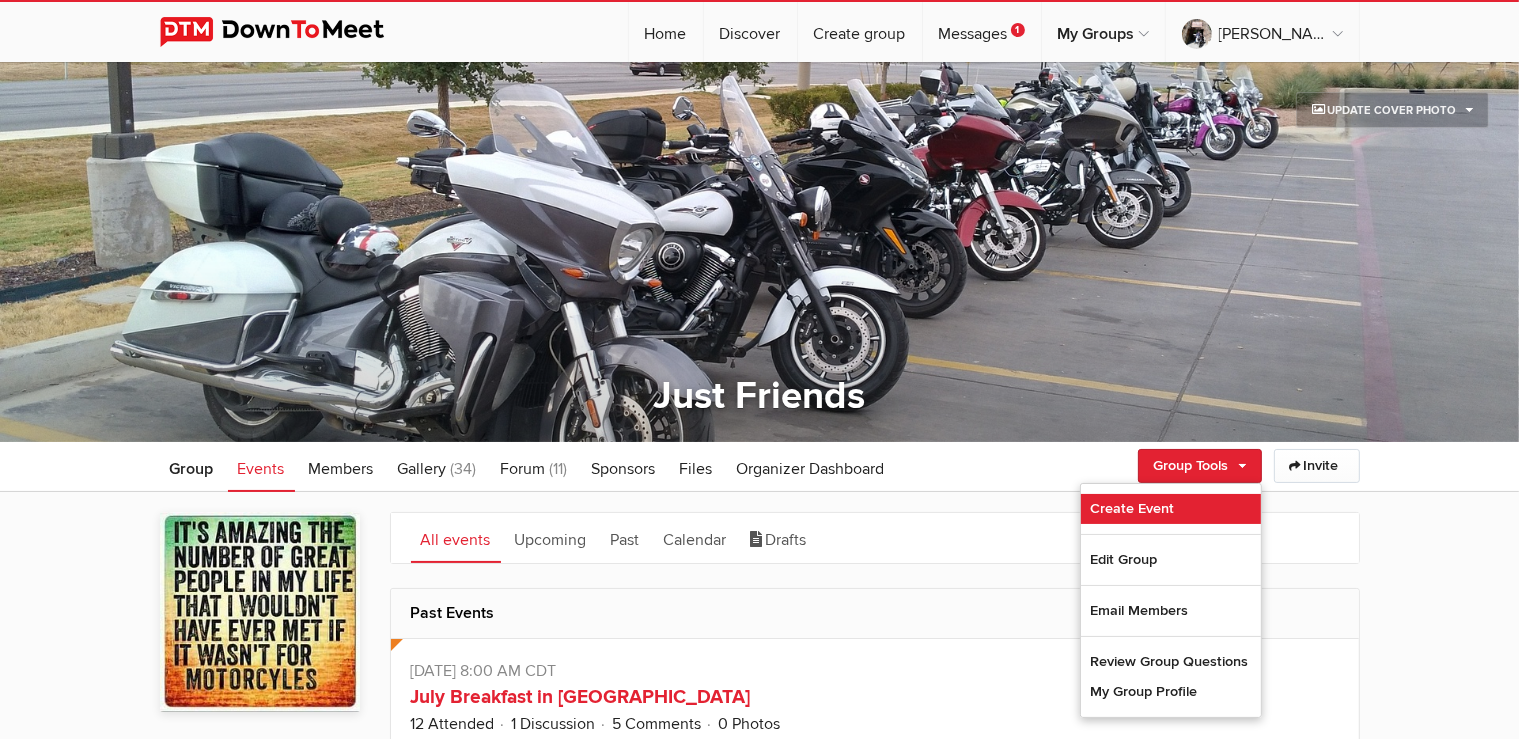 click on "Create Event" 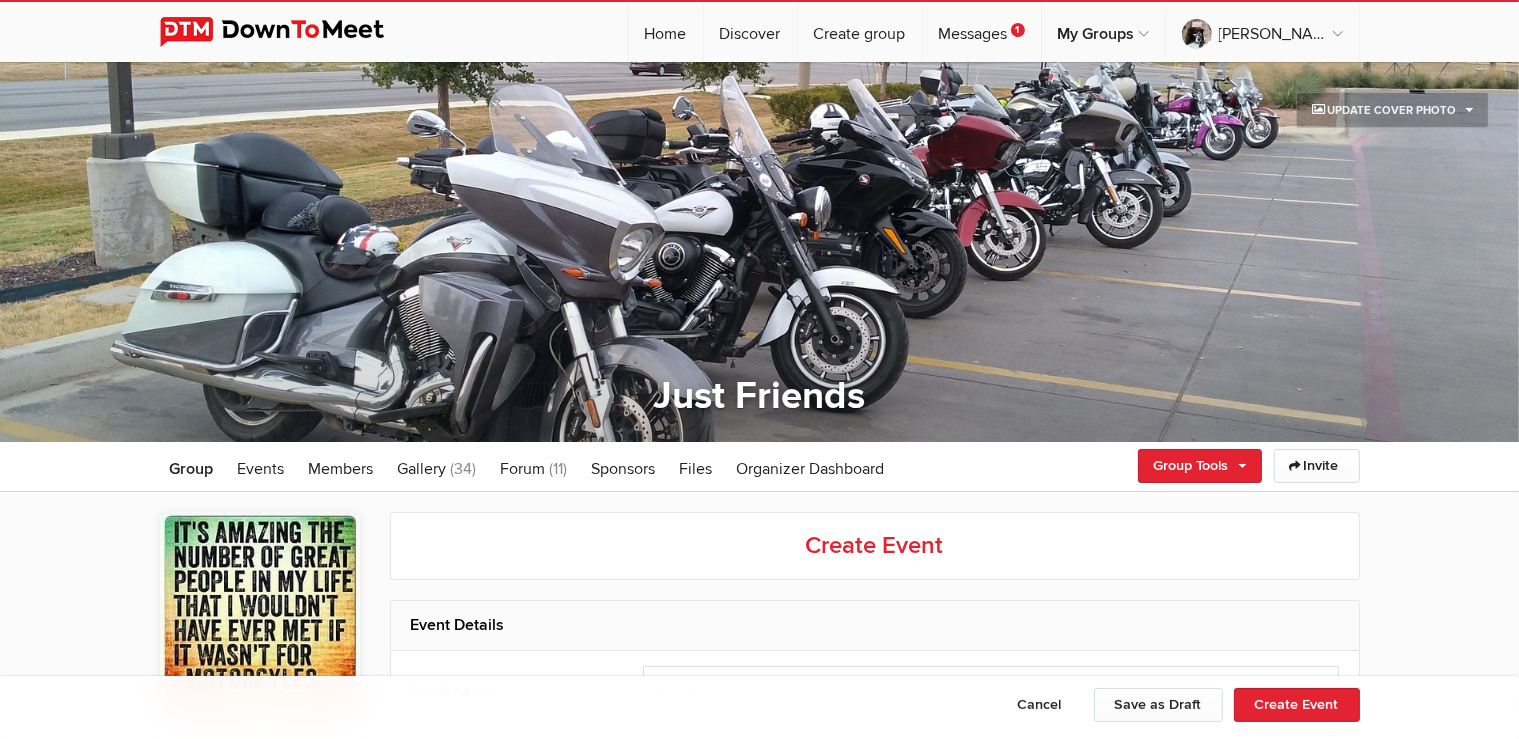 scroll, scrollTop: 0, scrollLeft: 0, axis: both 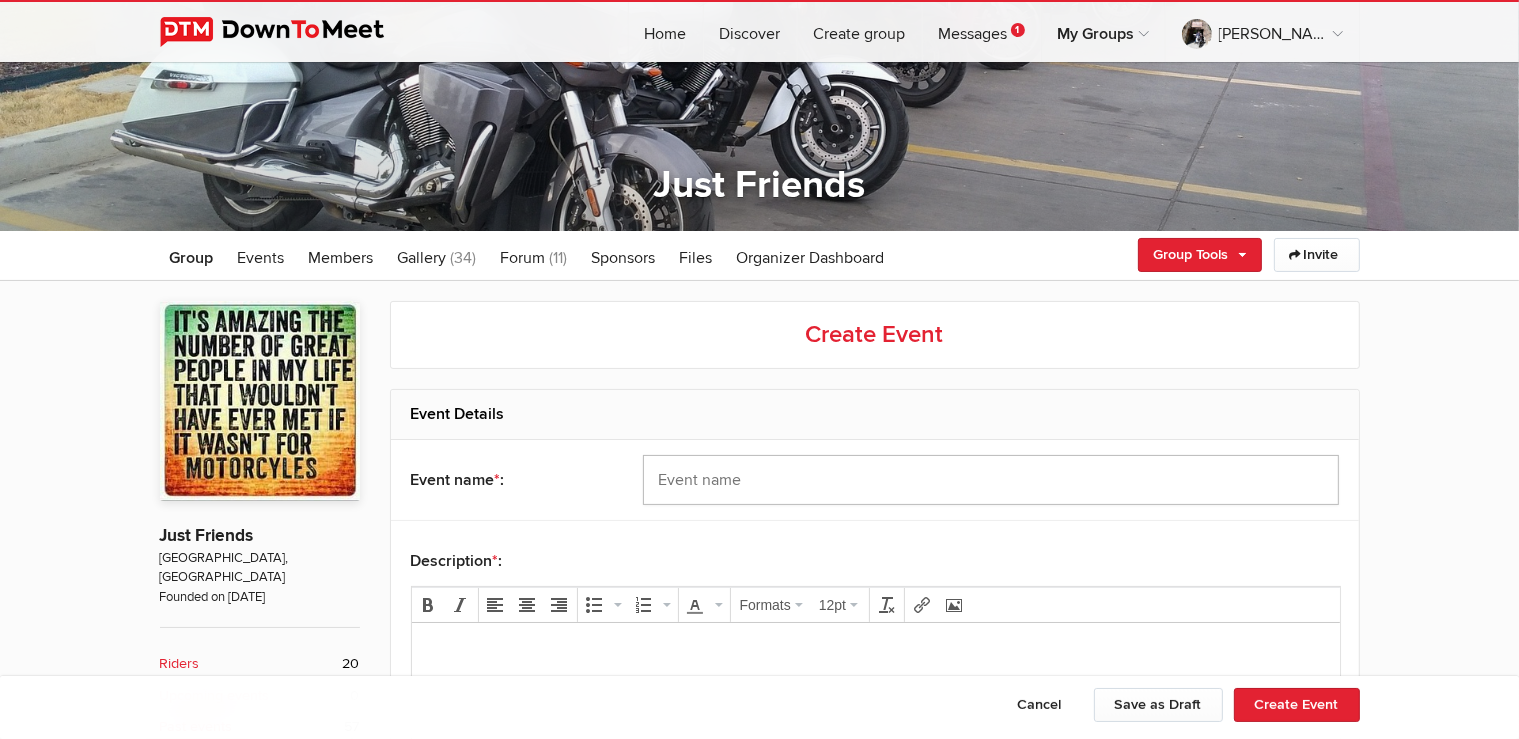 click 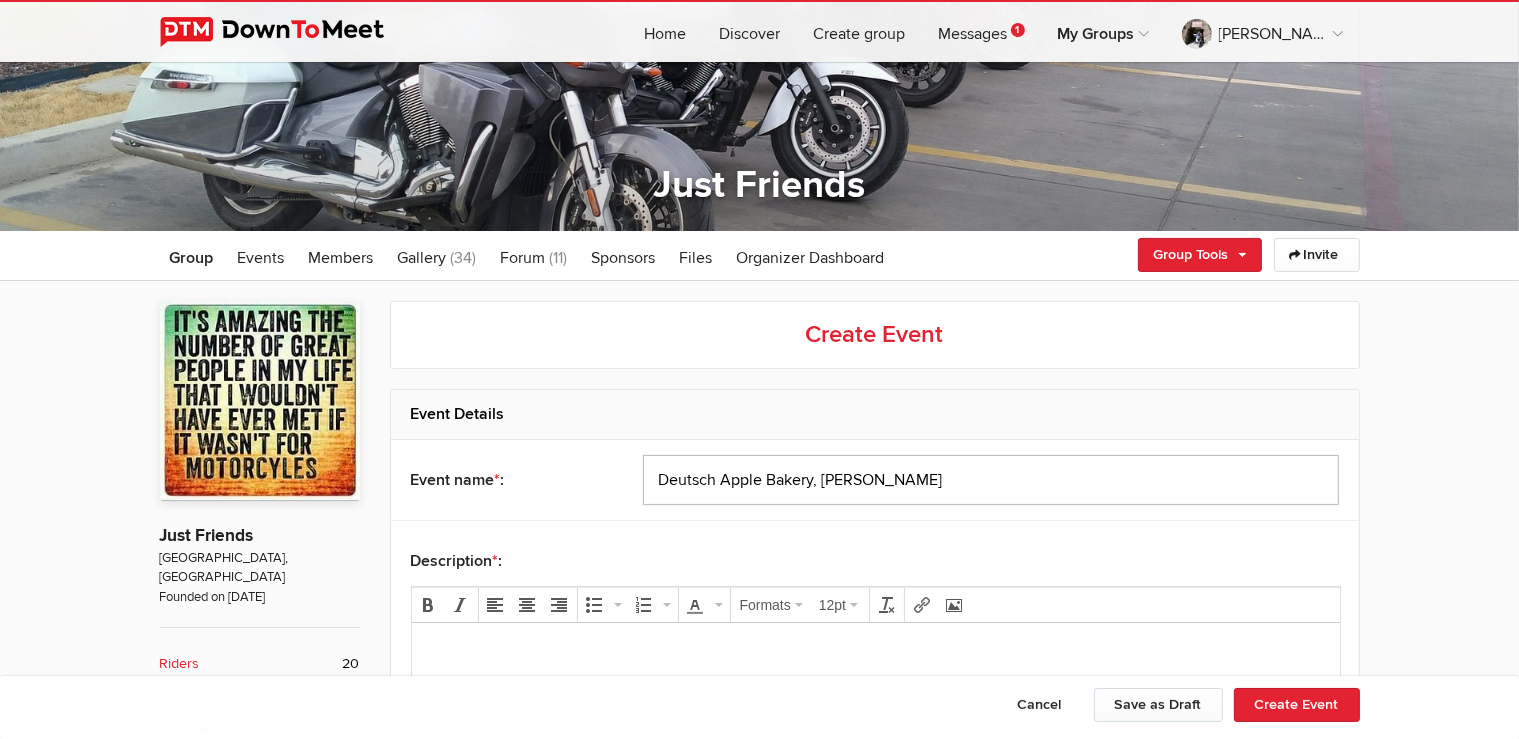 type on "Deutsch Apple Bakery, [PERSON_NAME]" 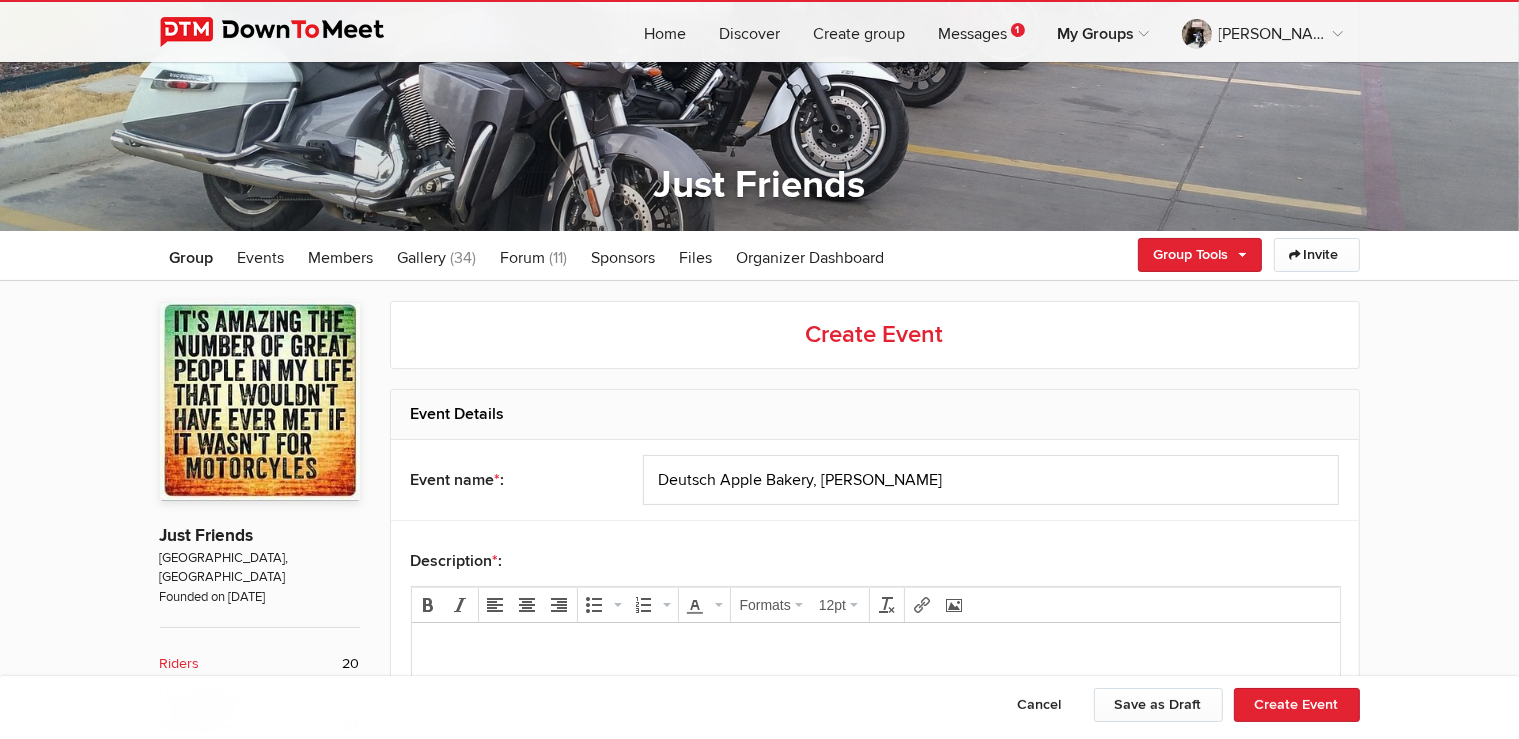 click at bounding box center (875, 650) 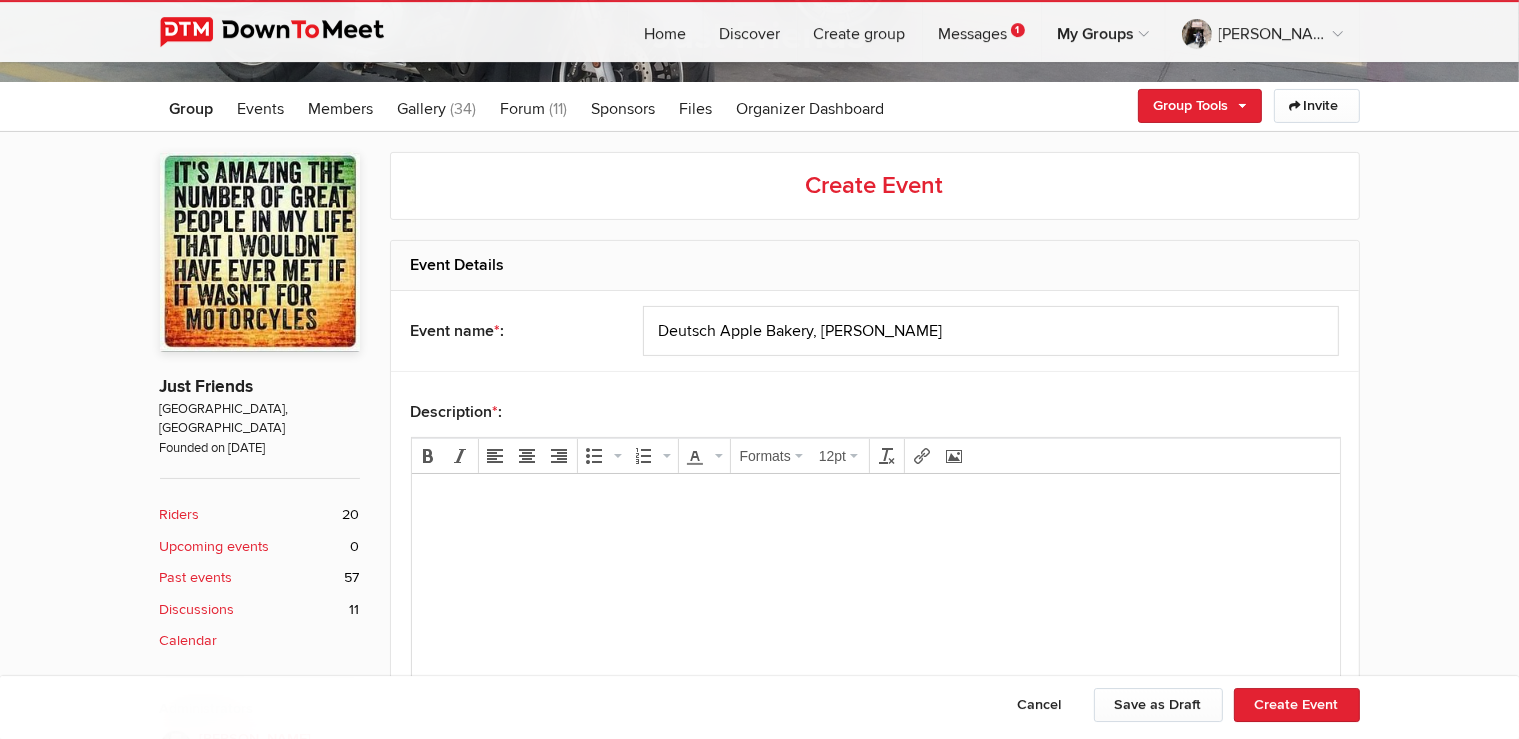 scroll, scrollTop: 422, scrollLeft: 0, axis: vertical 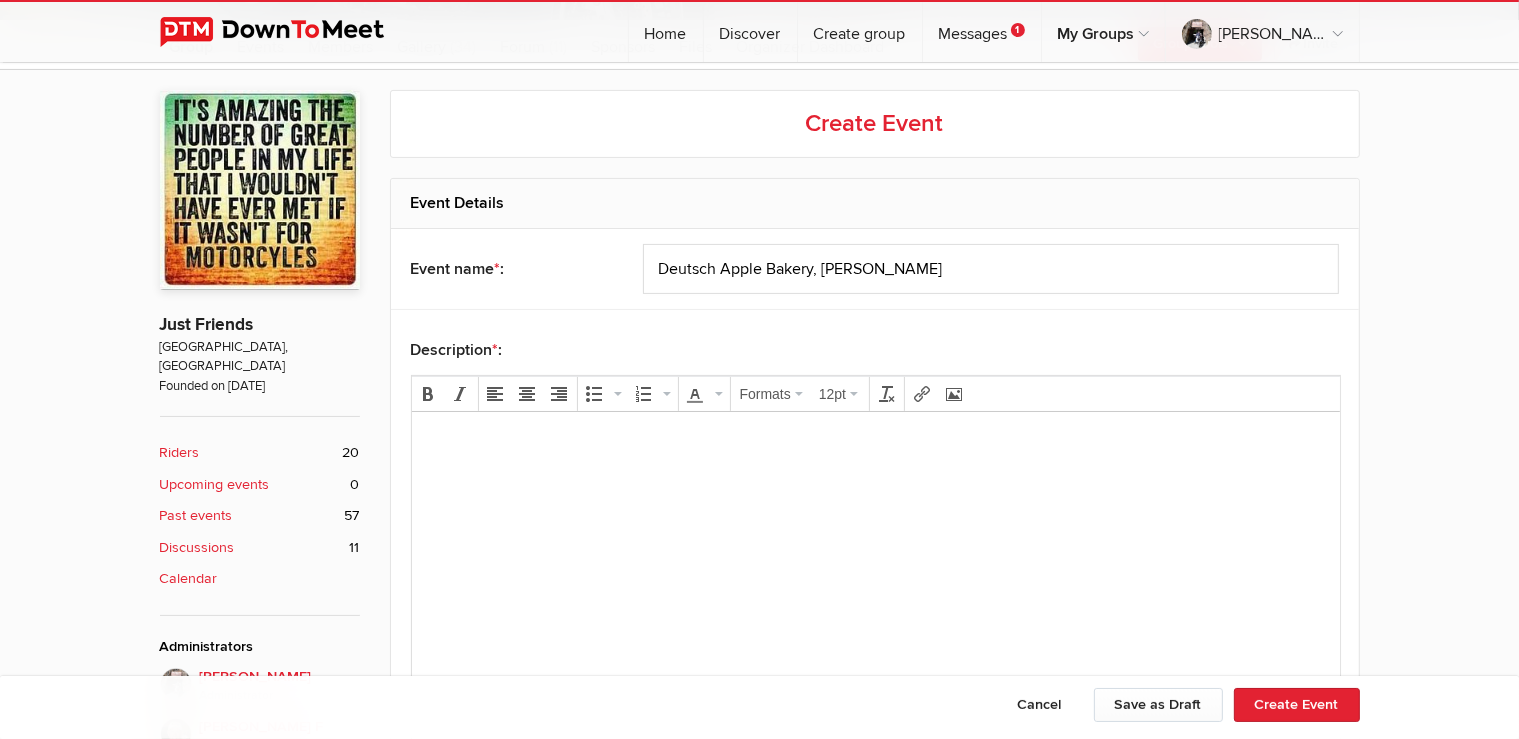 type 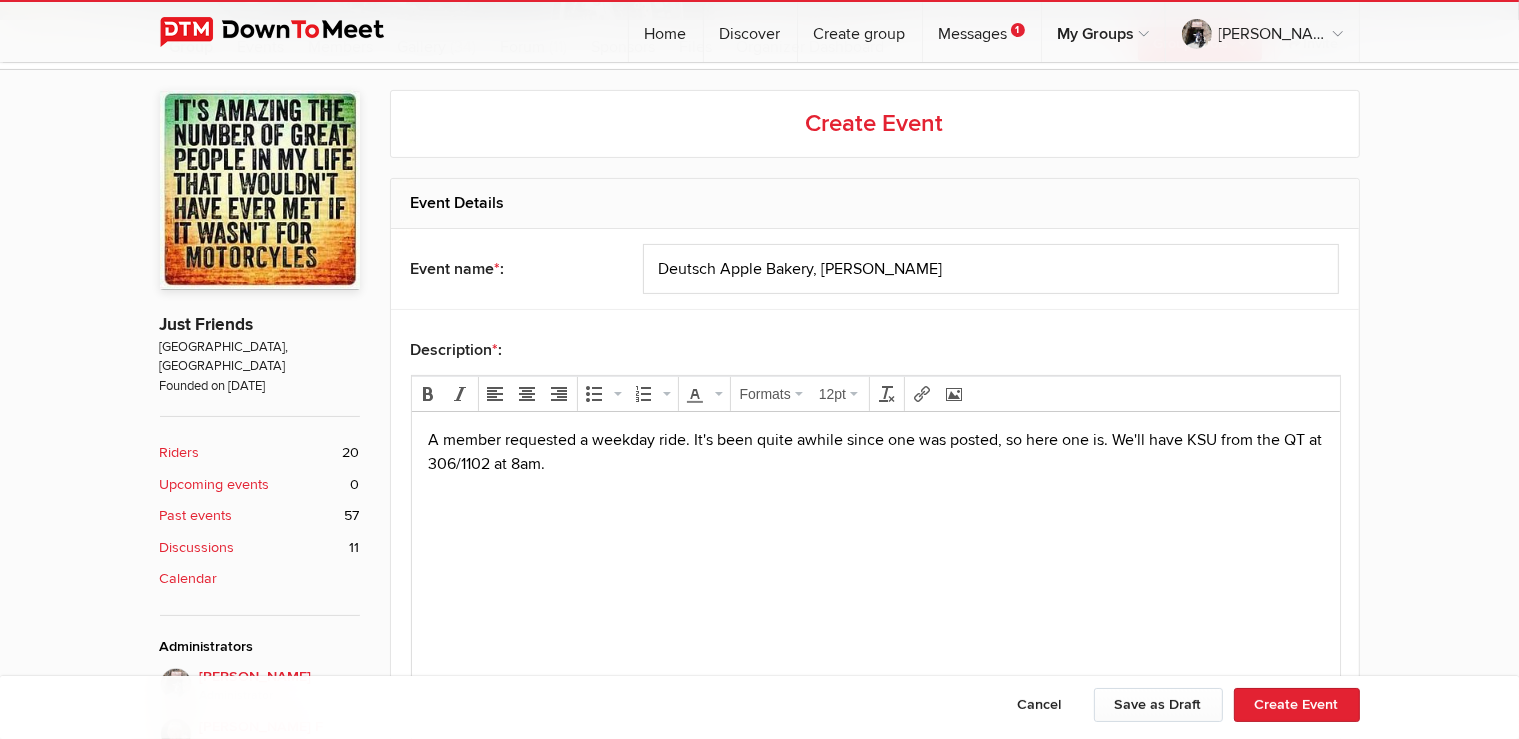 drag, startPoint x: 1285, startPoint y: 433, endPoint x: 1285, endPoint y: 454, distance: 21 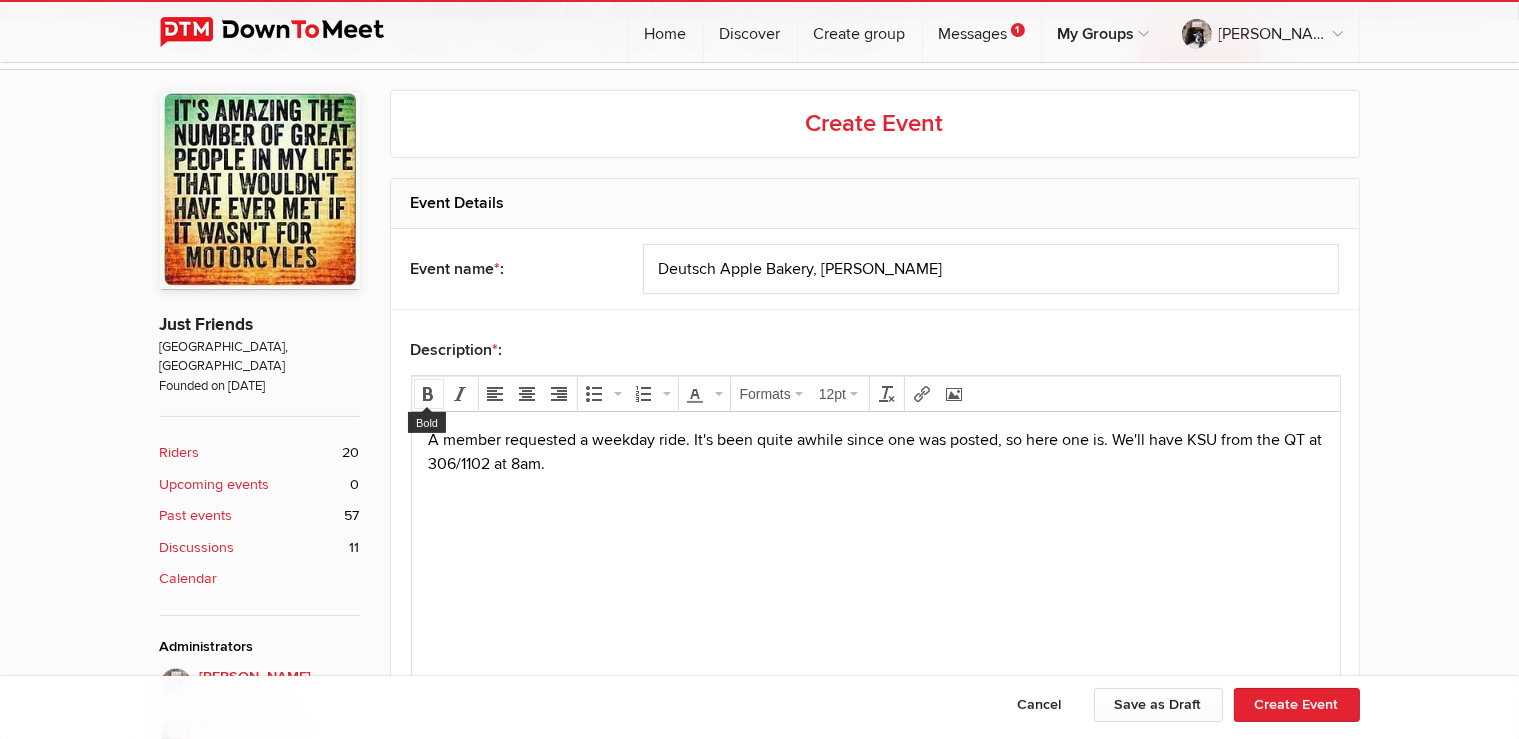 click at bounding box center (429, 394) 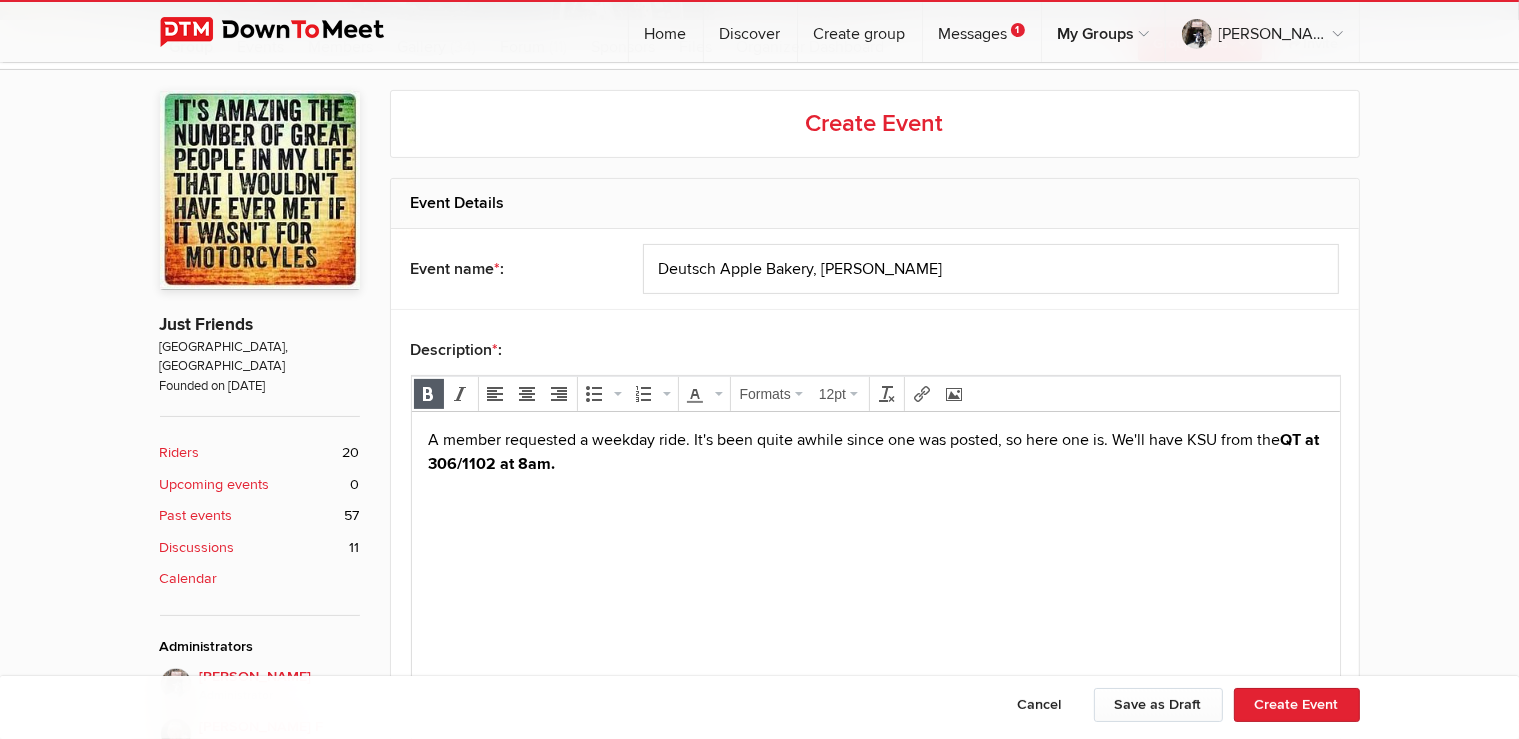 click on "A member requested a weekday ride. It's been quite awhile since one was posted, so here one is. We'll have KSU from the  QT at 306/1102 at 8am." at bounding box center [875, 451] 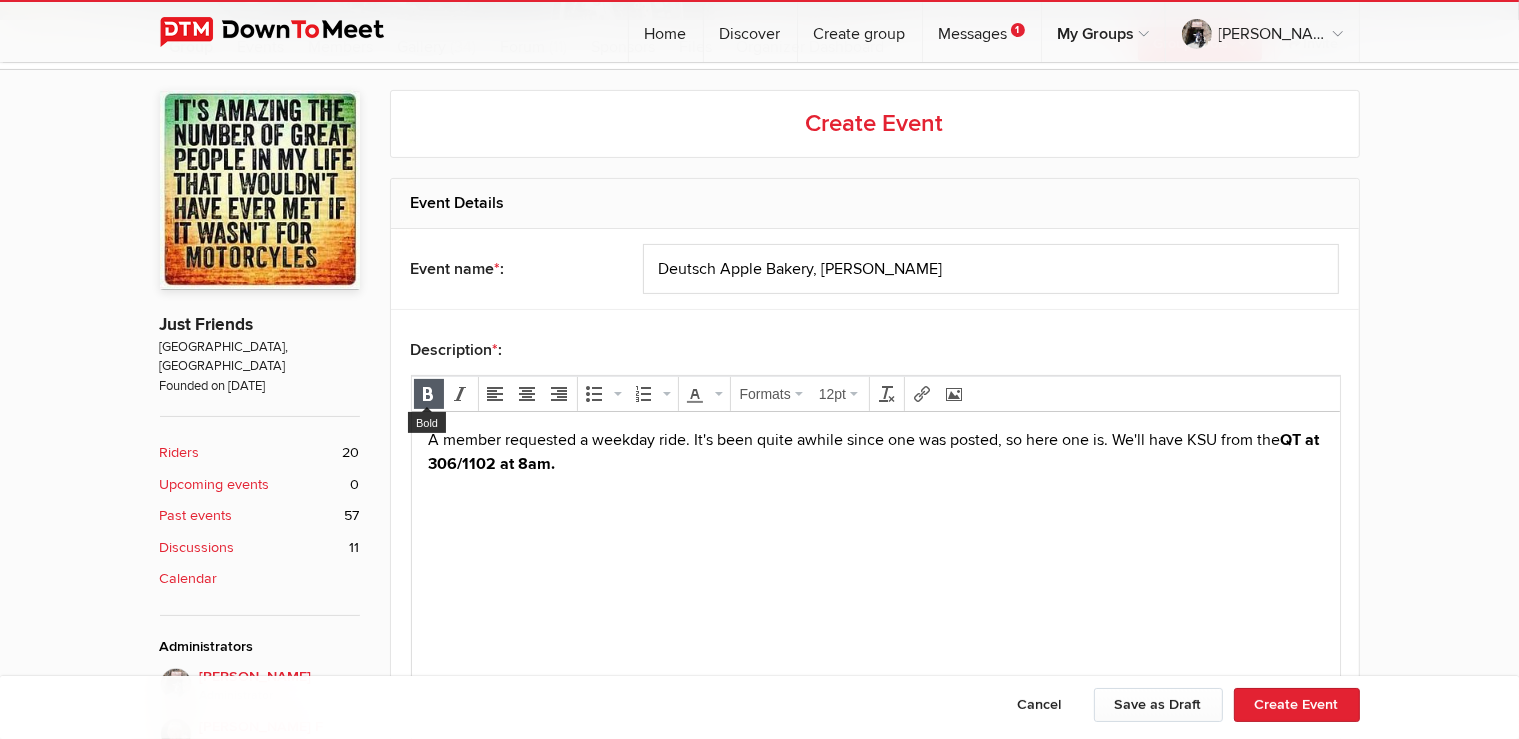 click at bounding box center [429, 394] 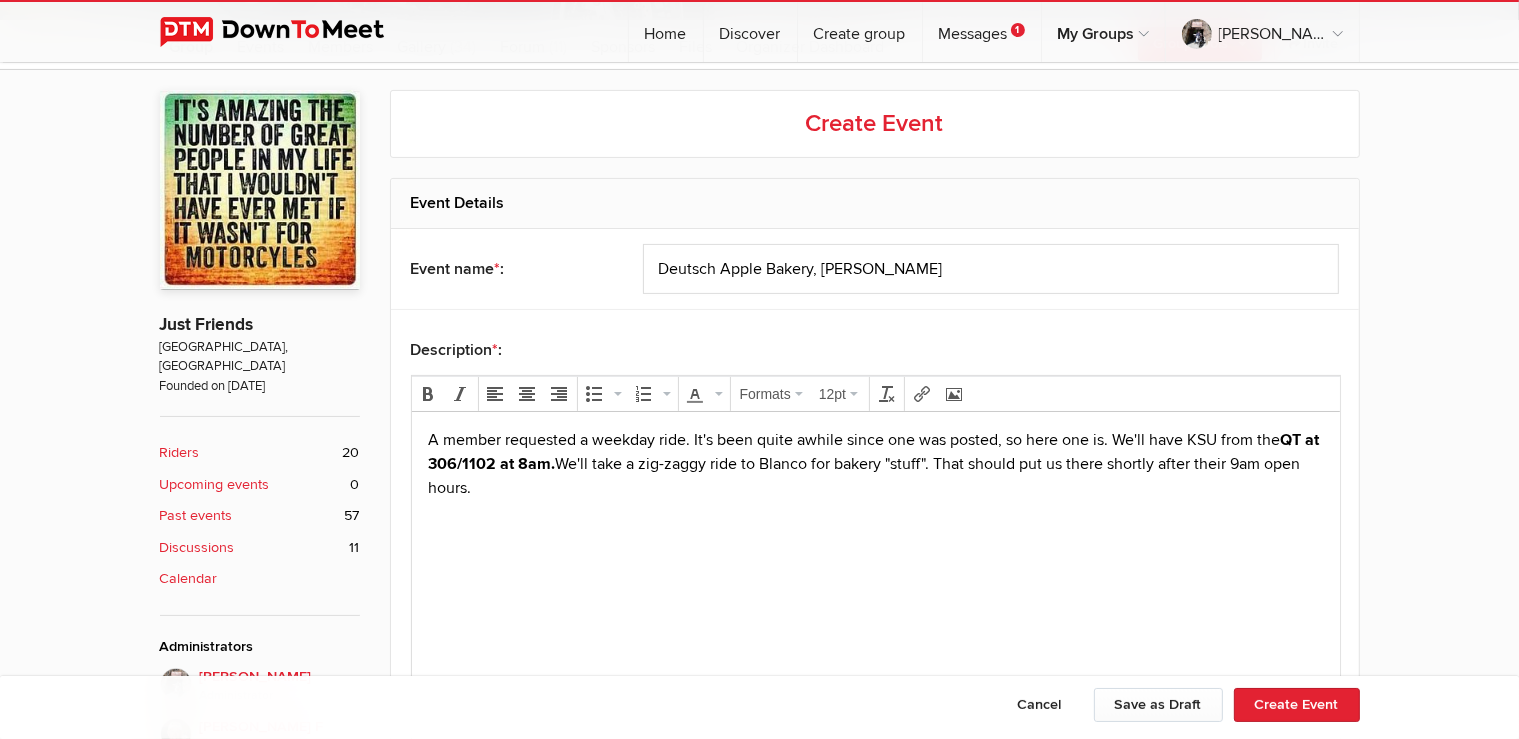 click on "﻿We'll take a zig-zaggy ride to [PERSON_NAME] for bakery "stuff". That should put us there shortly after their 9am open hours." at bounding box center (863, 475) 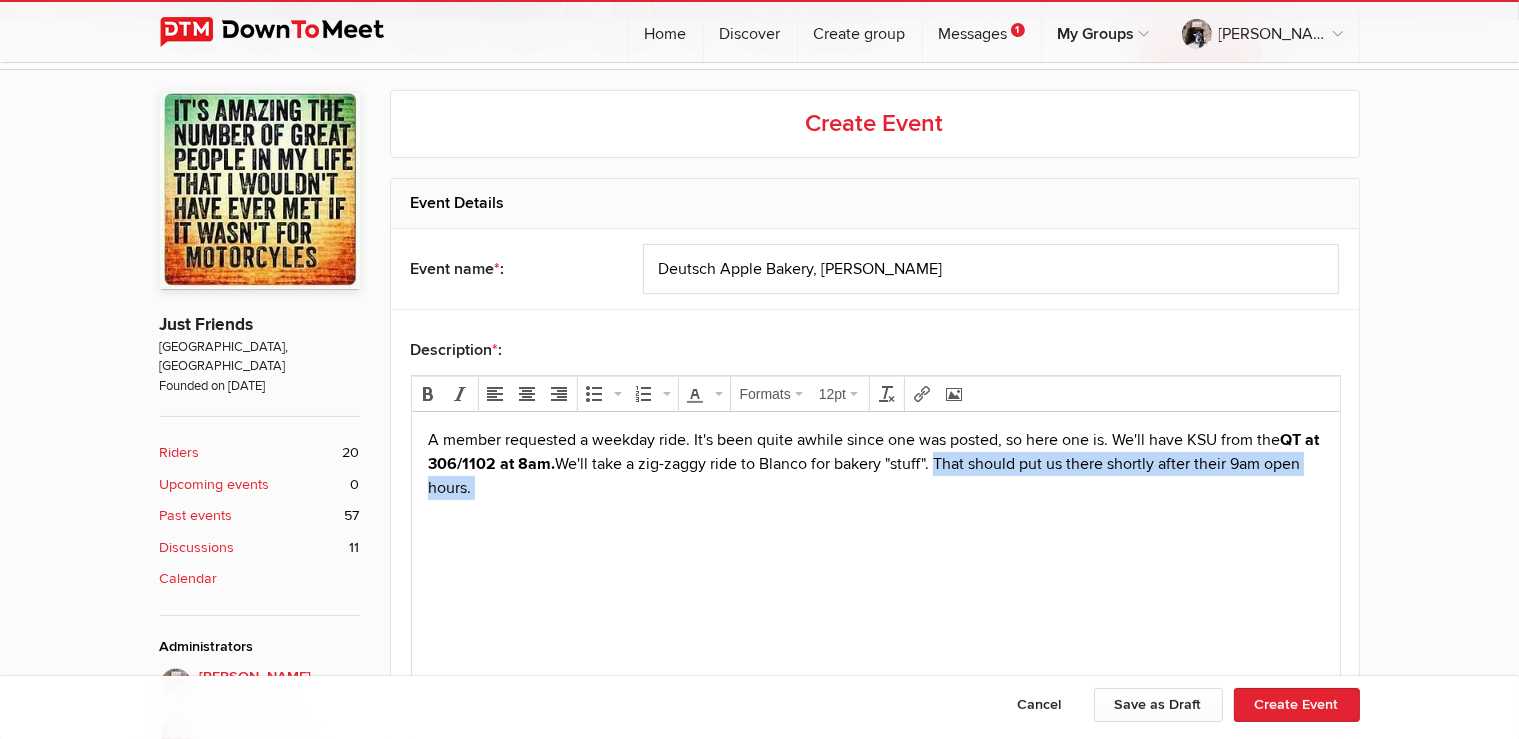 drag, startPoint x: 959, startPoint y: 461, endPoint x: 975, endPoint y: 491, distance: 34 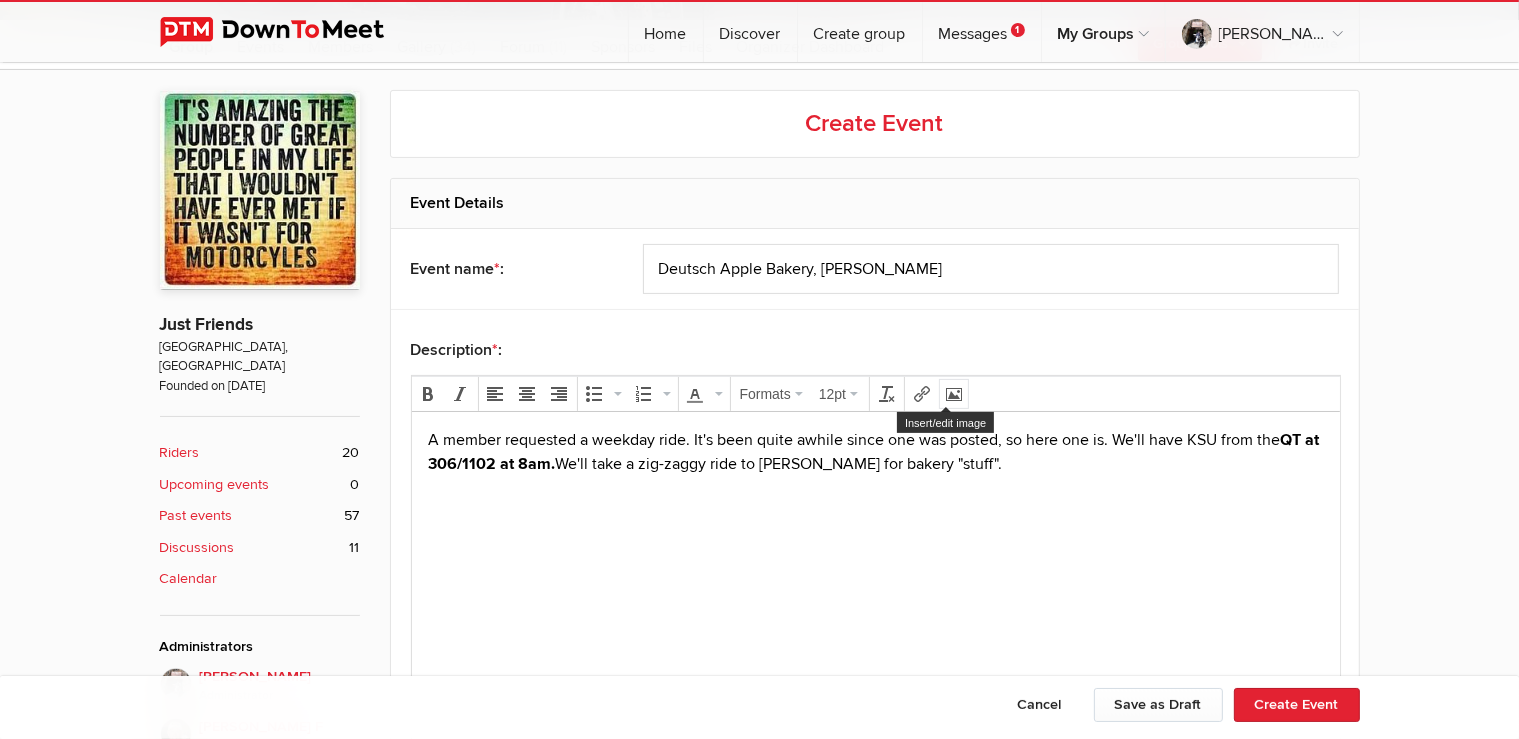 click at bounding box center (954, 394) 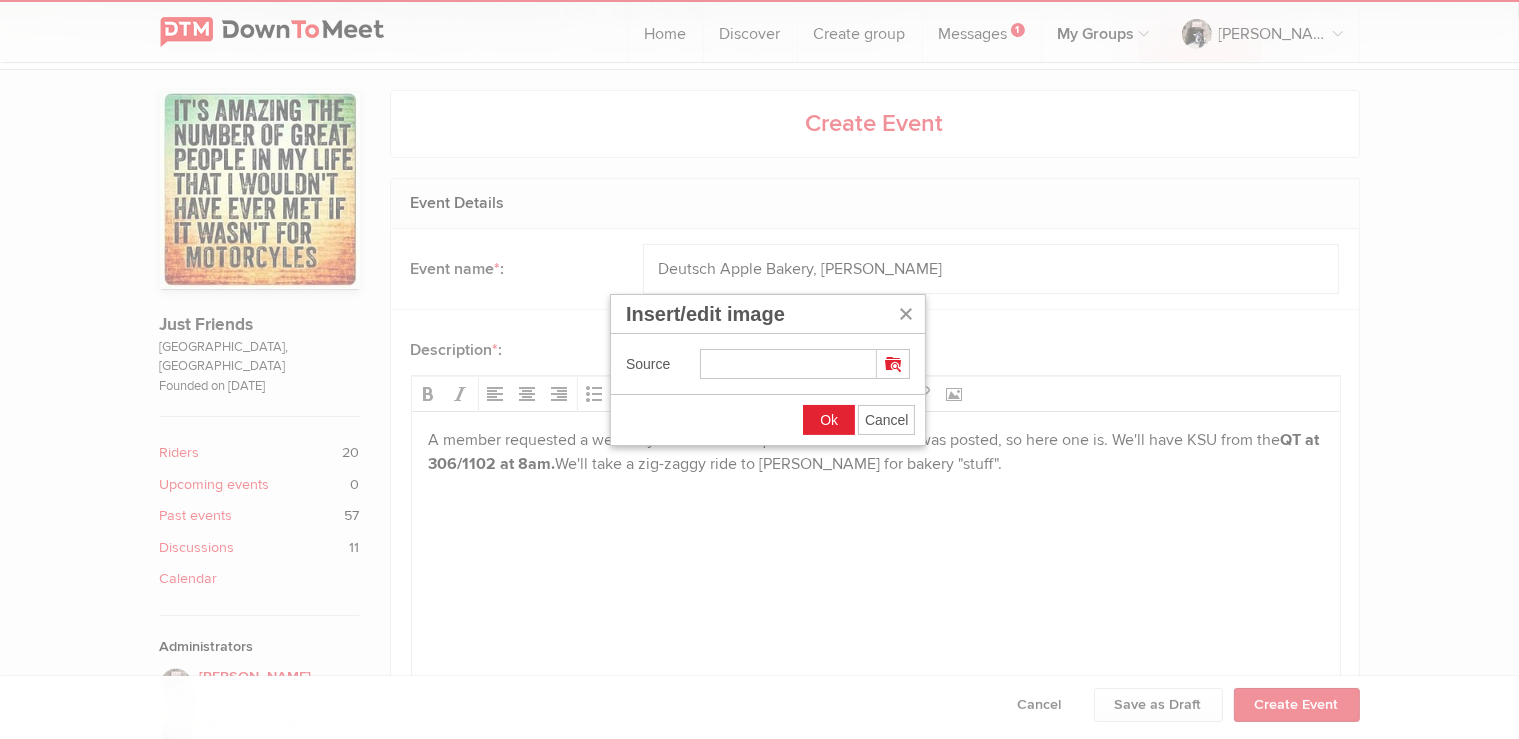 click at bounding box center [788, 364] 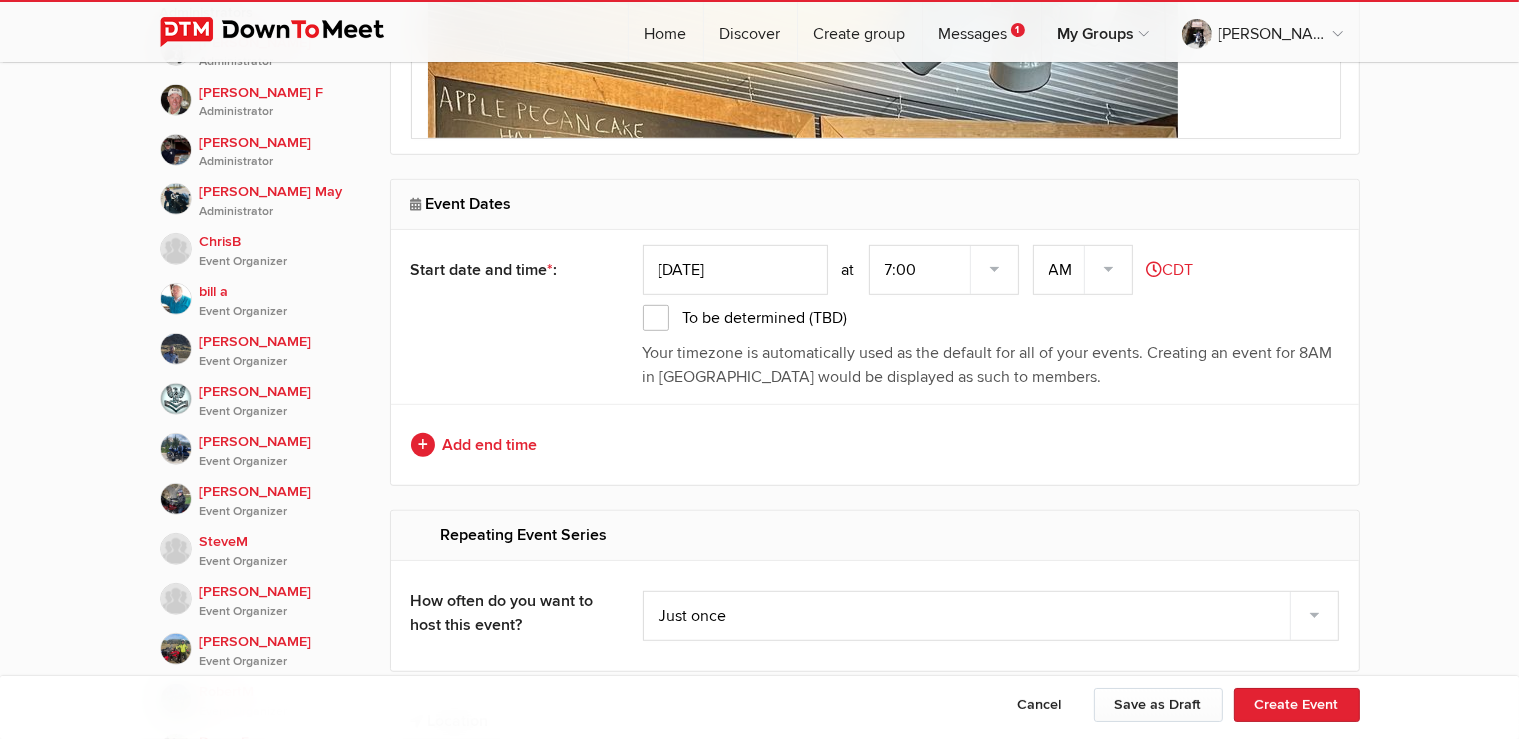 scroll, scrollTop: 844, scrollLeft: 0, axis: vertical 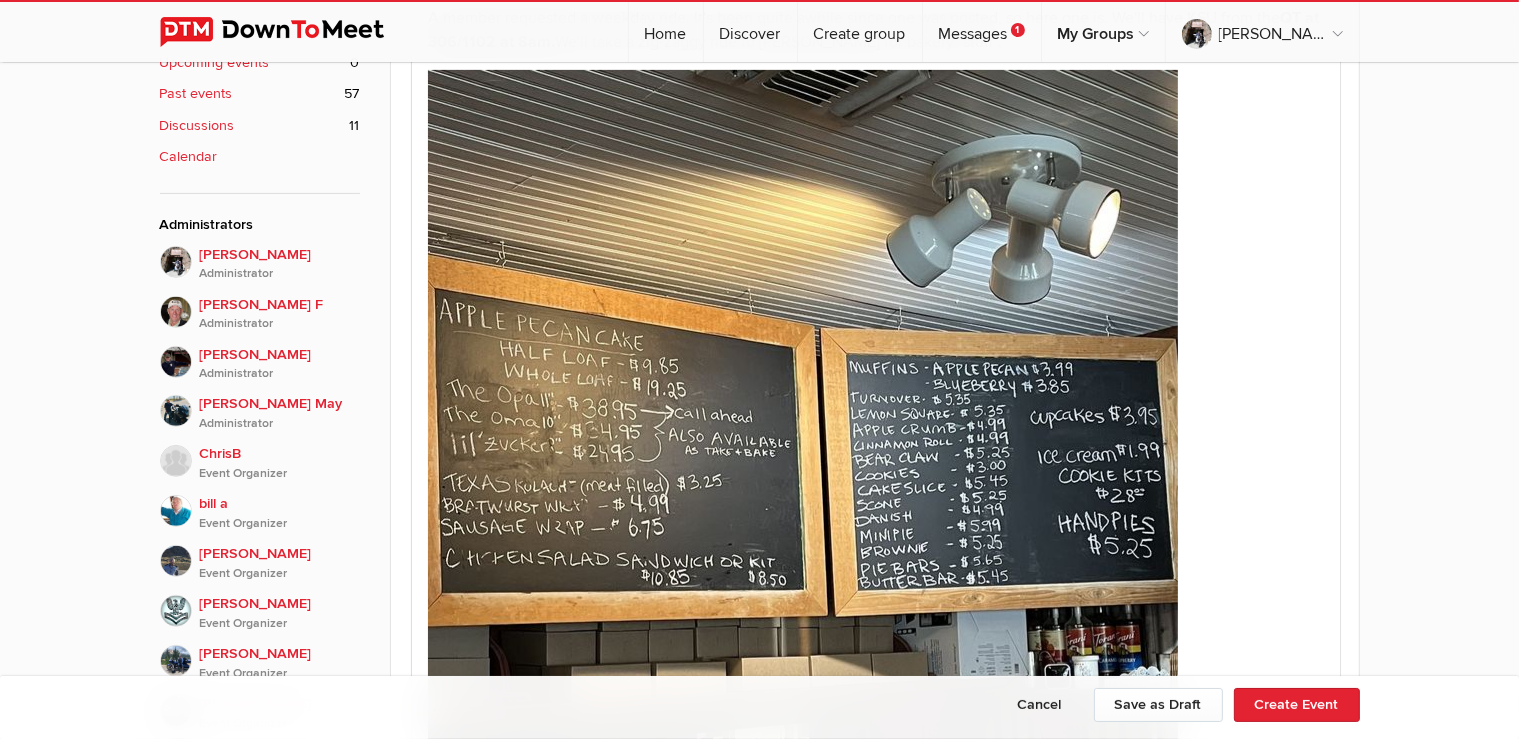 click at bounding box center (802, 570) 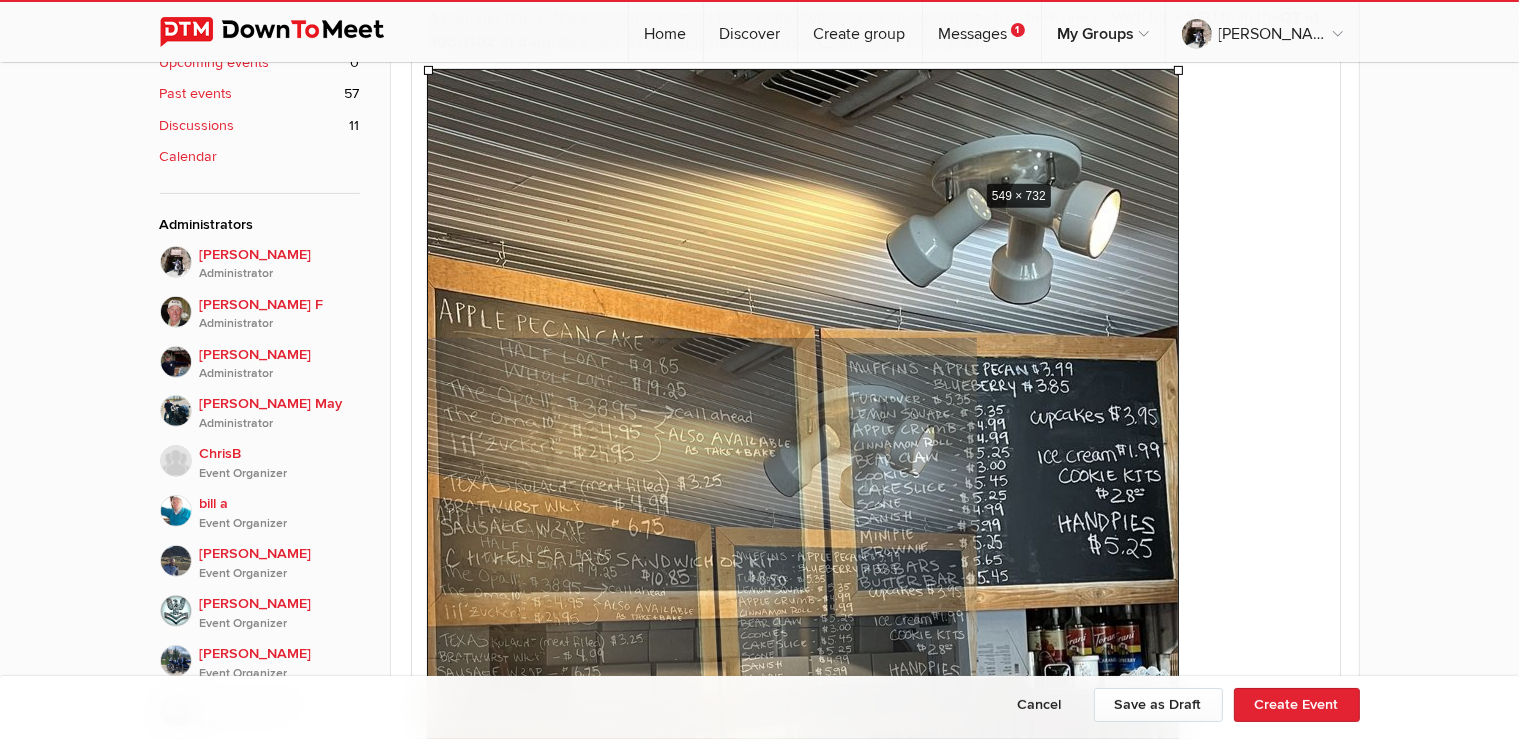 drag, startPoint x: 1178, startPoint y: 71, endPoint x: 950, endPoint y: 227, distance: 276.26074 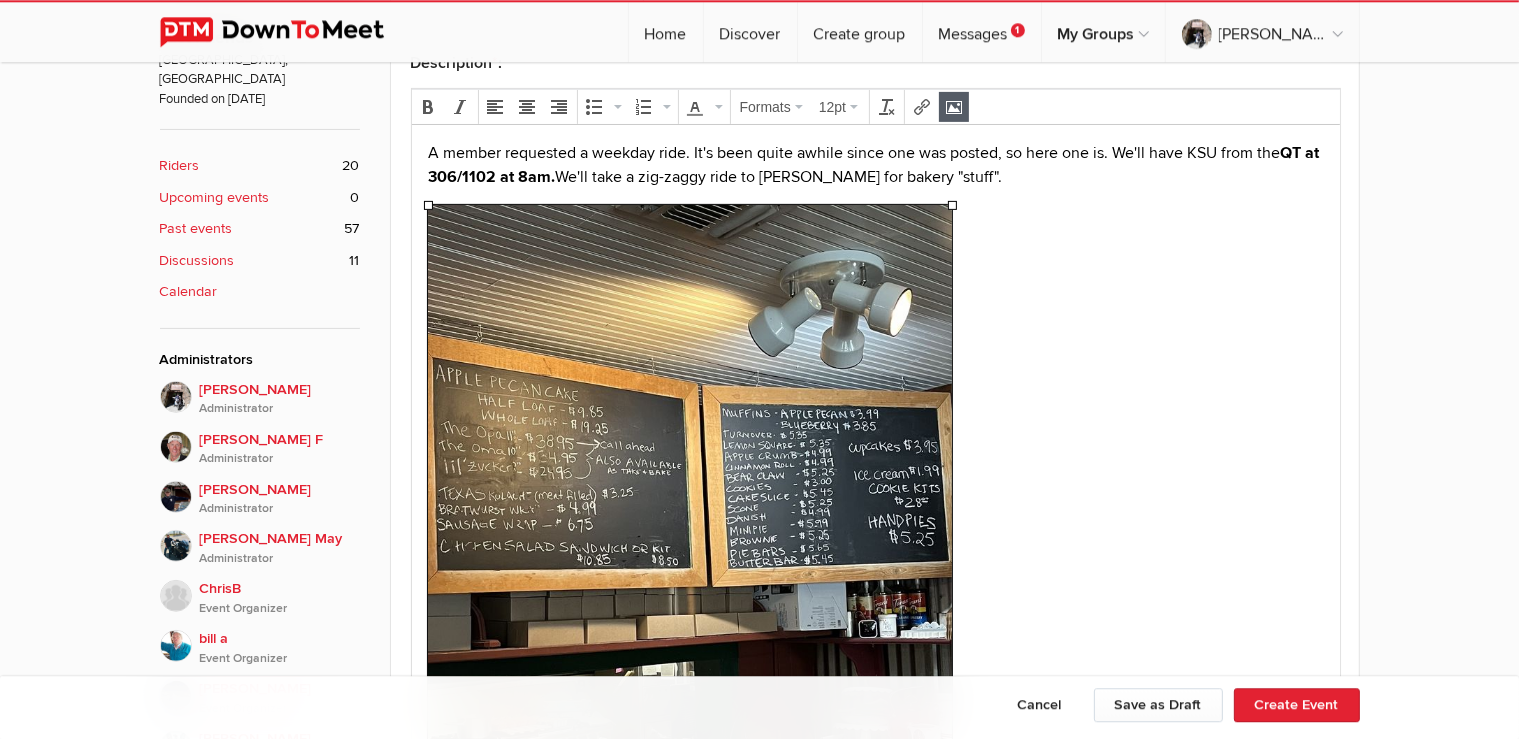 scroll, scrollTop: 633, scrollLeft: 0, axis: vertical 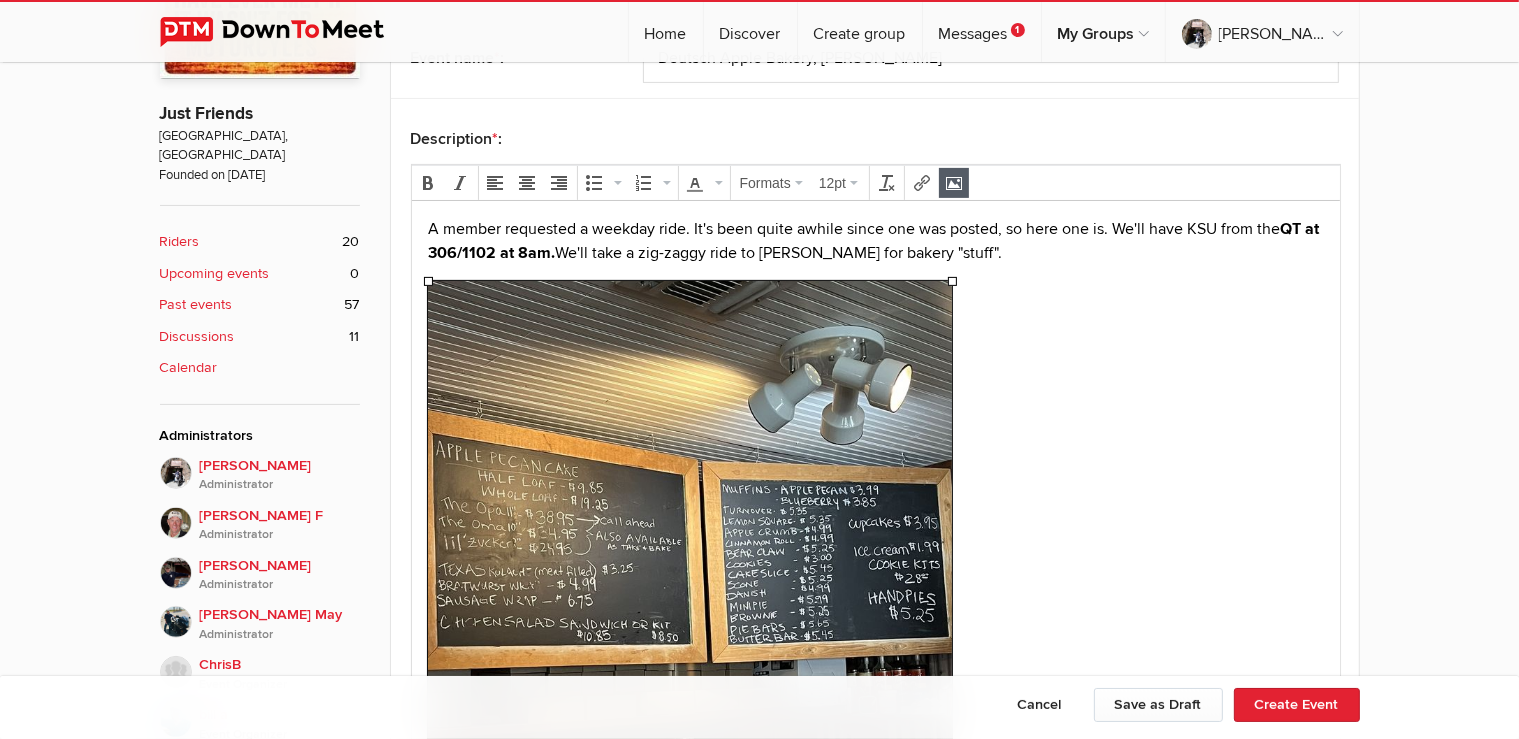 click at bounding box center (875, 633) 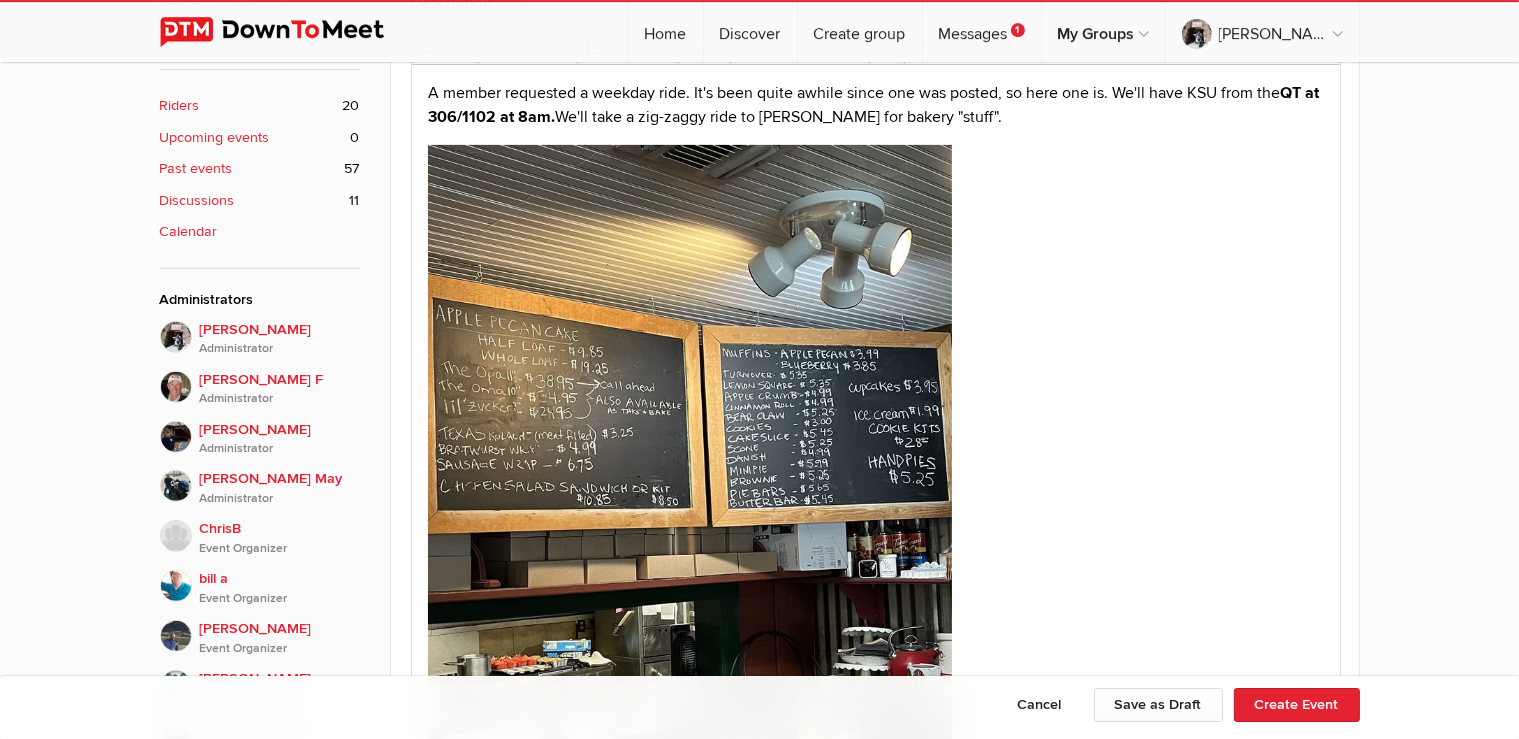 scroll, scrollTop: 528, scrollLeft: 0, axis: vertical 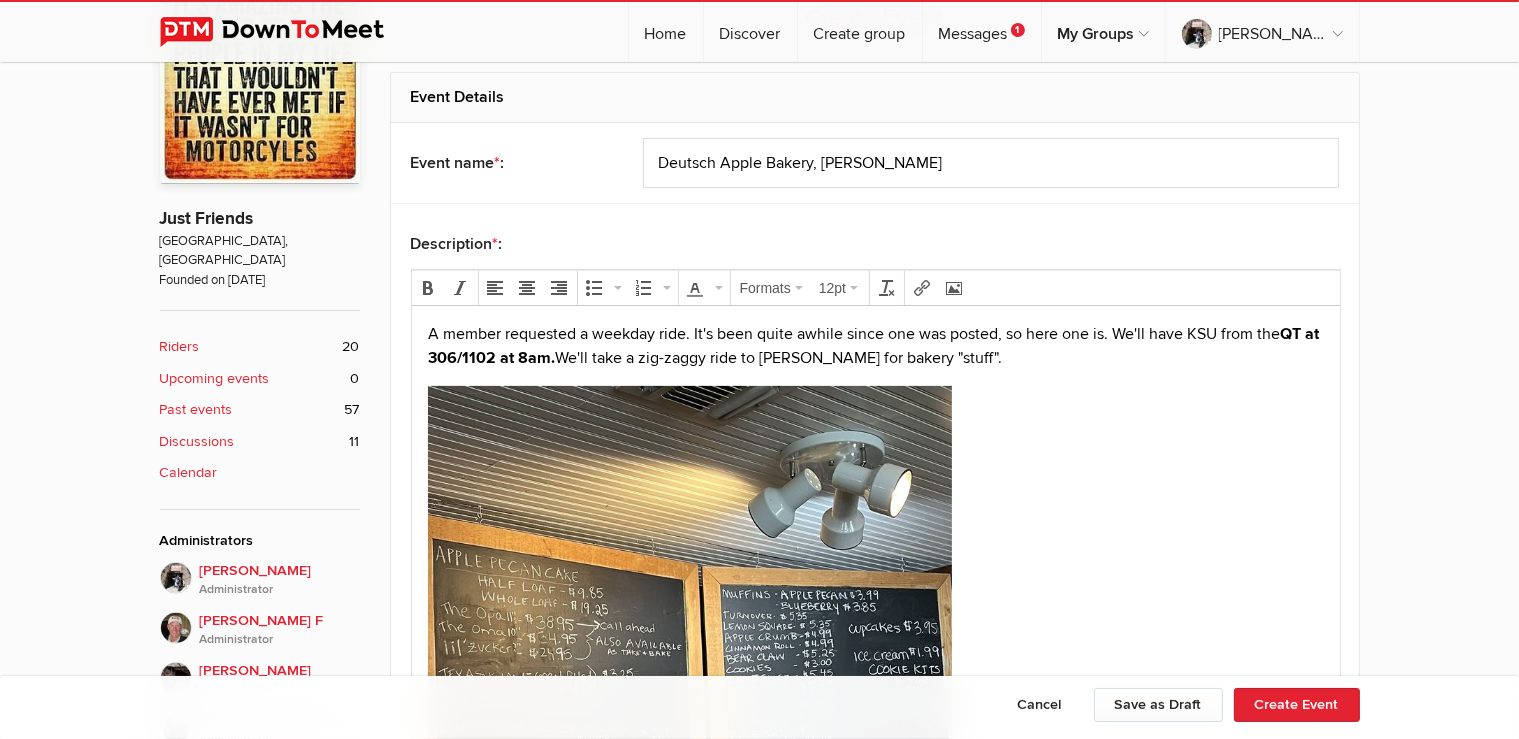 click on "A member requested a weekday ride. It's been quite awhile since one was posted, so here one is. We'll have KSU from the  QT at 306/1102 at 8am.  We'll take a zig-zaggy ride to [PERSON_NAME] for bakery "stuff"." at bounding box center (875, 345) 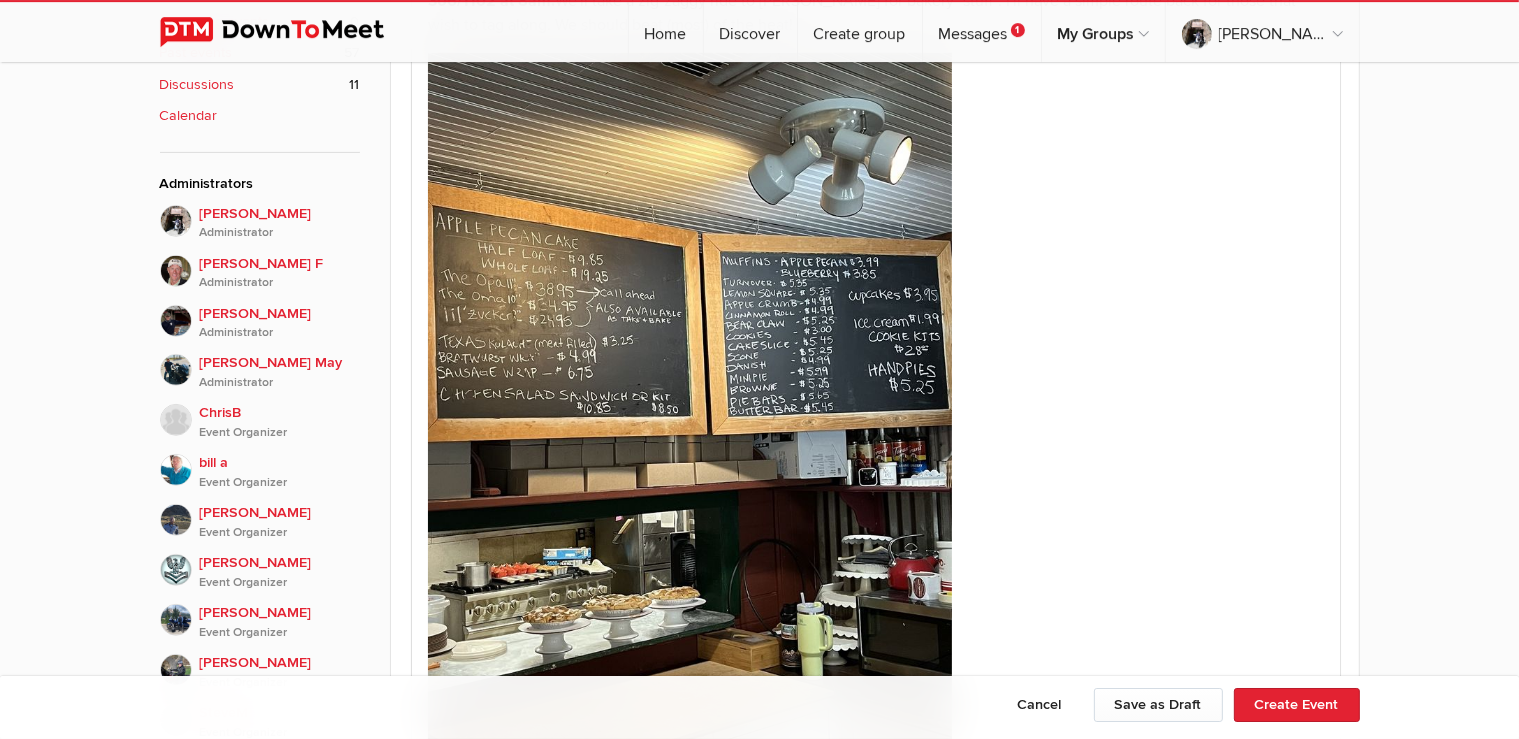 scroll, scrollTop: 844, scrollLeft: 0, axis: vertical 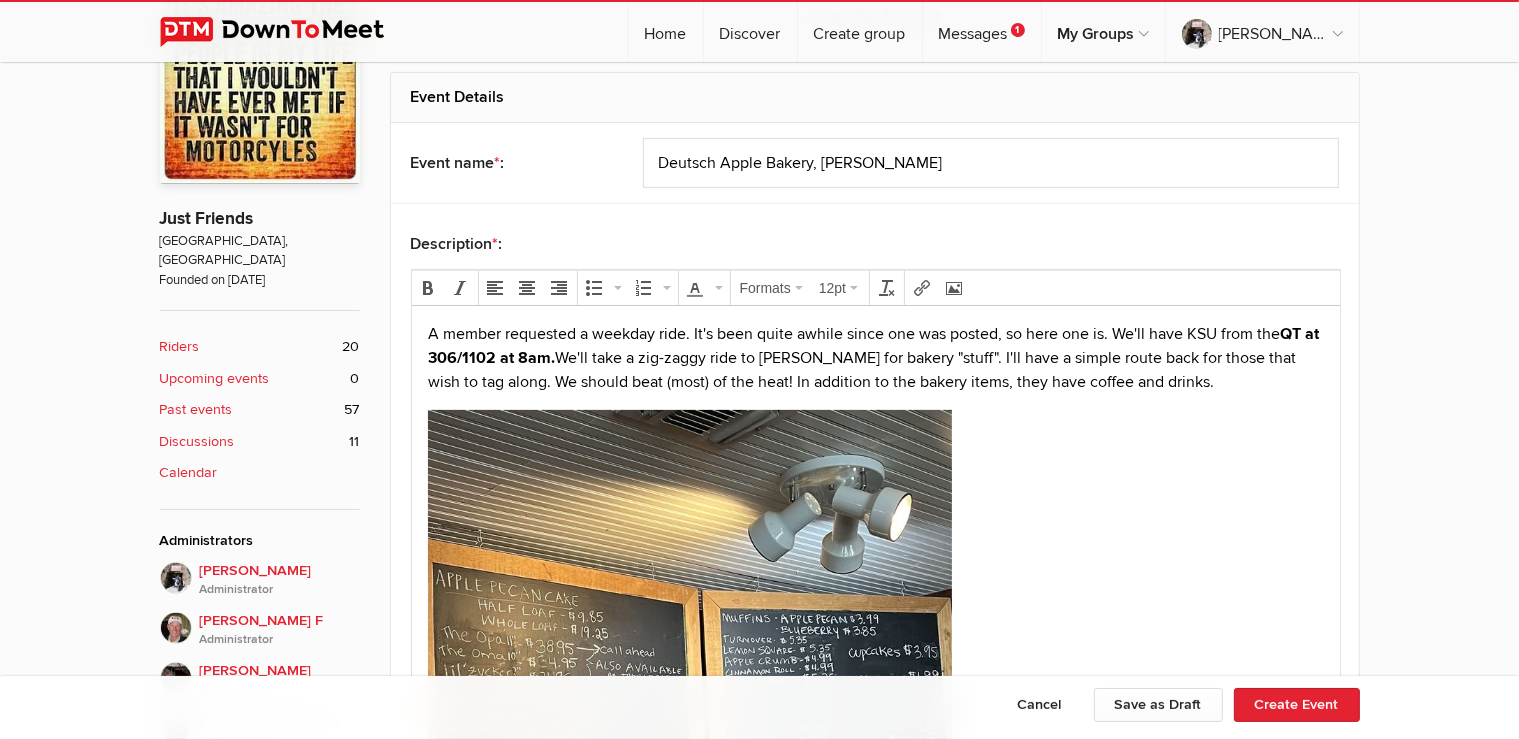 click on "A member requested a weekday ride. It's been quite awhile since one was posted, so here one is. We'll have KSU from the  QT at 306/1102 at 8am.  We'll take a zig-zaggy ride to [PERSON_NAME] for bakery "stuff". I'll have a simple route back for those that wish to tag along. We should beat (most) of the heat! In addition to the bakery items, they have coffee and drinks." at bounding box center (875, 357) 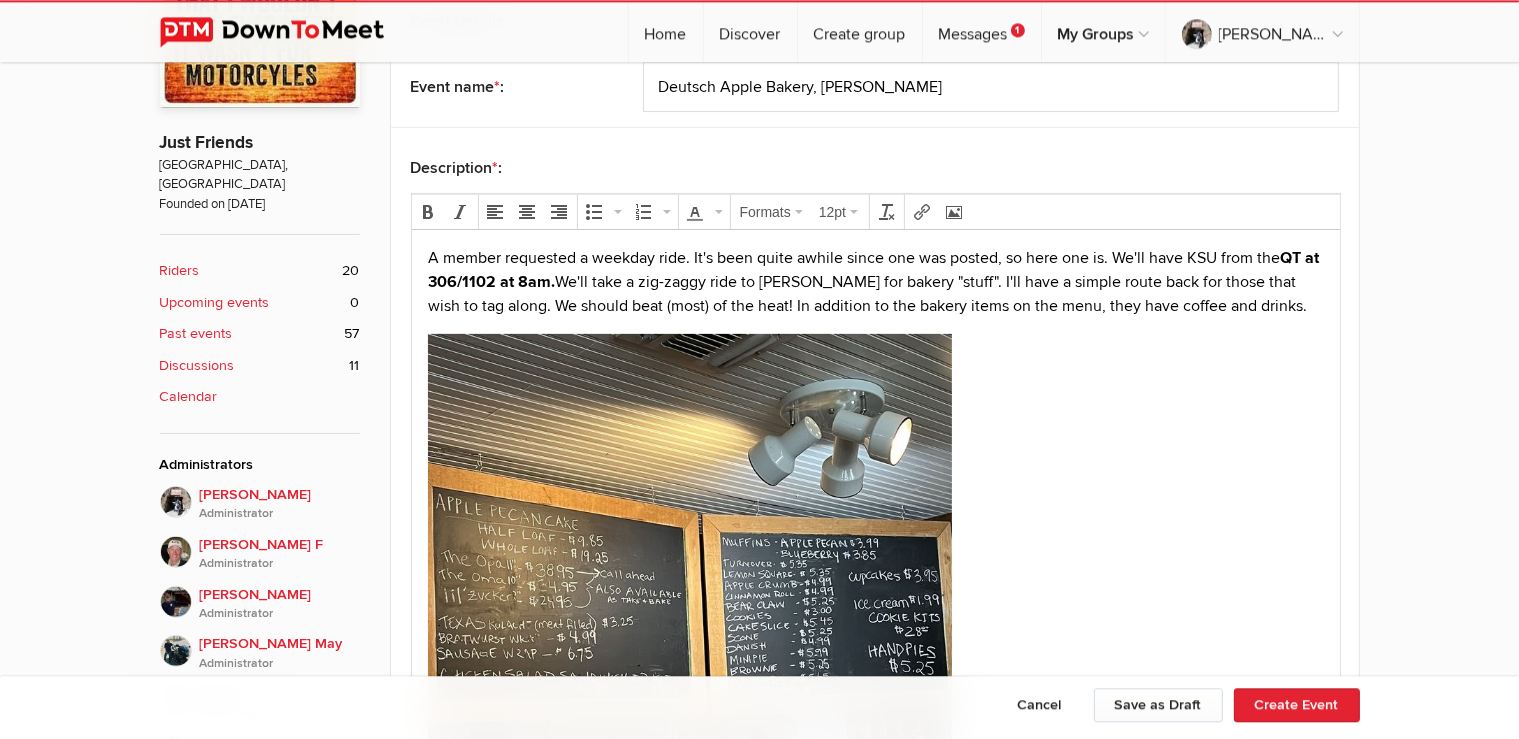 scroll, scrollTop: 739, scrollLeft: 0, axis: vertical 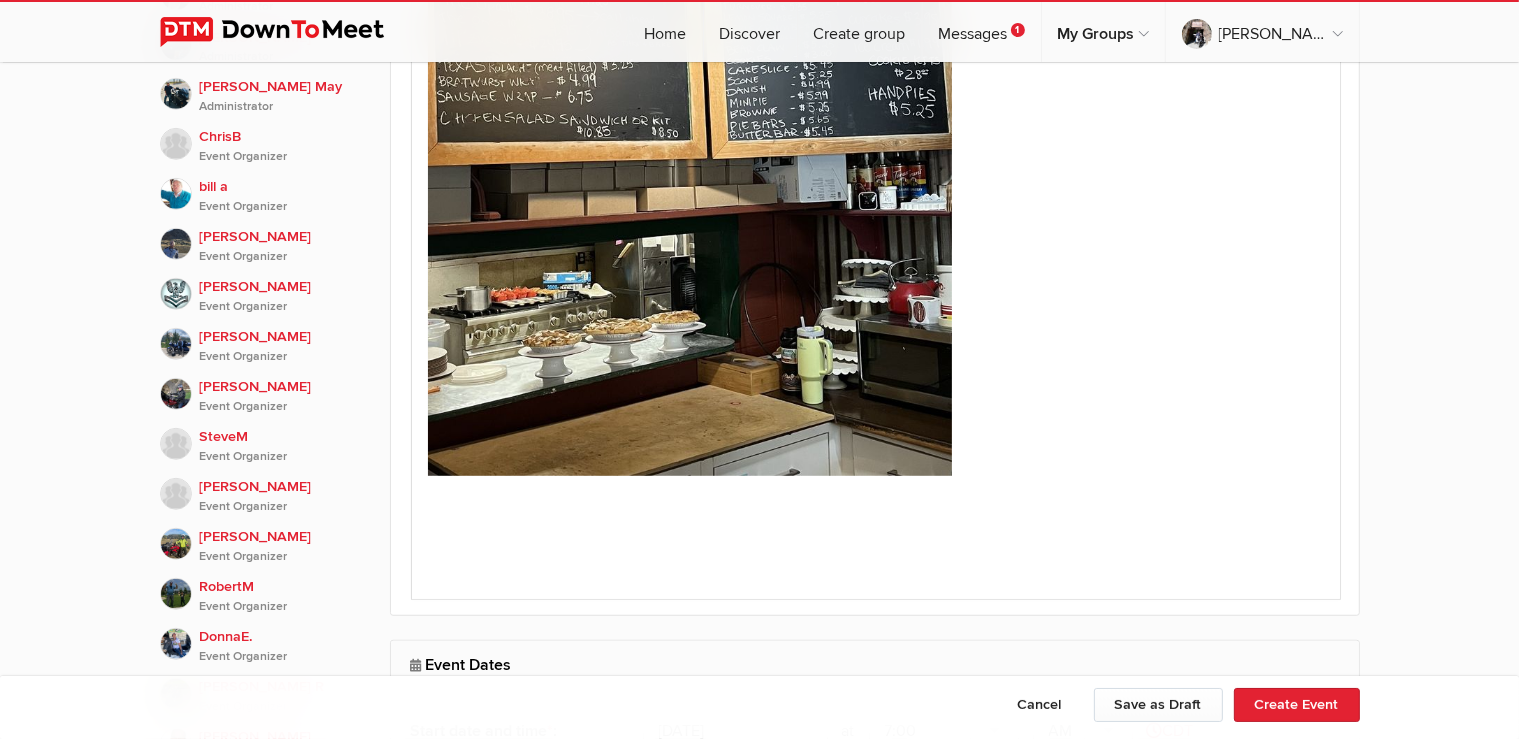 click on "A member requested a weekday ride. It's been quite awhile since one was posted, so here one is. We'll have KSU from the  QT at 306/1102 at 8am.  We'll take a zig-zaggy ride to [PERSON_NAME] for bakery "stuff". I'll have a simple route back for those that wish to tag along. We should beat (most) of the heat! In addition to the bakery items on the menu, they have coffee and drinks." at bounding box center [875, 119] 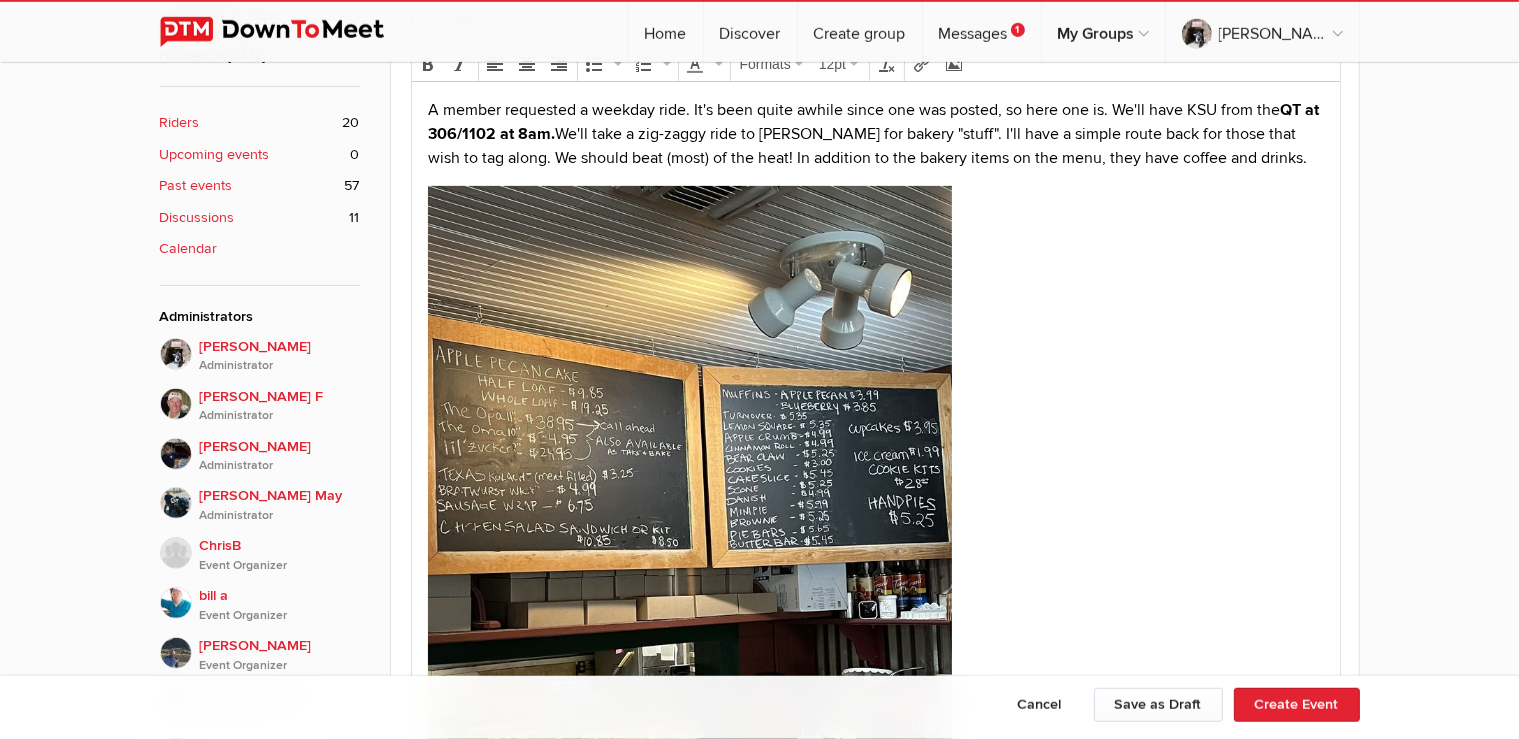 scroll, scrollTop: 739, scrollLeft: 0, axis: vertical 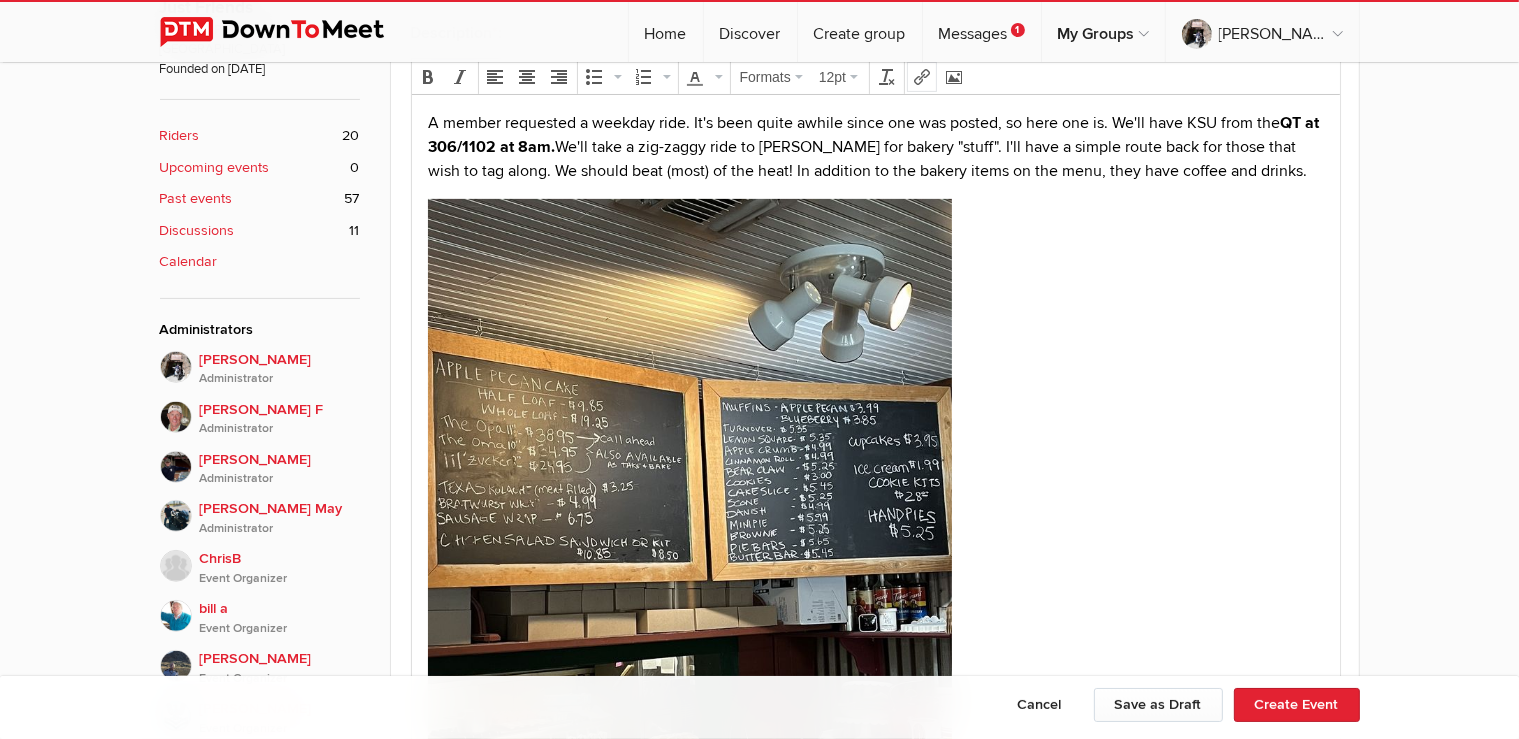 click at bounding box center [922, 77] 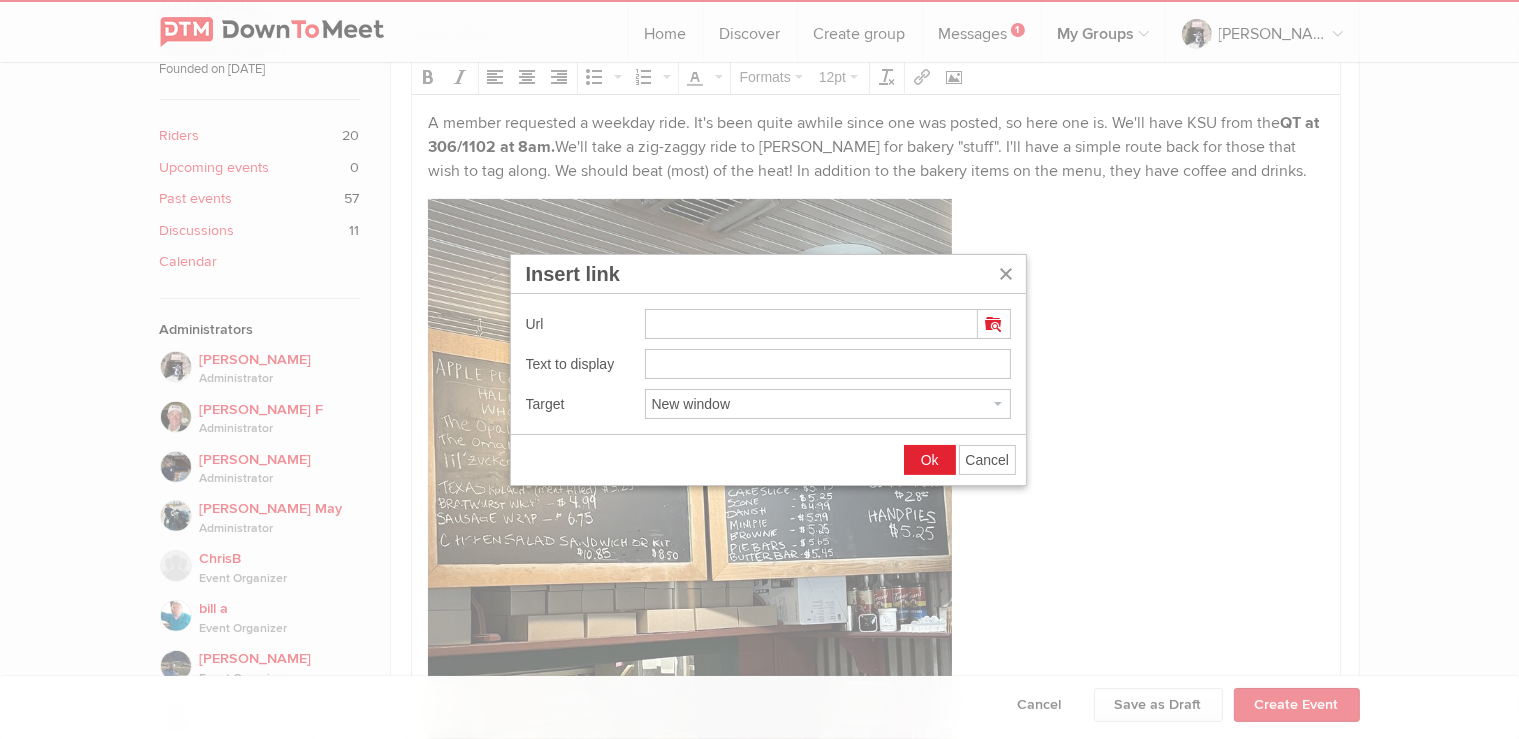 type on "[URL][DOMAIN_NAME][PERSON_NAME]" 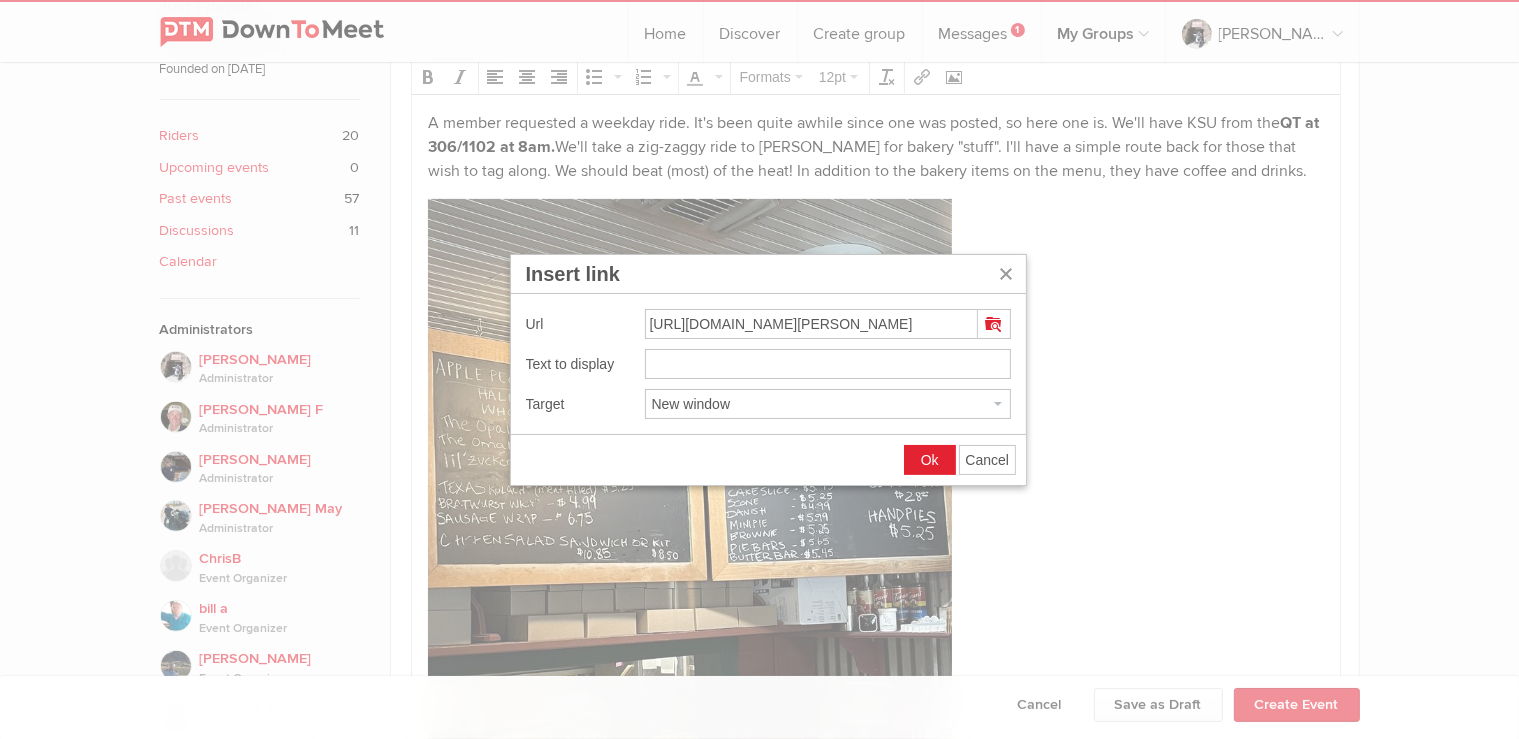 type on "[URL][DOMAIN_NAME][PERSON_NAME]" 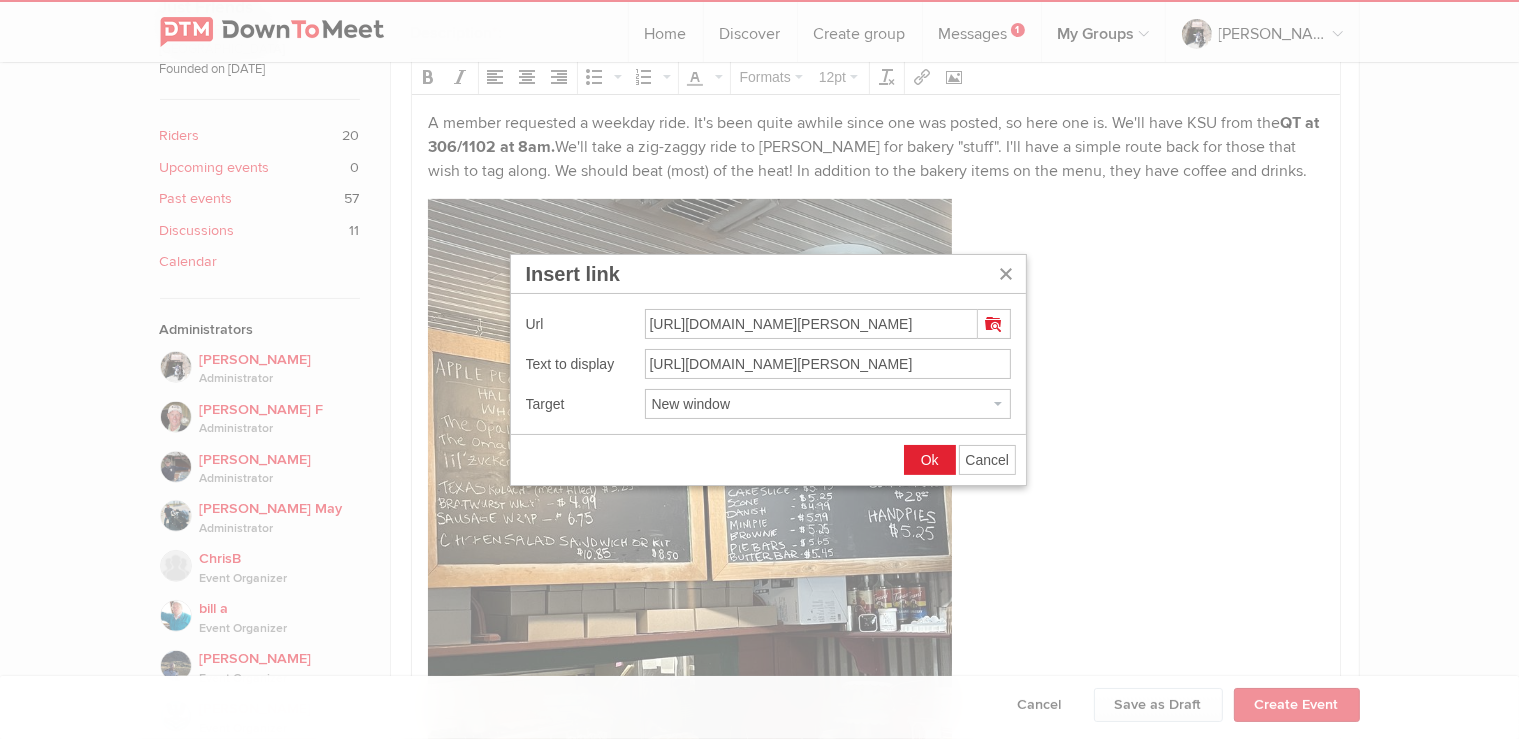scroll, scrollTop: 0, scrollLeft: 27, axis: horizontal 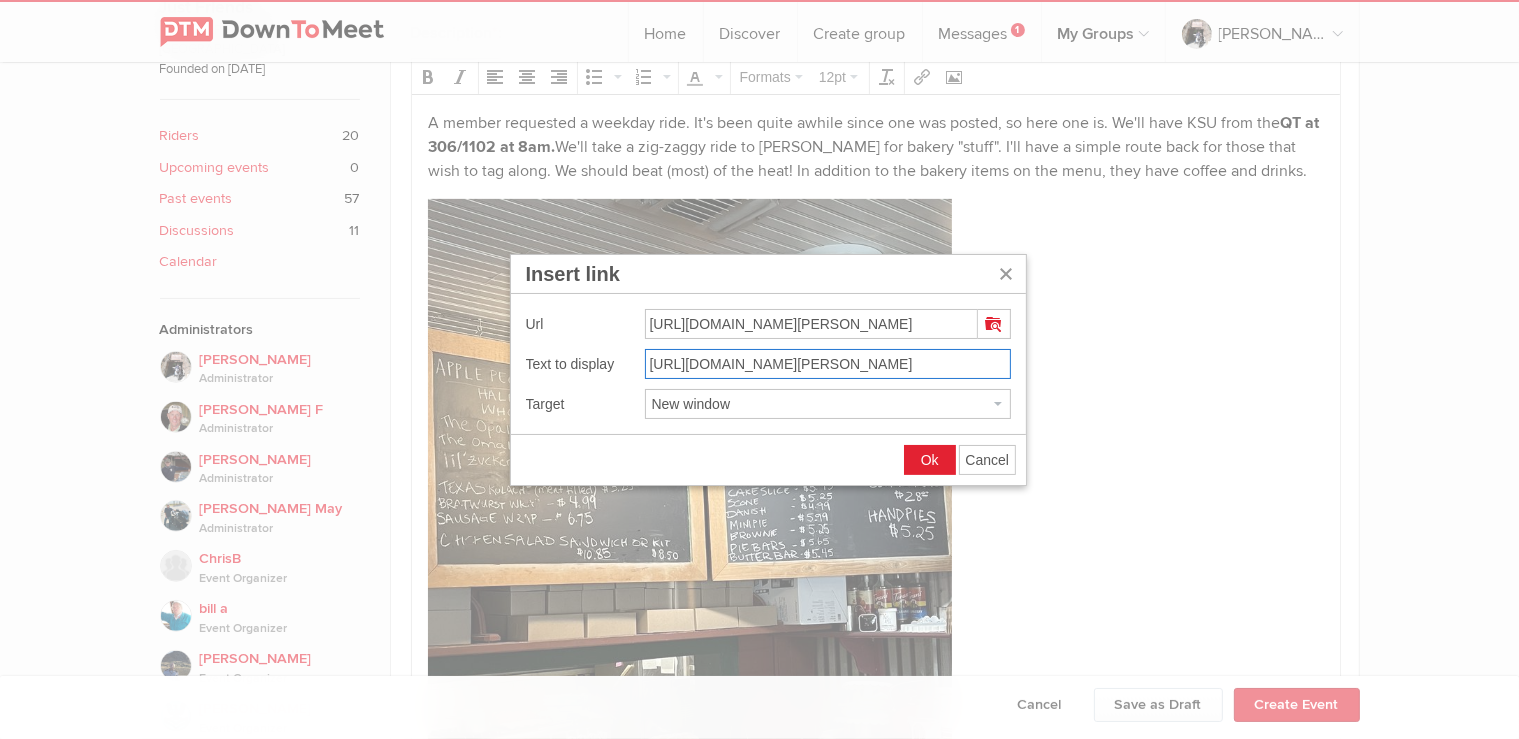 click on "[URL][DOMAIN_NAME][PERSON_NAME]" at bounding box center (828, 364) 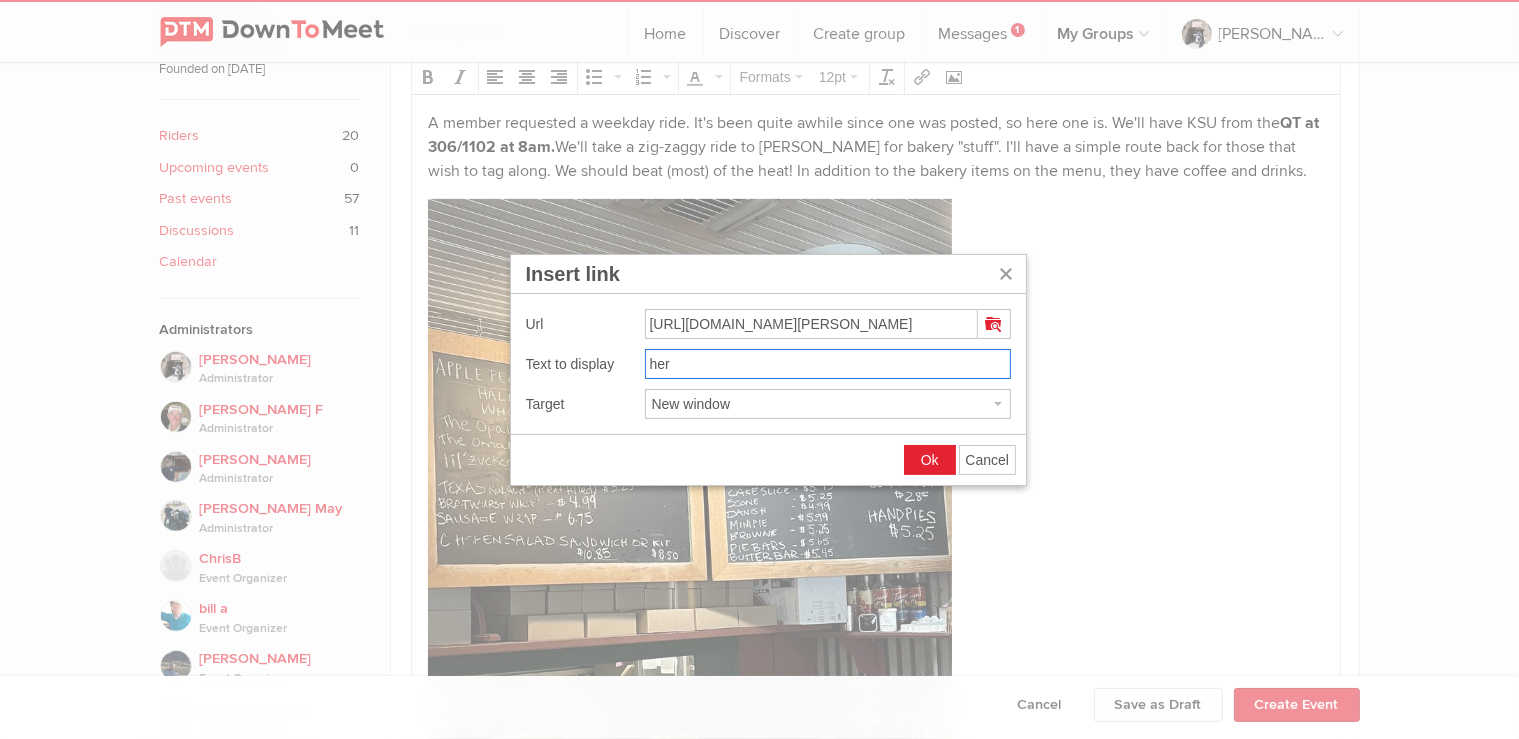type on "here" 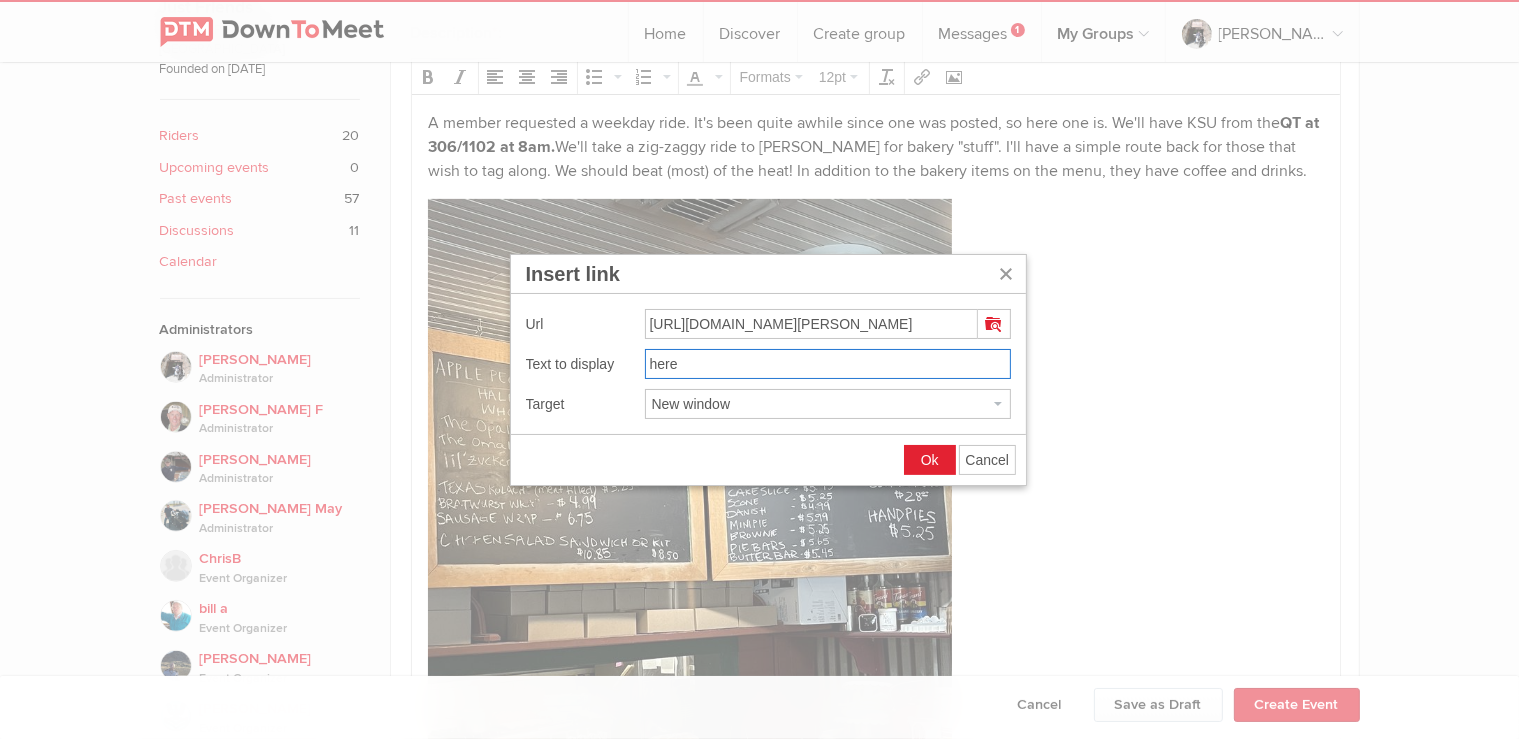 click on "Ok" at bounding box center [930, 460] 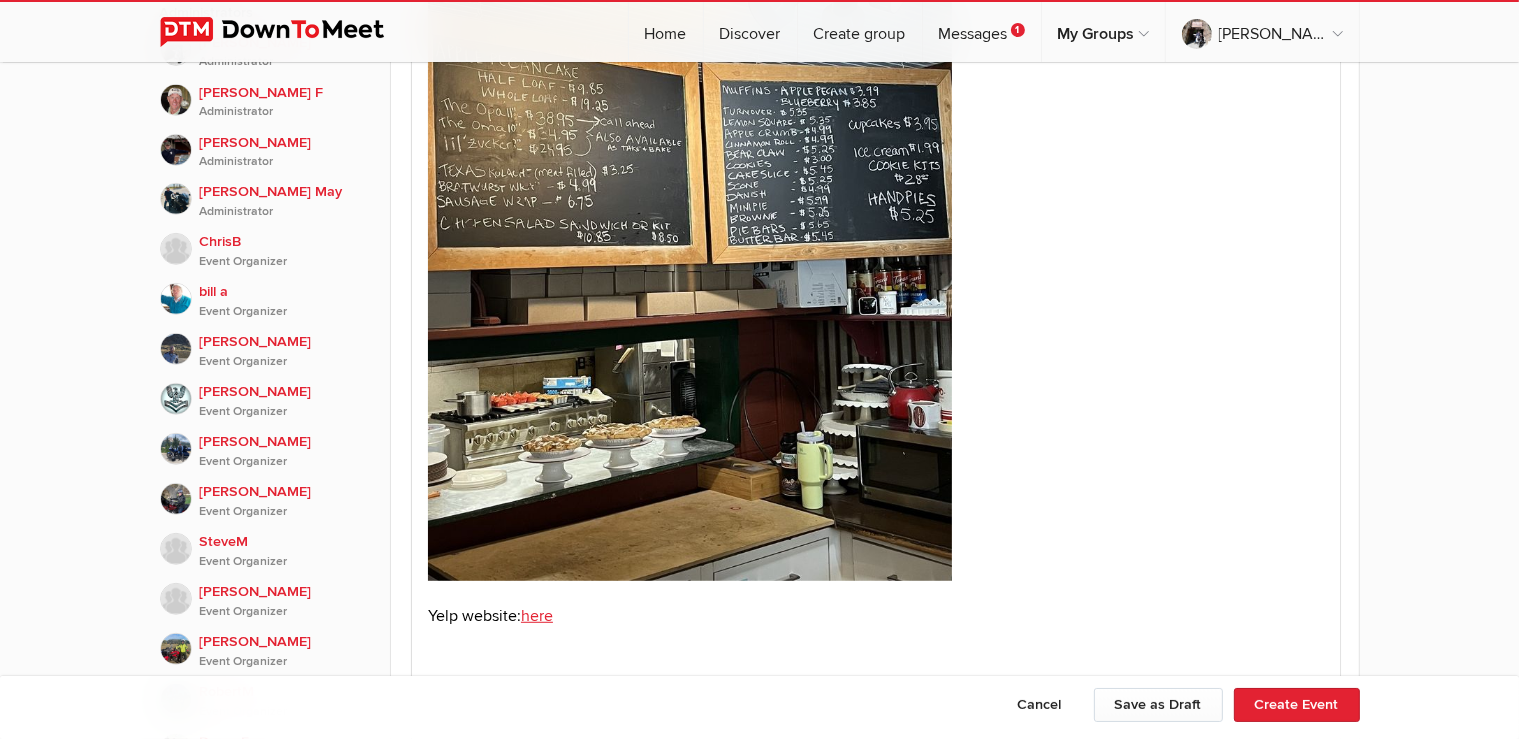 scroll, scrollTop: 1267, scrollLeft: 0, axis: vertical 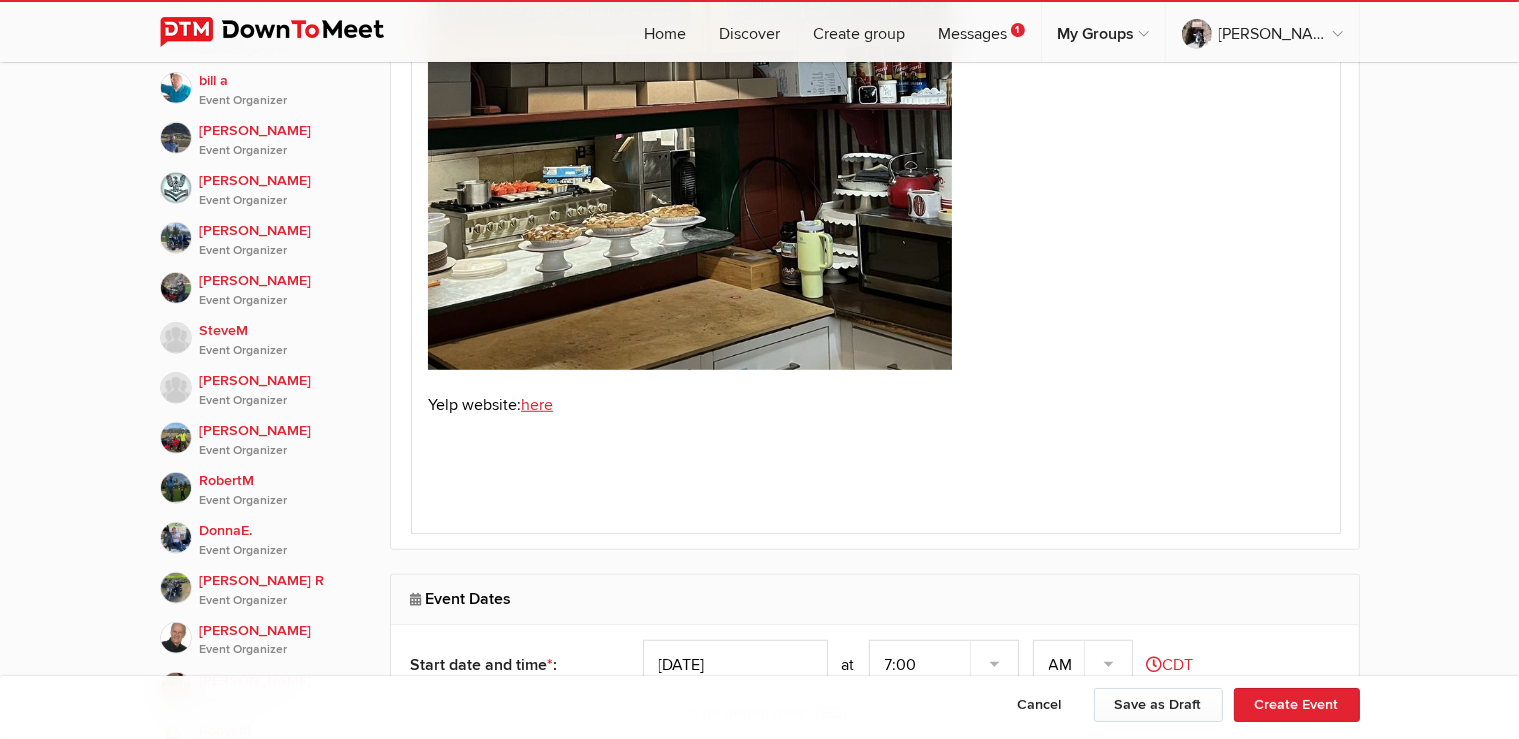 click on "A member requested a weekday ride. It's been quite awhile since one was posted, so here one is. We'll have KSU from the  QT at 306/1102 at 8am.  We'll take a zig-zaggy ride to [PERSON_NAME] for bakery "stuff". I'll have a simple route back for those that wish to tag along. We should beat (most) of the heat! In addition to the bakery items on the menu, they have coffee and drinks. Yelp website:  here" at bounding box center (875, 33) 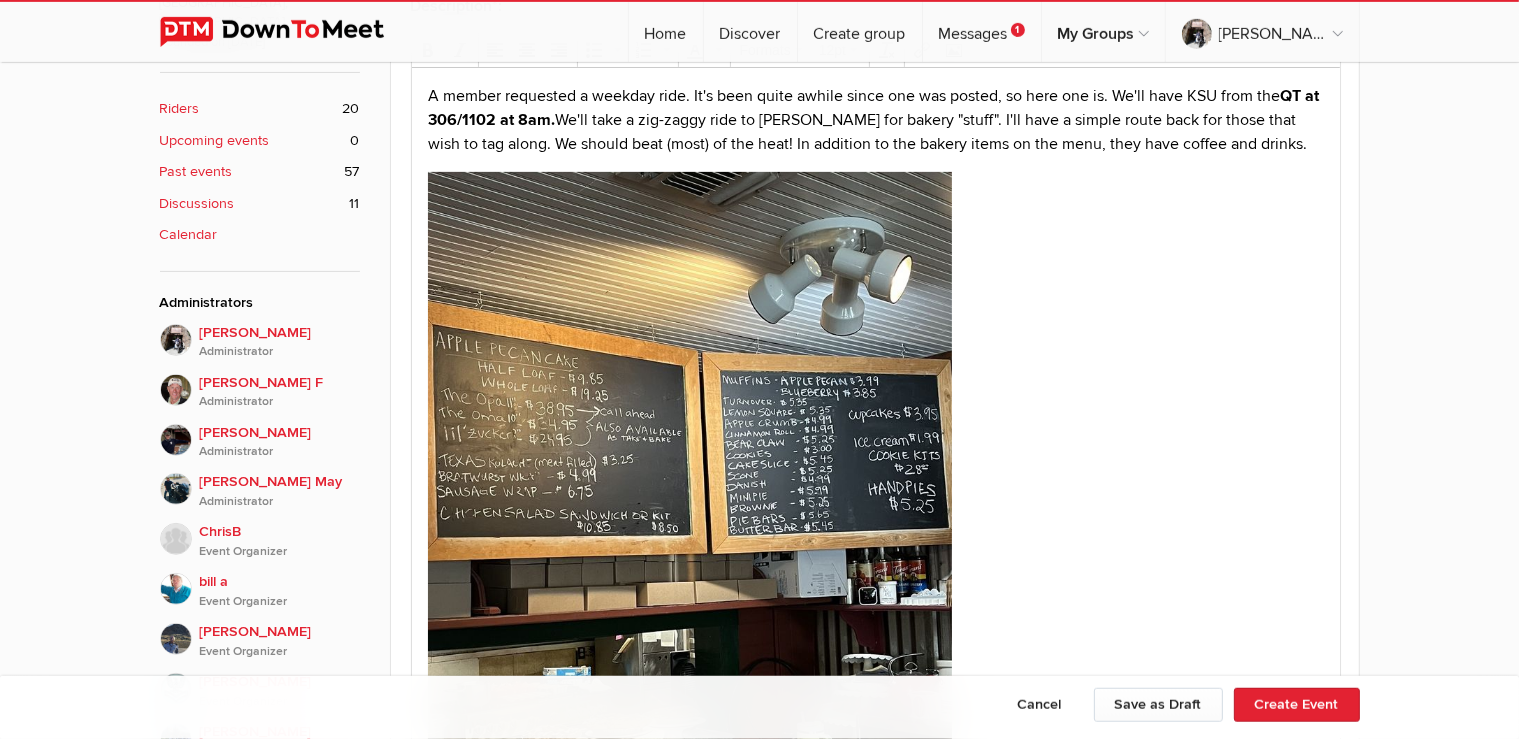 scroll, scrollTop: 739, scrollLeft: 0, axis: vertical 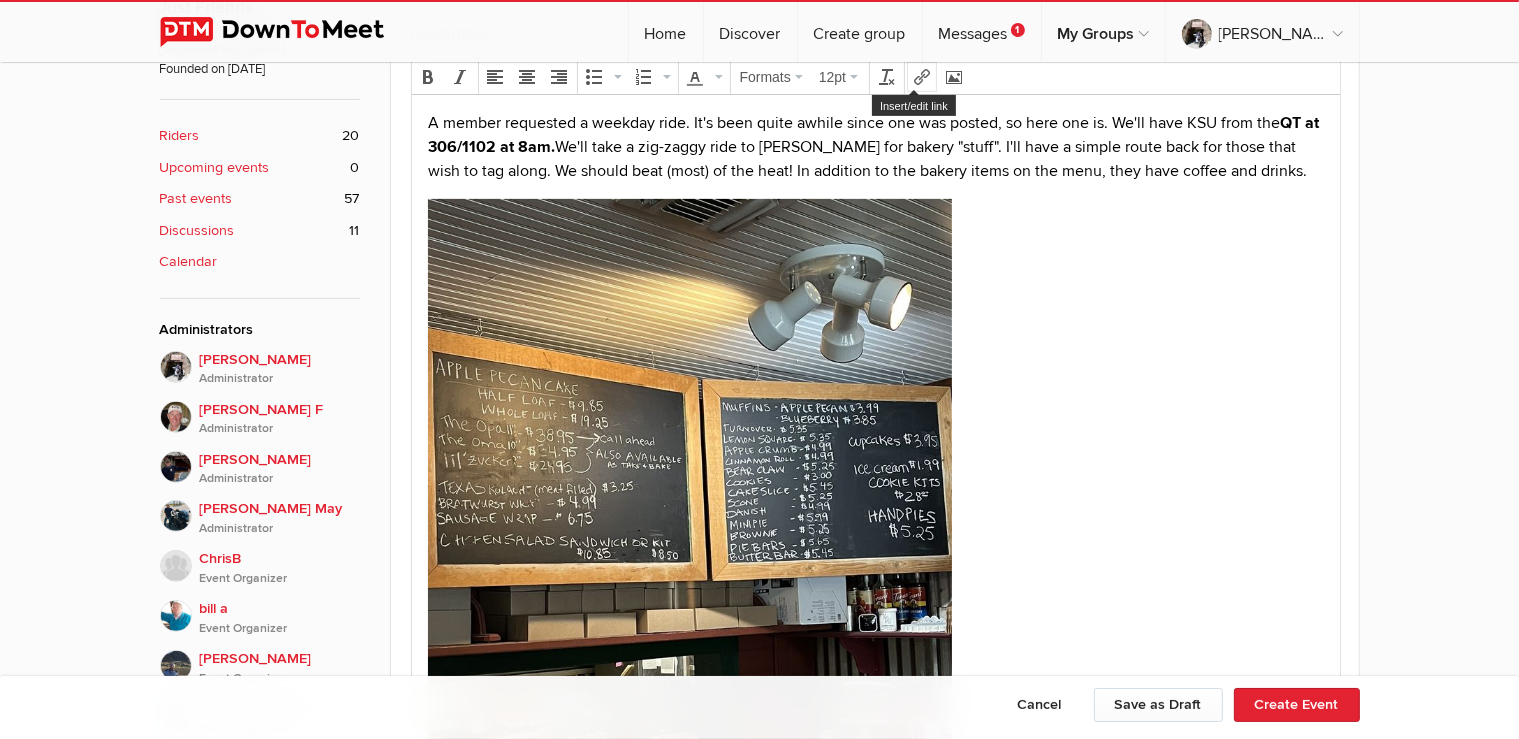 click at bounding box center [922, 77] 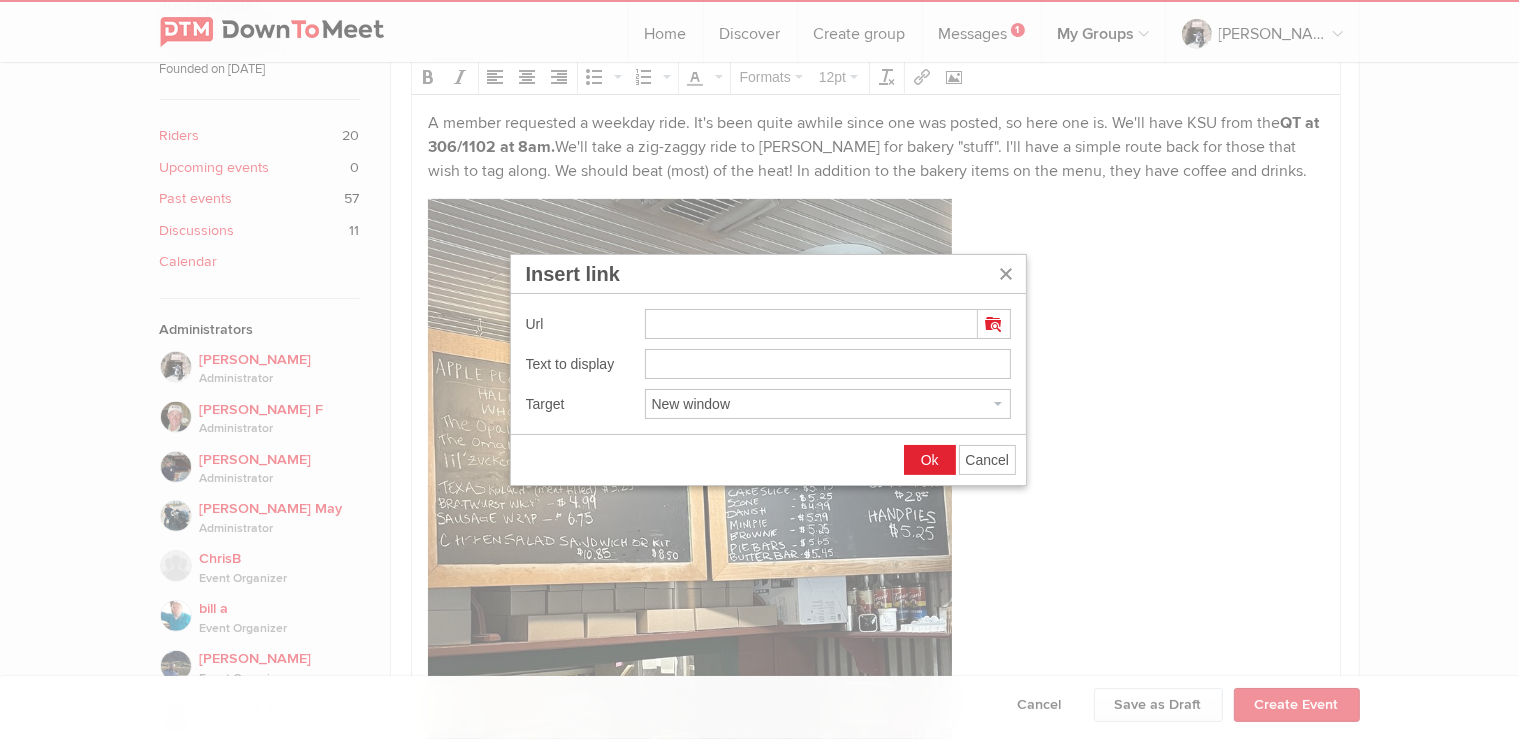 type on "[URL][DOMAIN_NAME]" 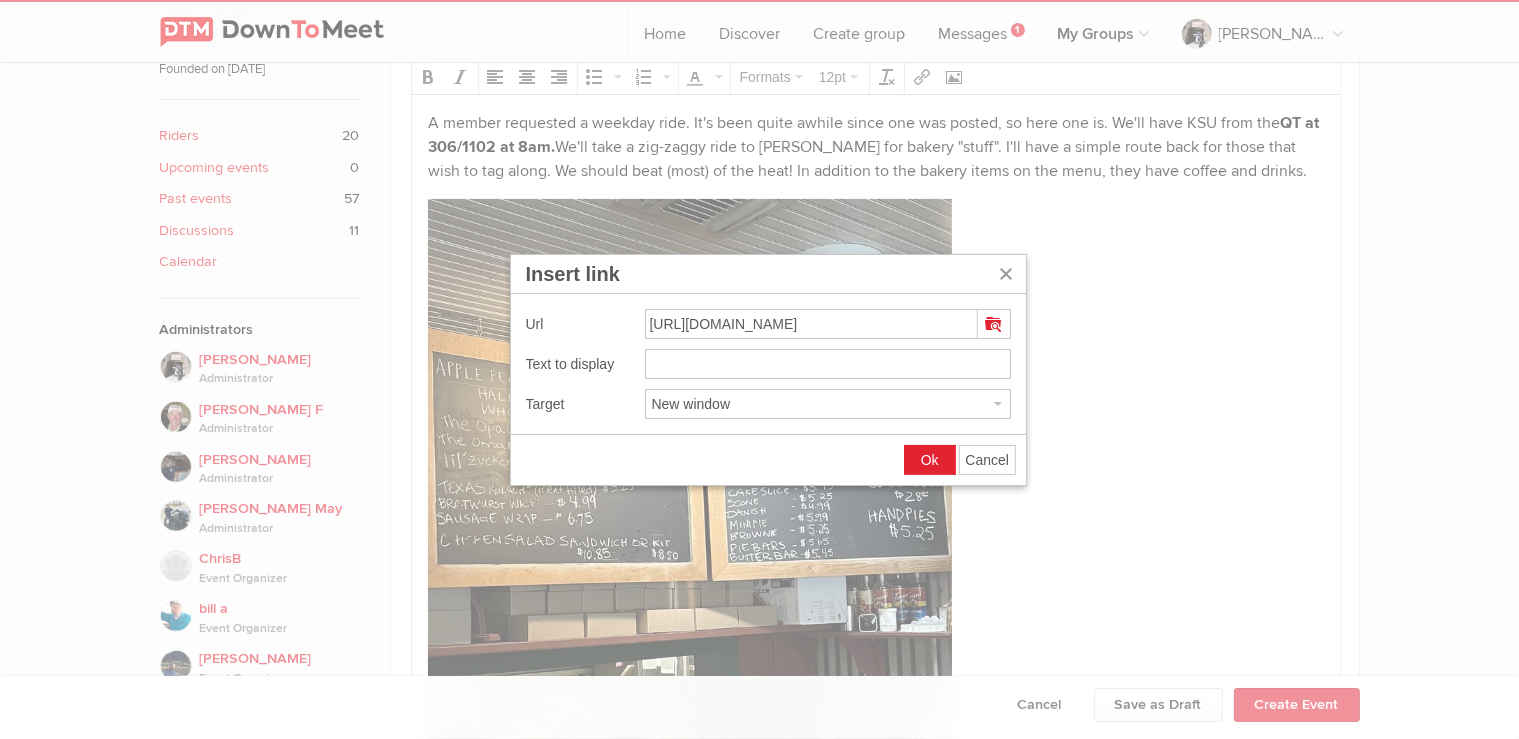 type on "[URL][DOMAIN_NAME]" 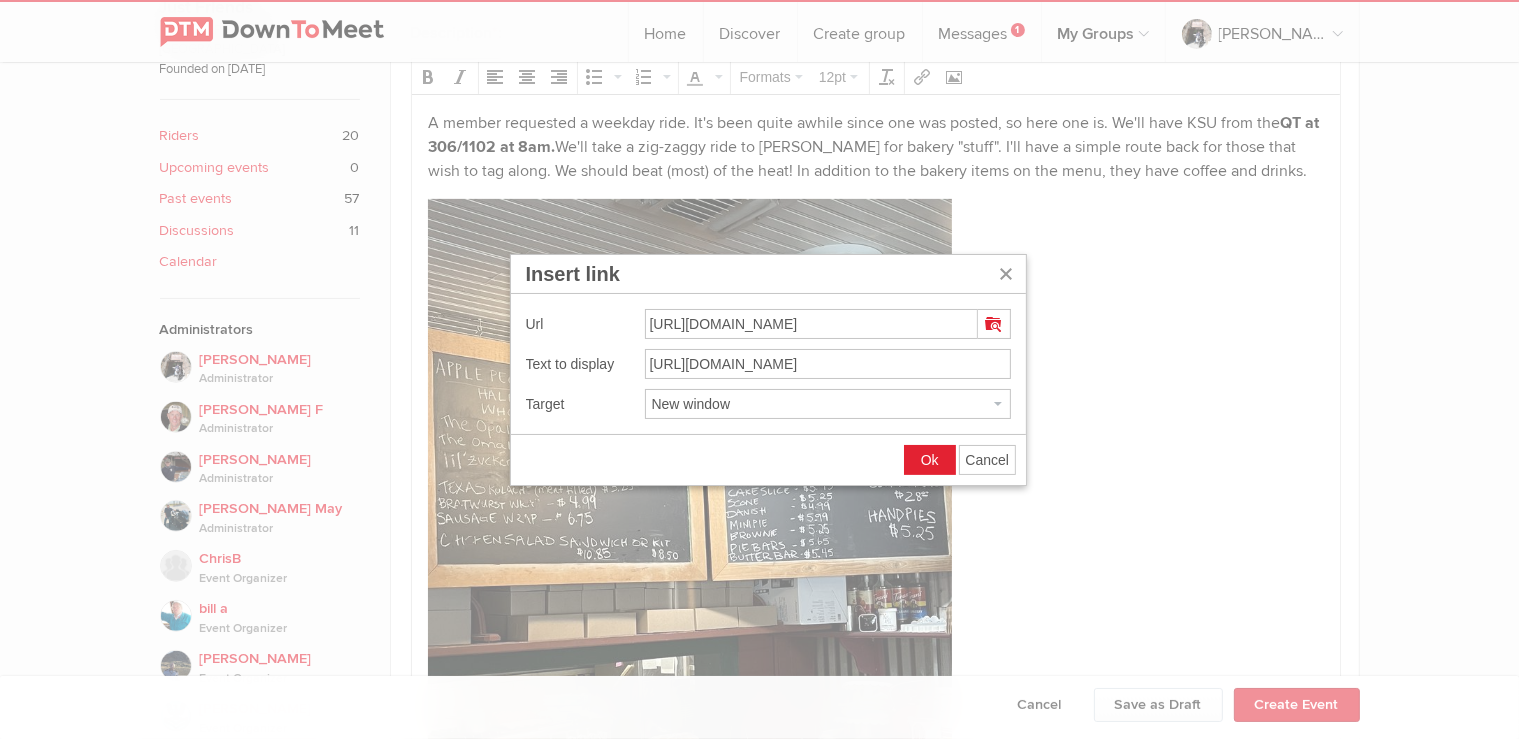 type on "[URL][DOMAIN_NAME]" 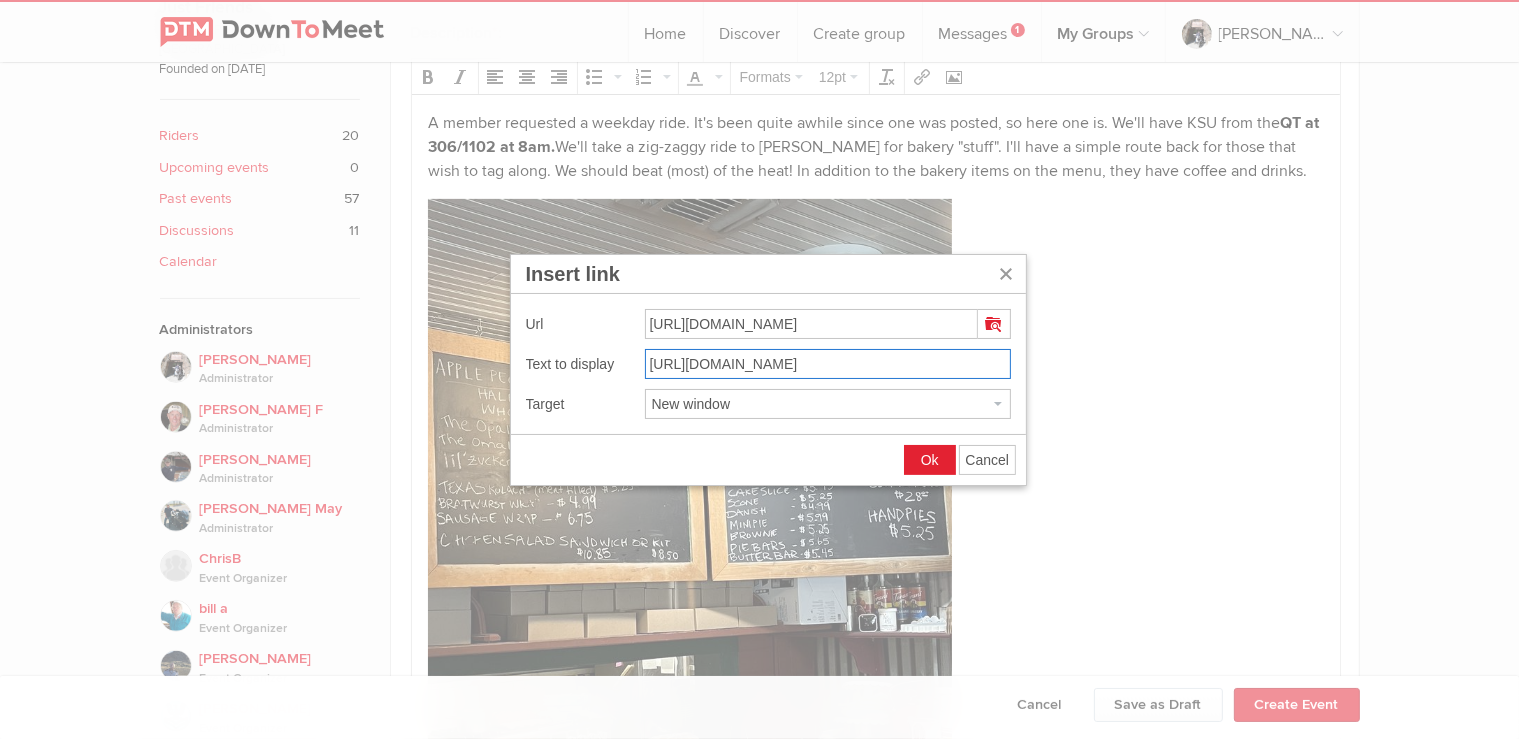 drag, startPoint x: 853, startPoint y: 362, endPoint x: 530, endPoint y: 363, distance: 323.00156 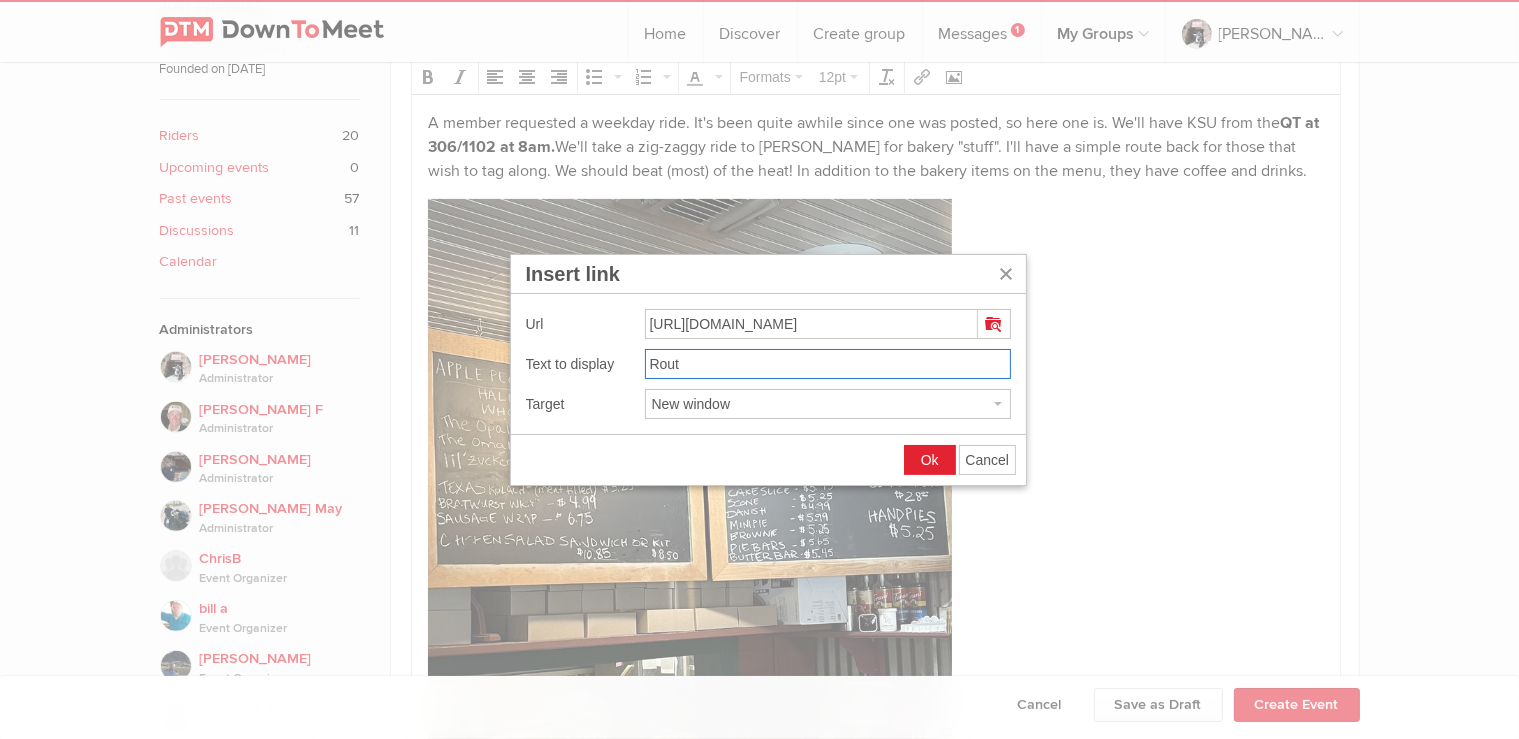 type on "Route" 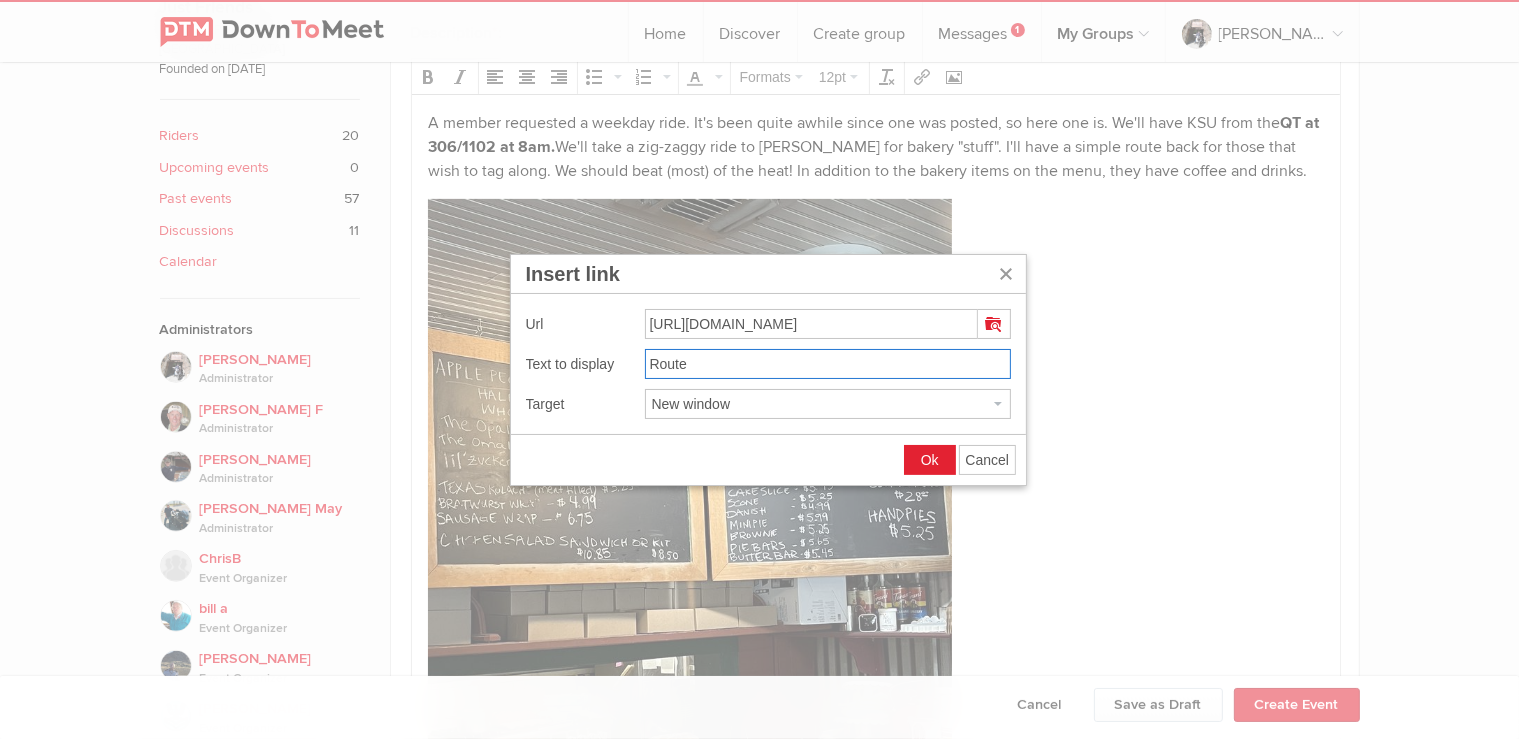 click on "Ok" at bounding box center (930, 460) 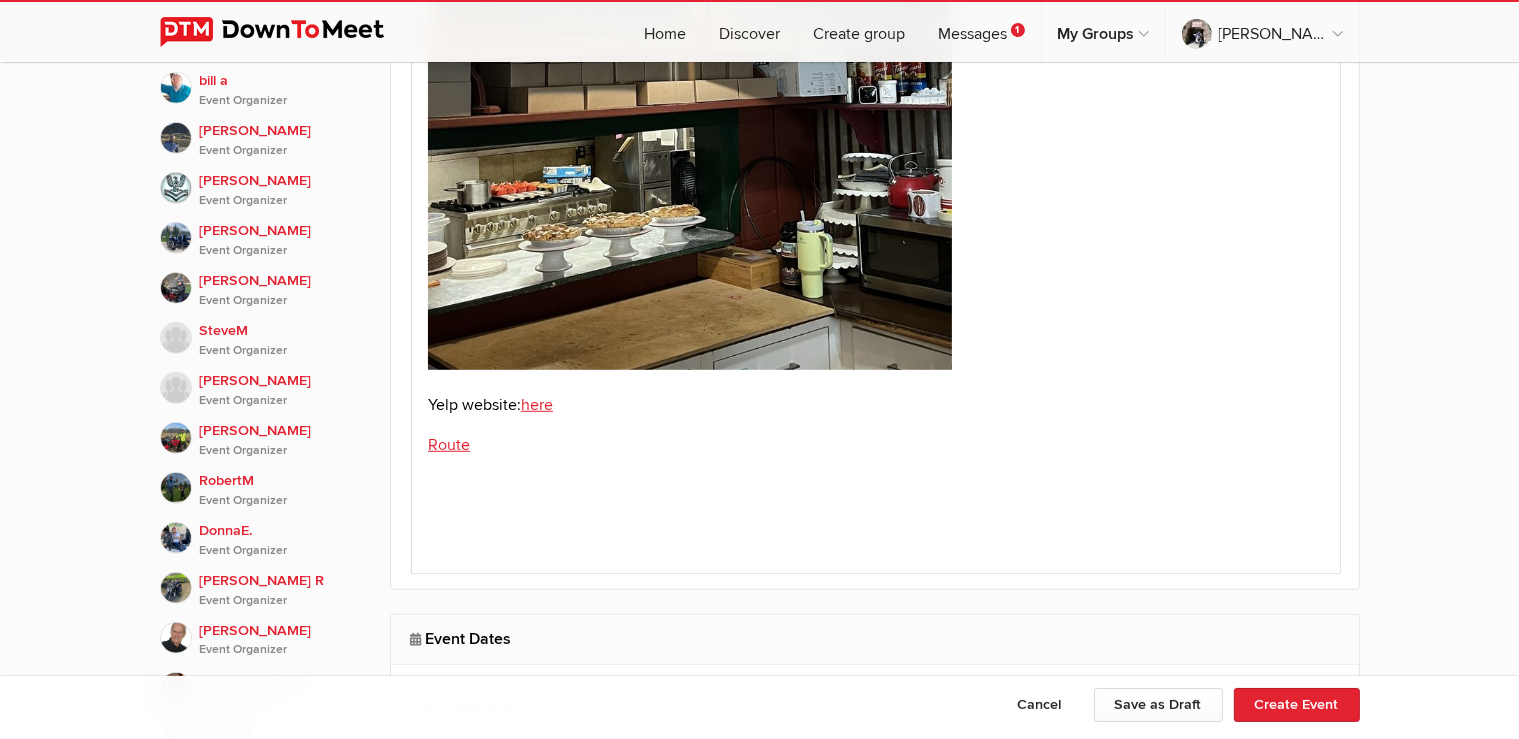 scroll, scrollTop: 1584, scrollLeft: 0, axis: vertical 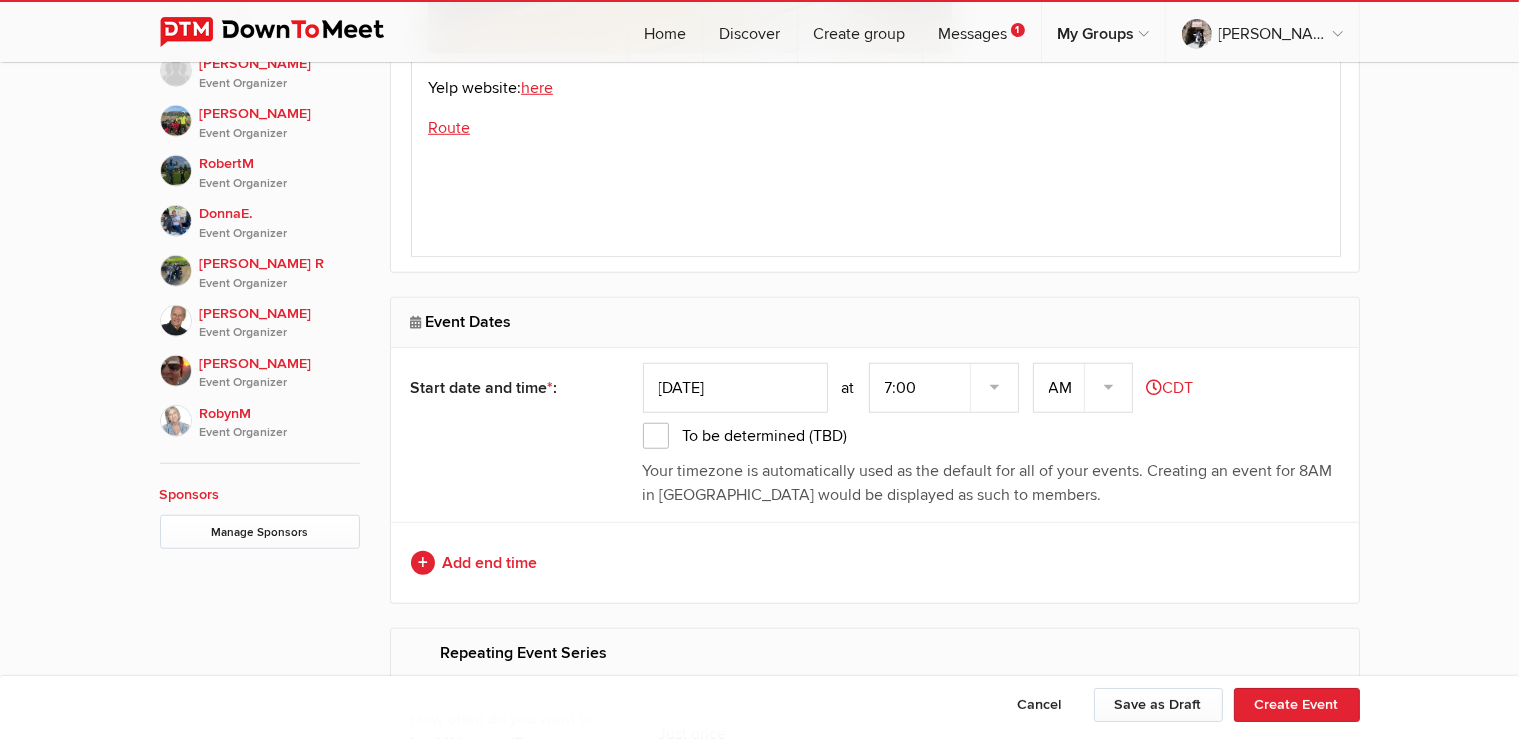 click on "[DATE]" 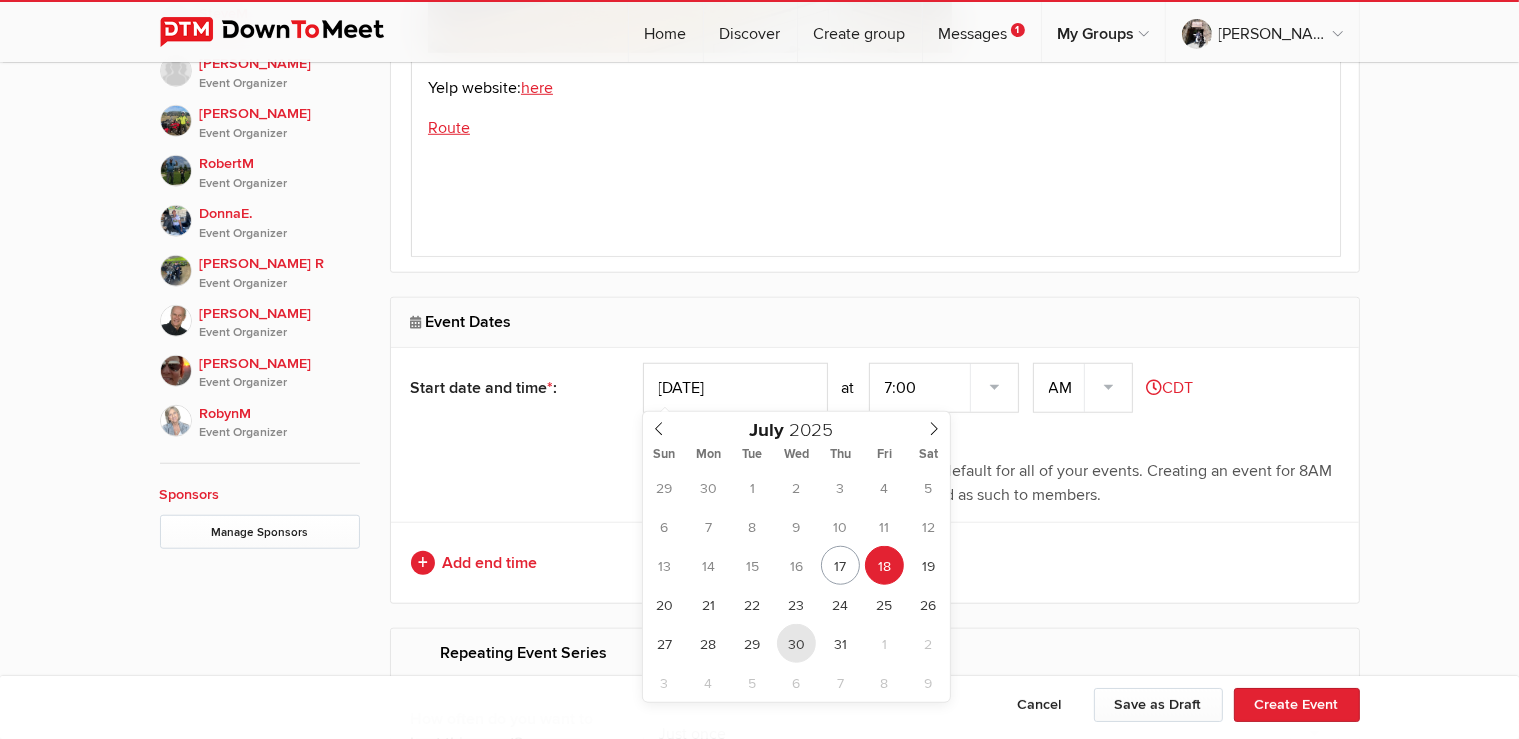 type on "[DATE]" 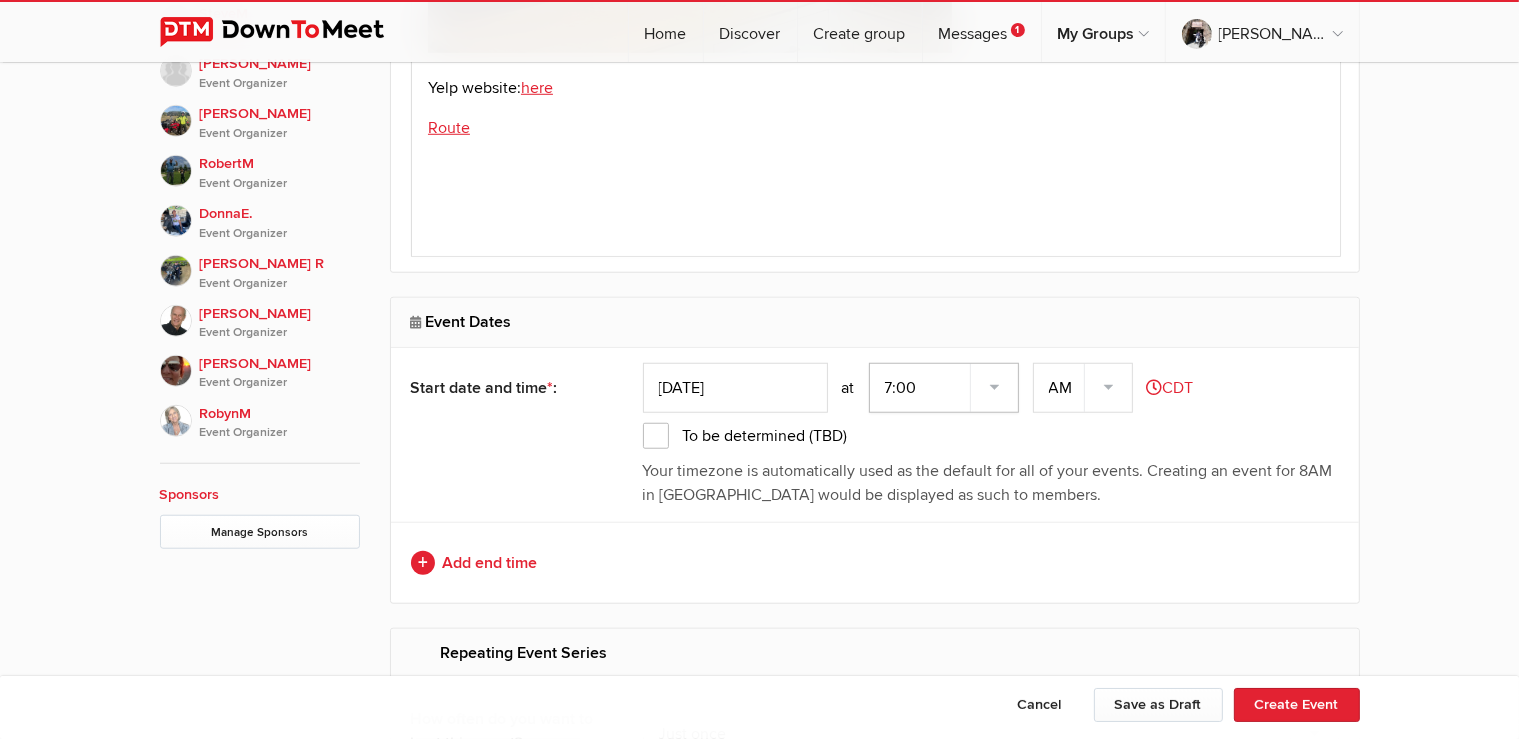 click on "7:00 7:15 7:30 7:45 8:00 8:15 8:30 8:45 9:00 9:15 9:30 9:45 10:00 10:15 10:30 10:45 11:00 11:15 11:30 11:45 12:00 12:15 12:30 12:45 1:00 1:15 1:30 1:45 2:00 2:15 2:30 2:45 3:00 3:15 3:30 3:45 4:00 4:15 4:30 4:45 5:00 5:15 5:30 5:45 6:00 6:15 6:30 6:45" 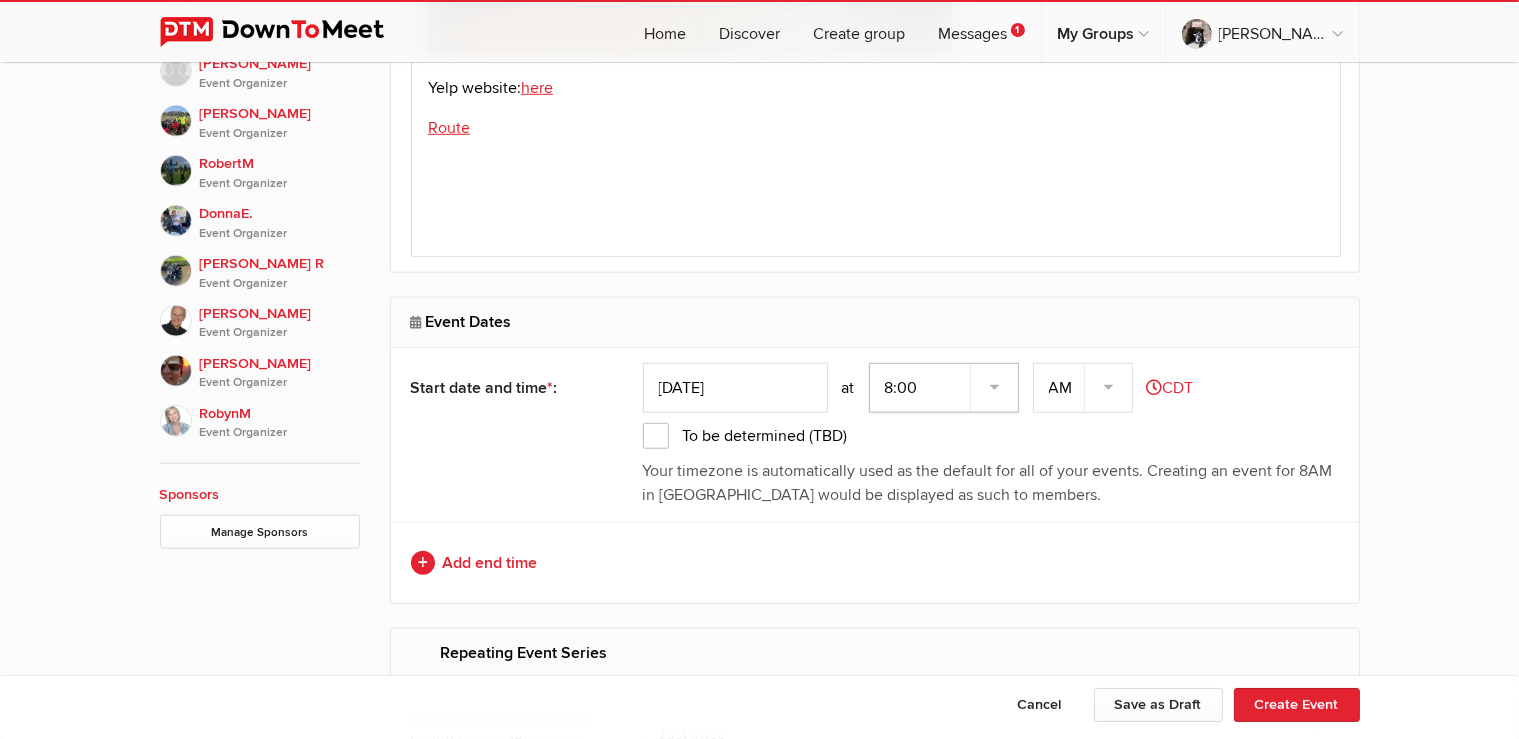 click on "8:00" 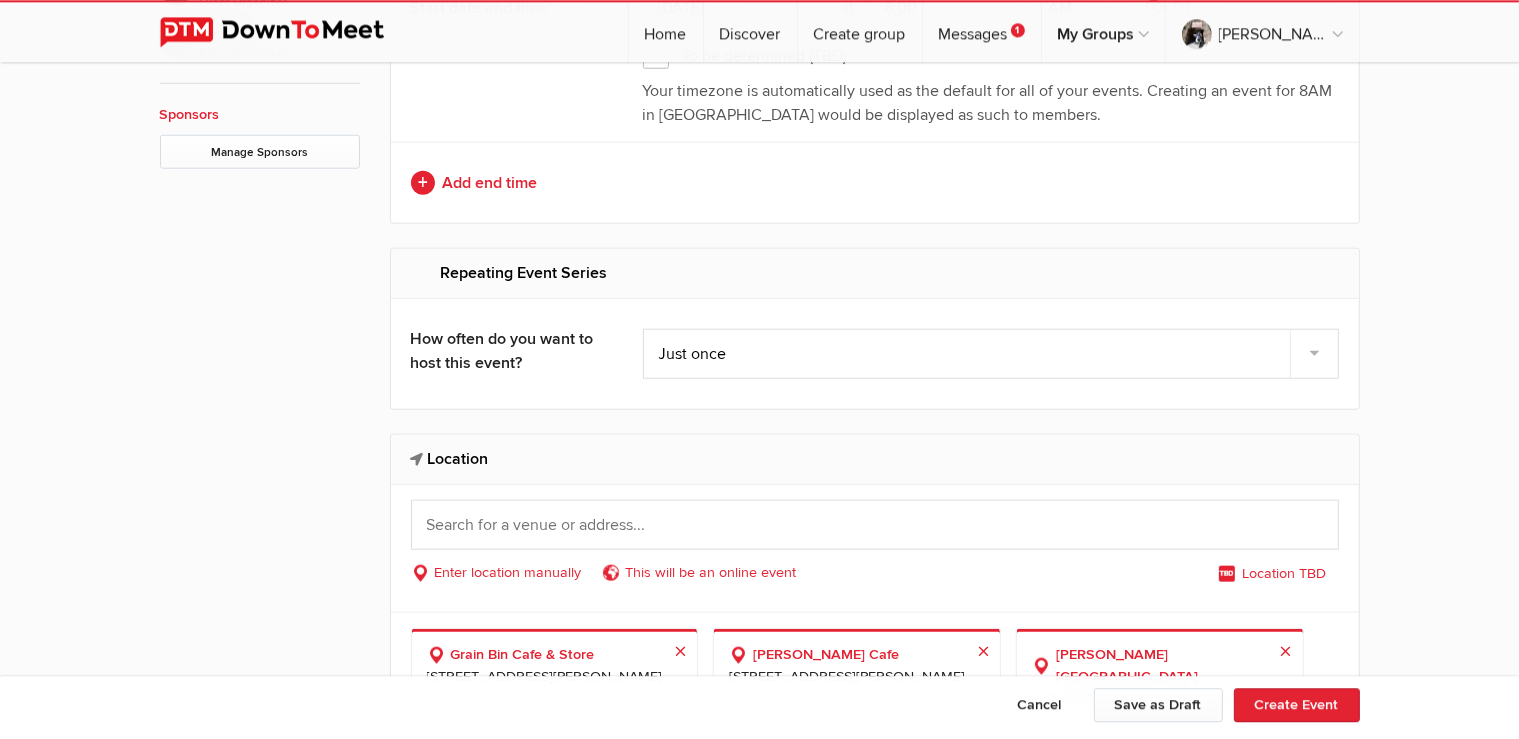 scroll, scrollTop: 2006, scrollLeft: 0, axis: vertical 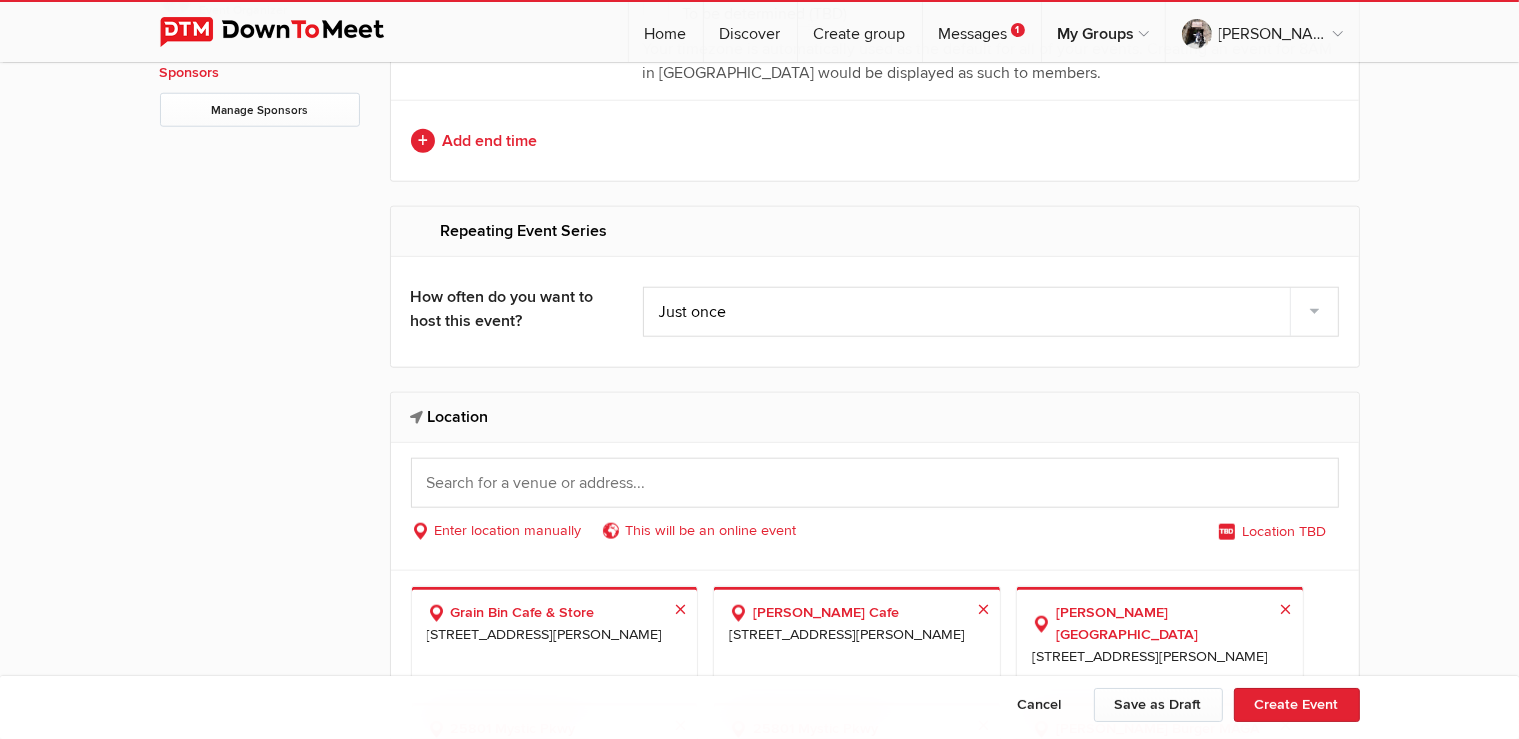 click on "Location" 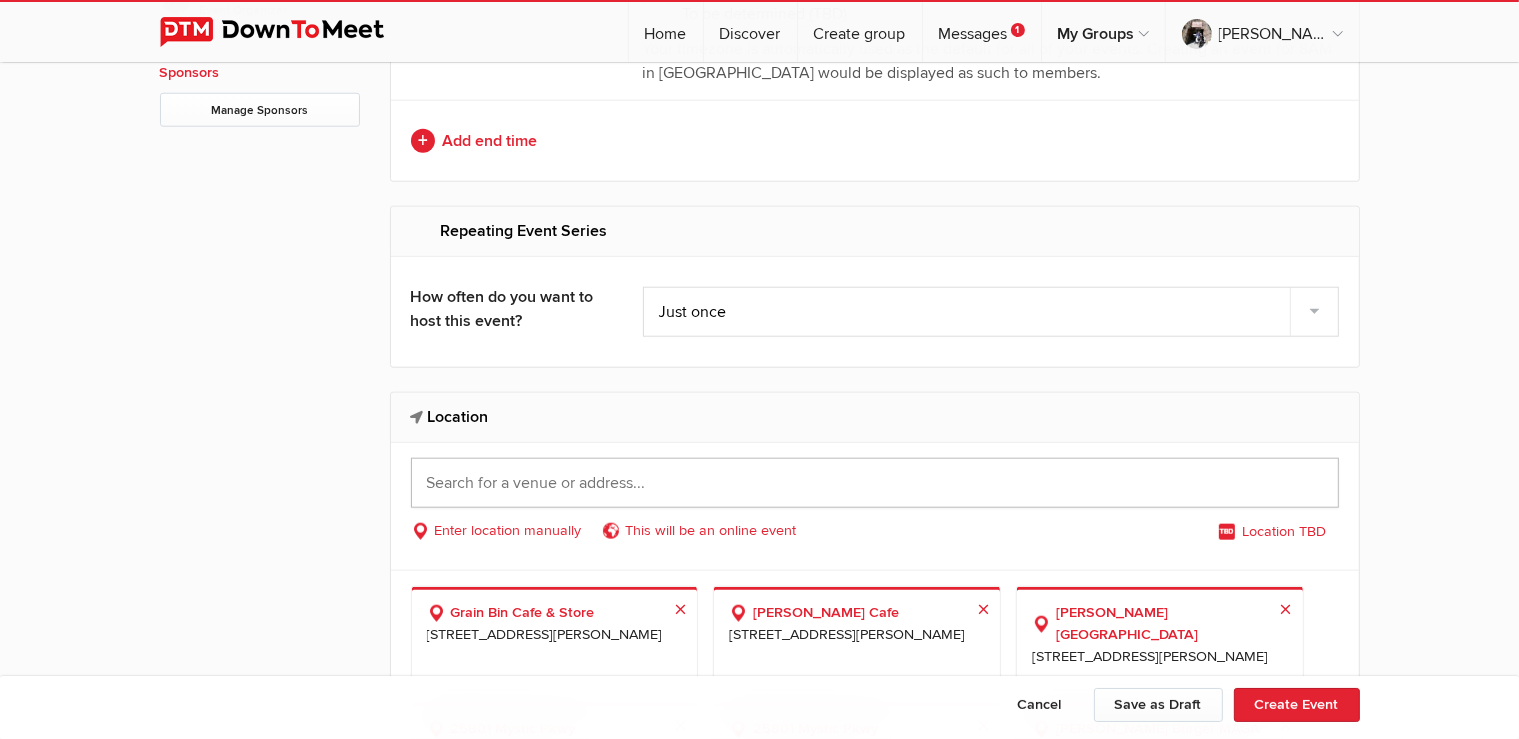 click 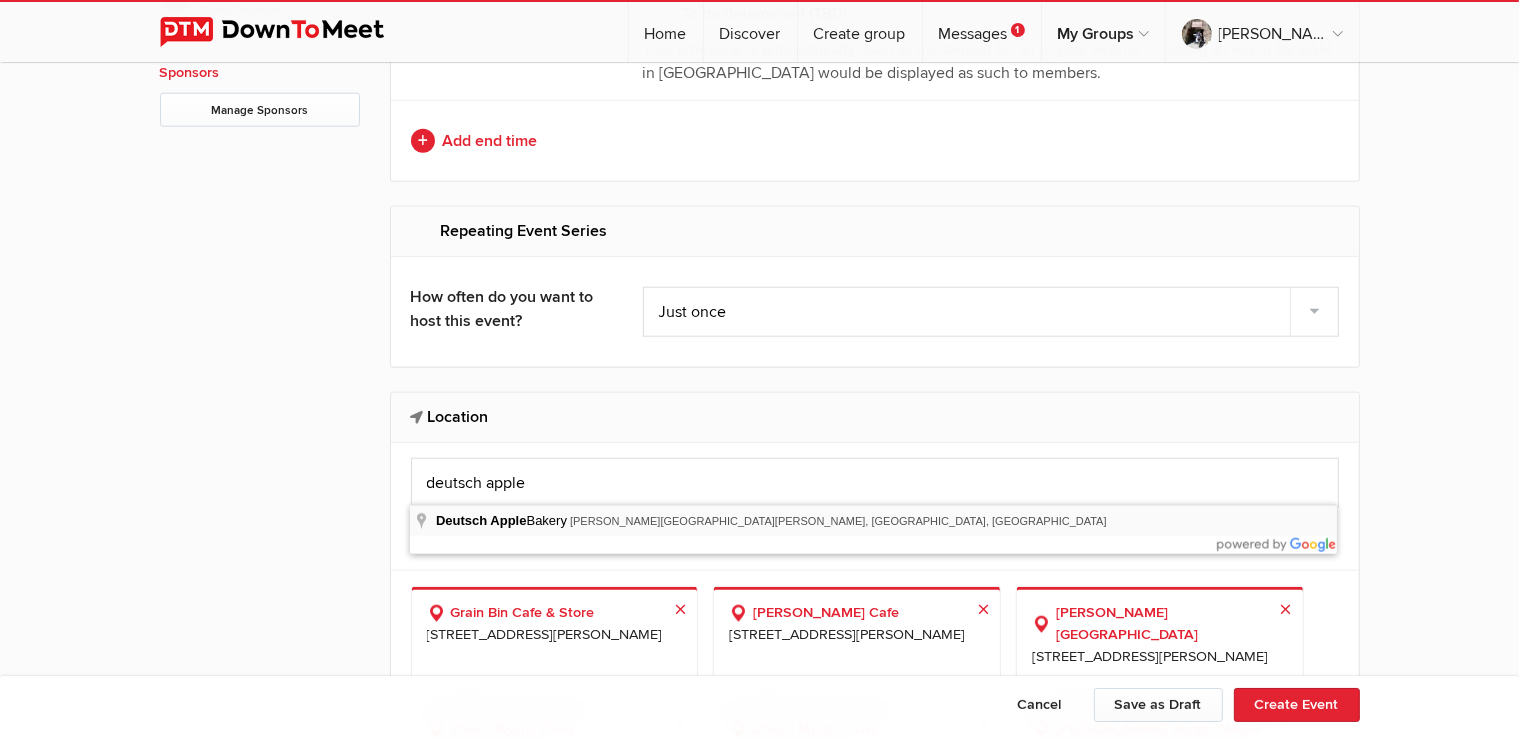 type on "Deutsch Apple Bakery, [PERSON_NAME][GEOGRAPHIC_DATA], [GEOGRAPHIC_DATA], [GEOGRAPHIC_DATA], [GEOGRAPHIC_DATA]" 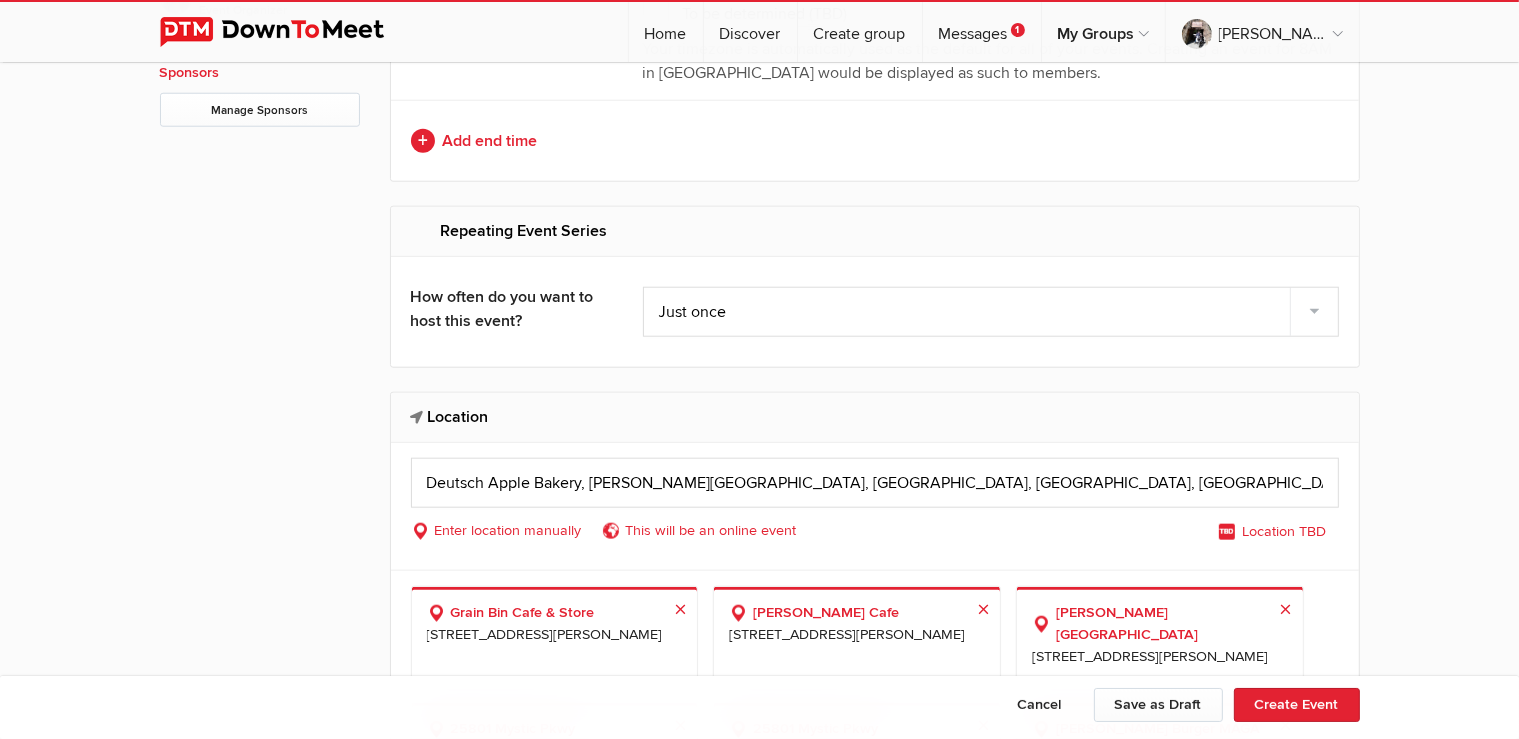 select on "[GEOGRAPHIC_DATA]" 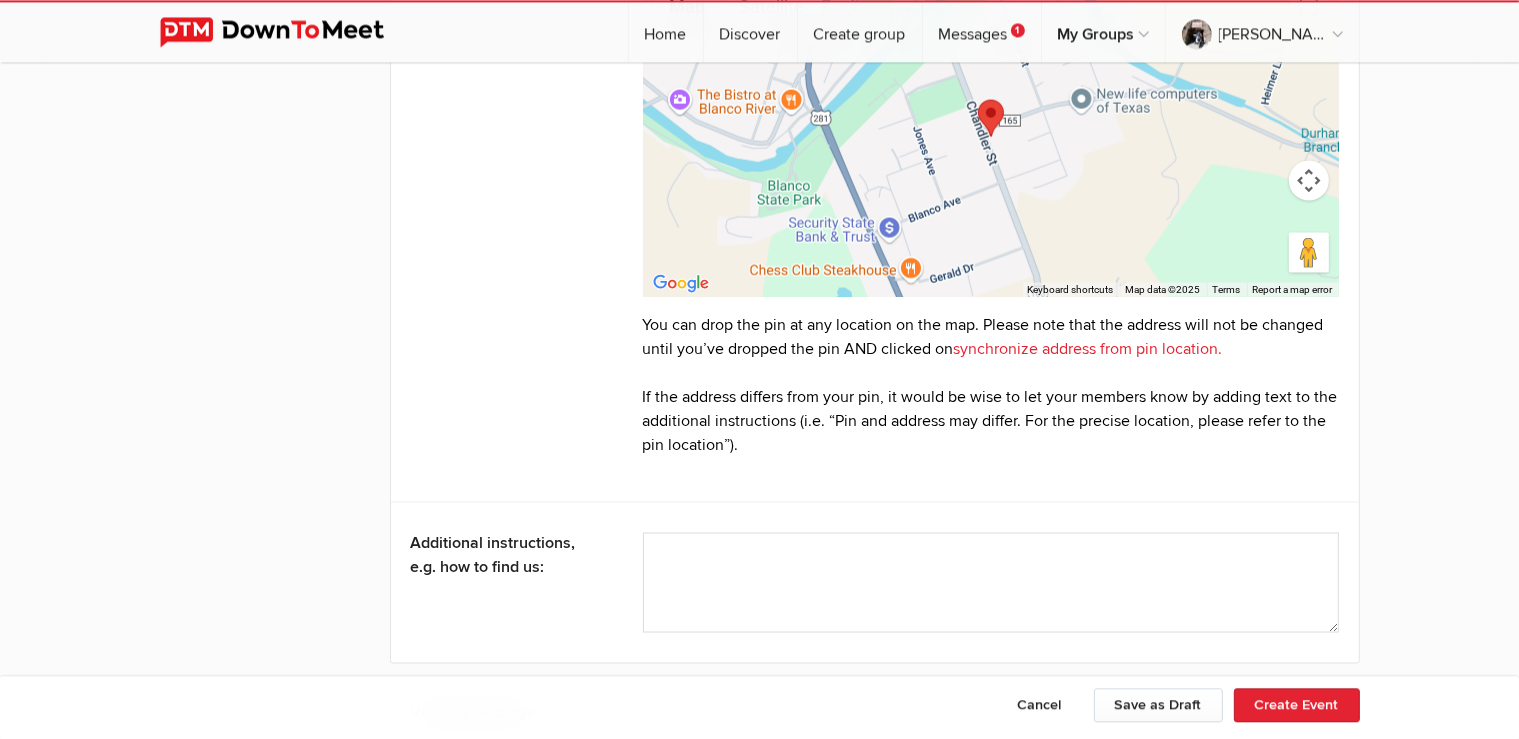 scroll, scrollTop: 3273, scrollLeft: 0, axis: vertical 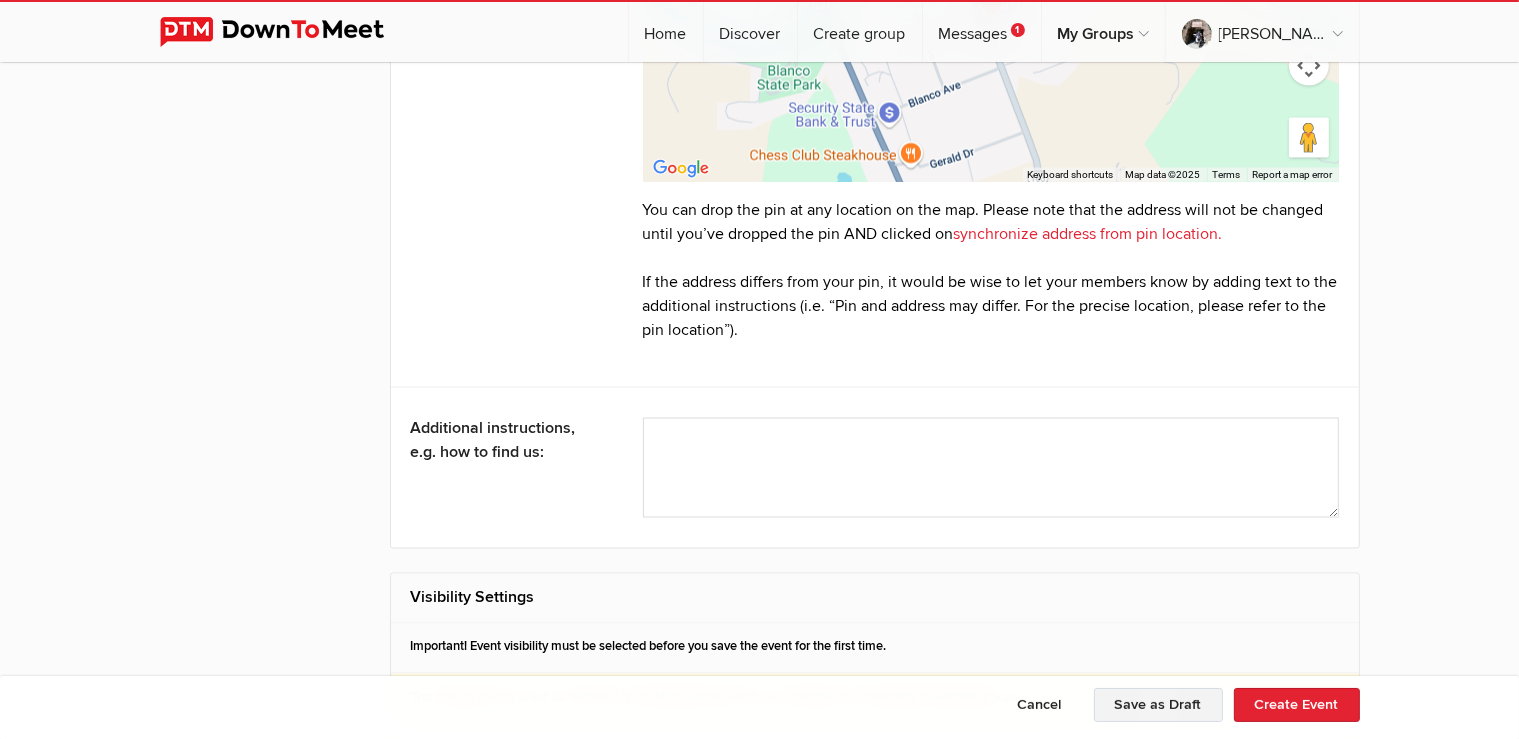 click on "Save as Draft" 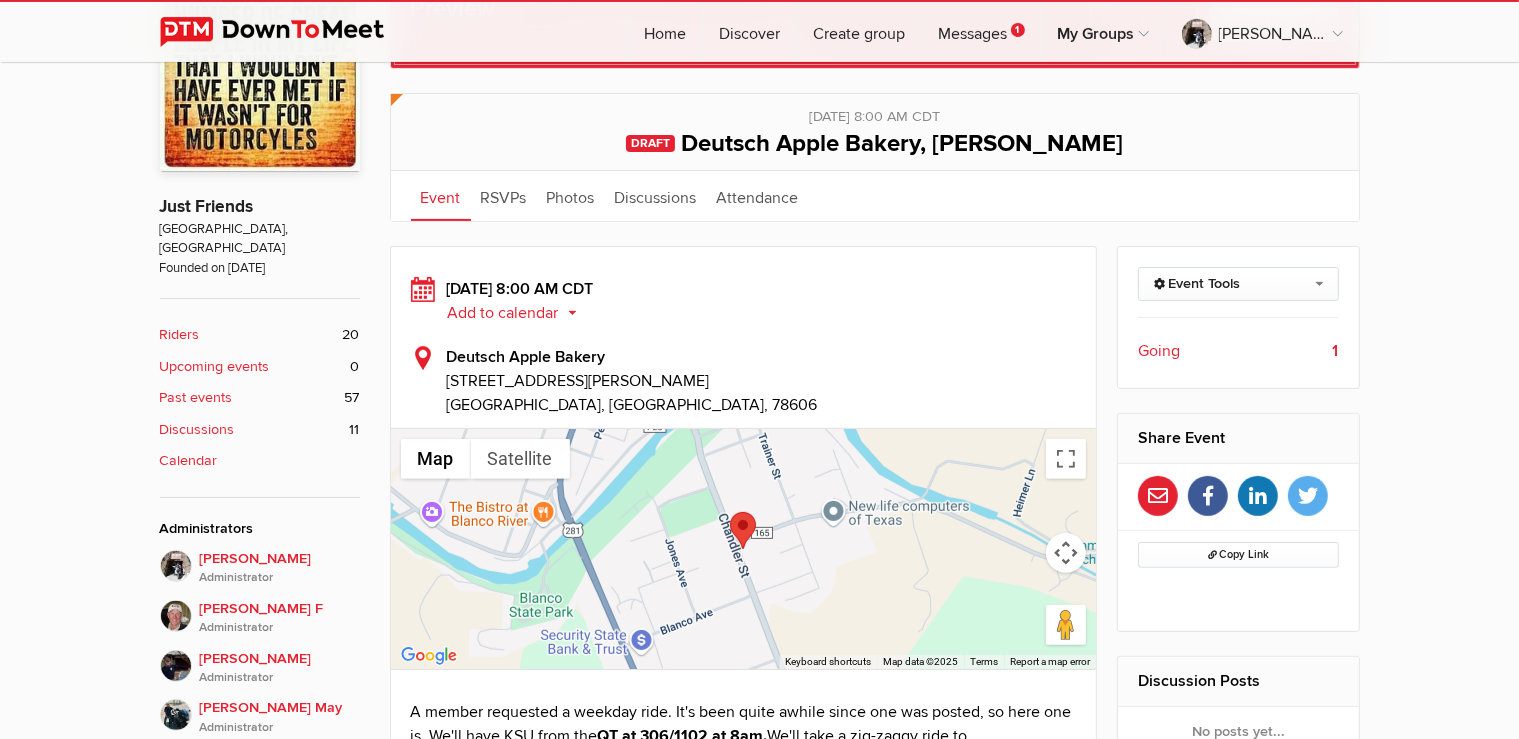 scroll, scrollTop: 633, scrollLeft: 0, axis: vertical 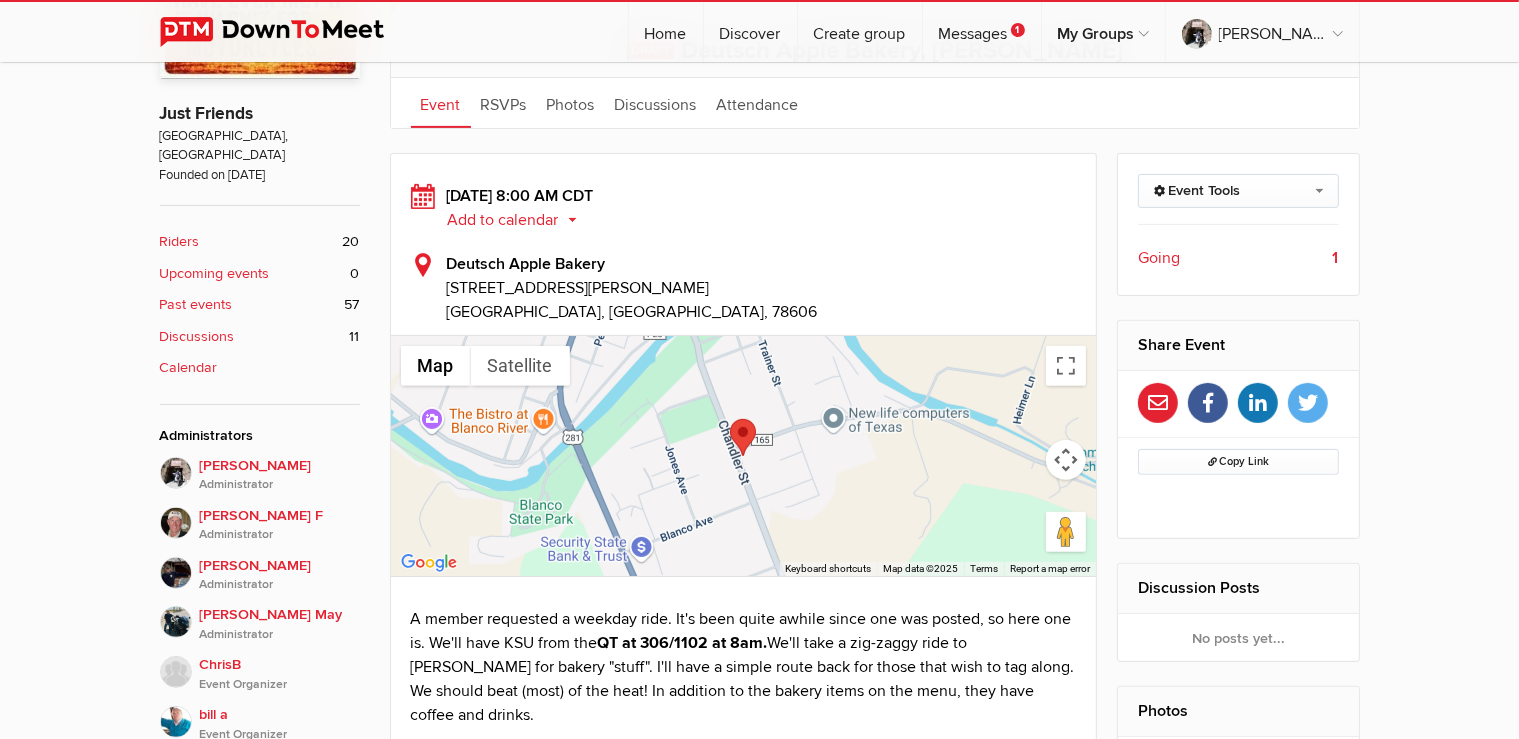 click on "1" 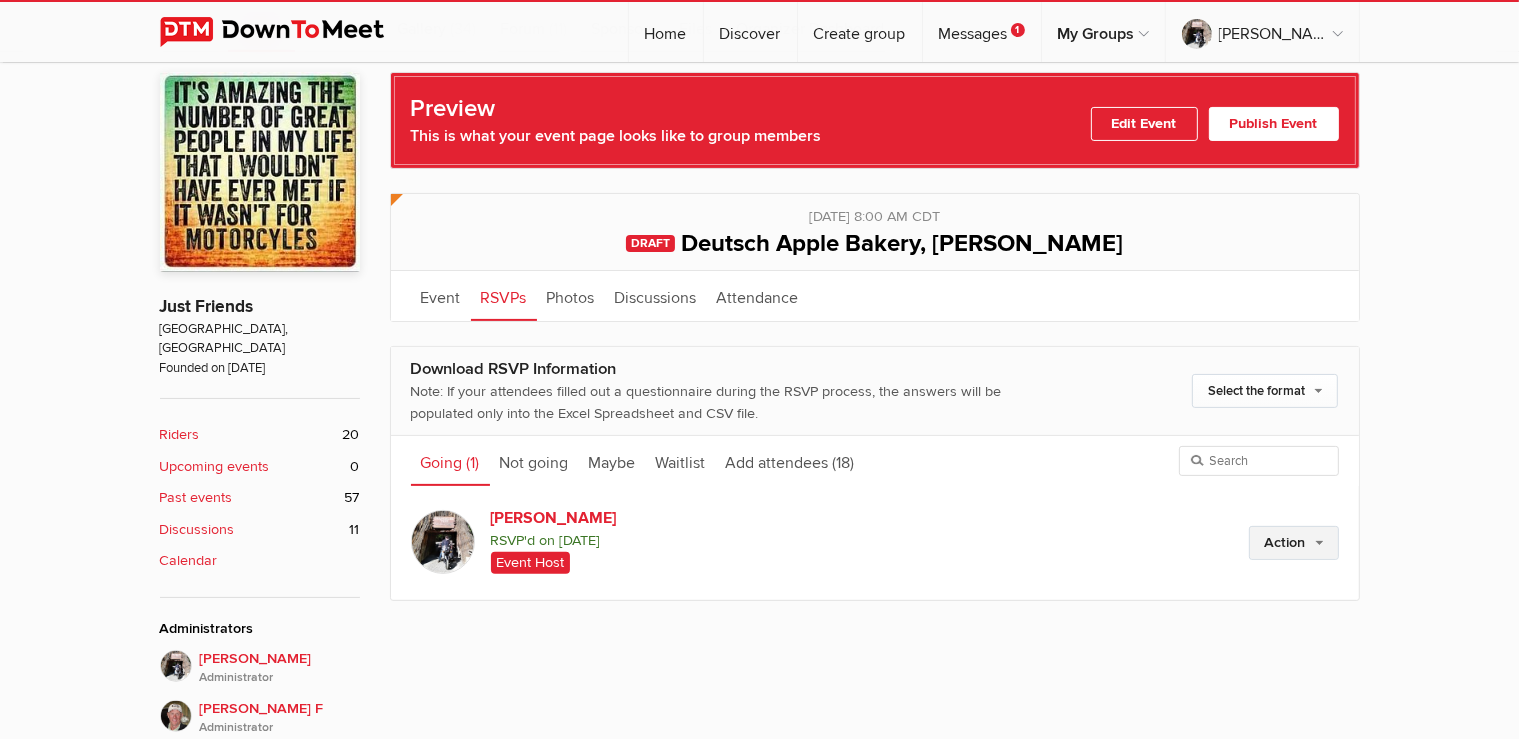 click on "Action" 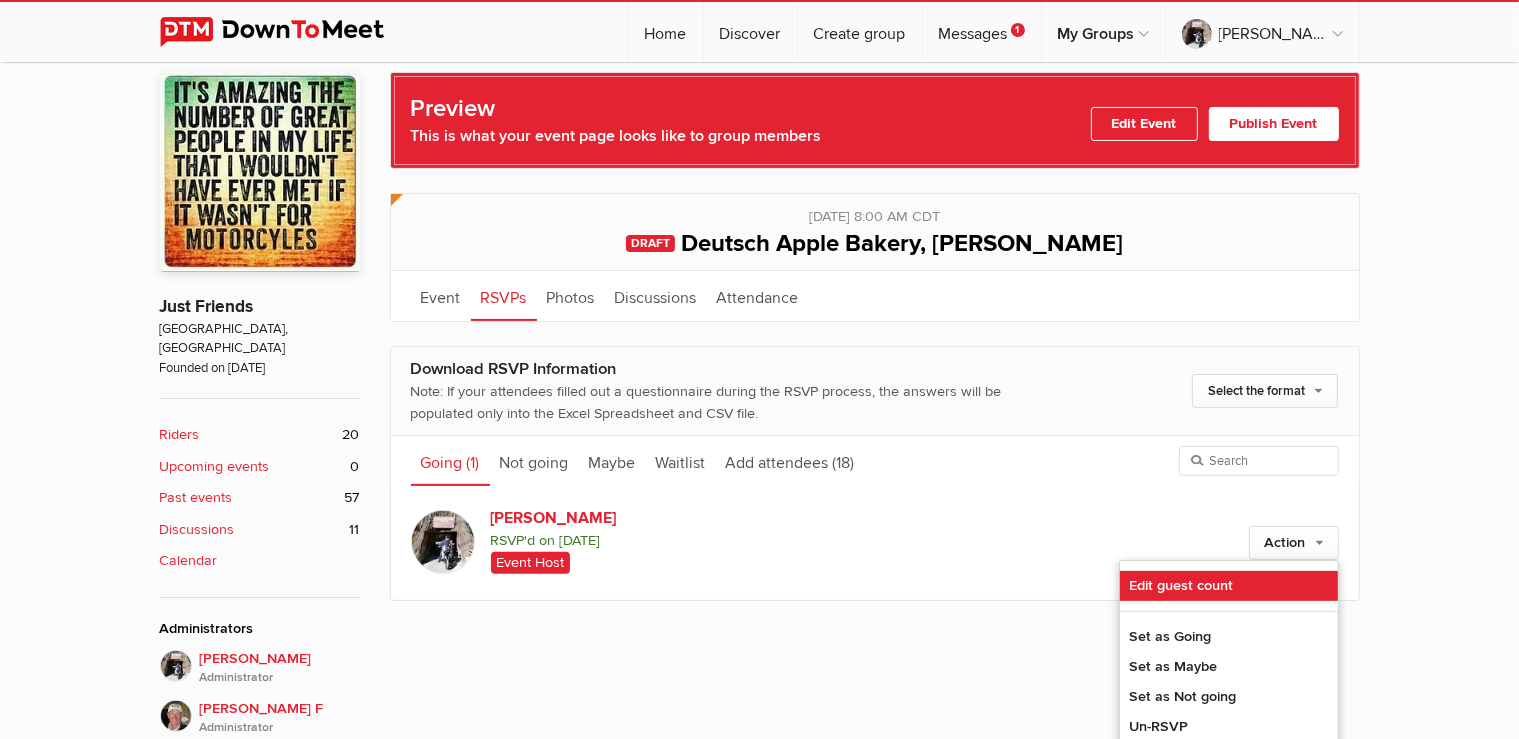 click on "Edit guest count" 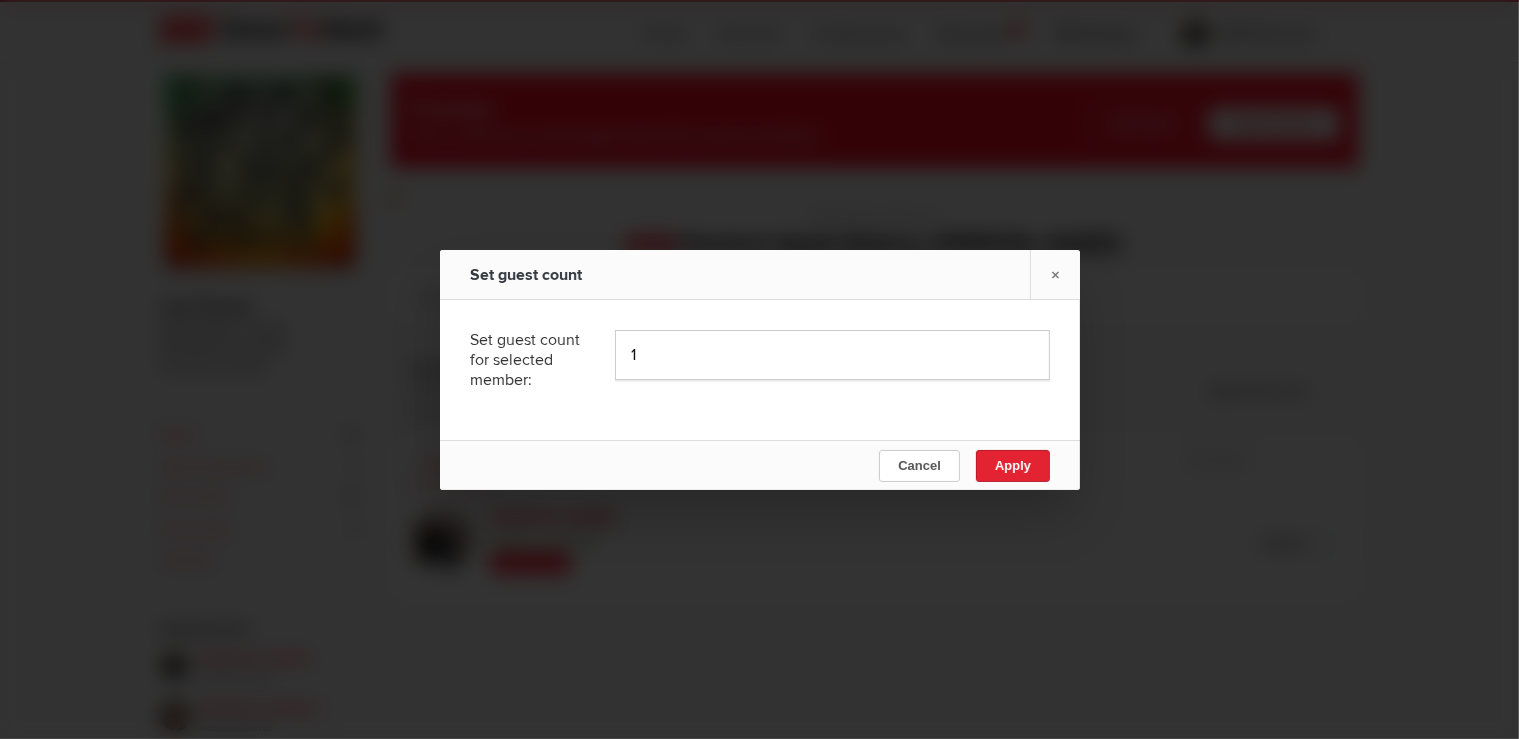 click on "1" 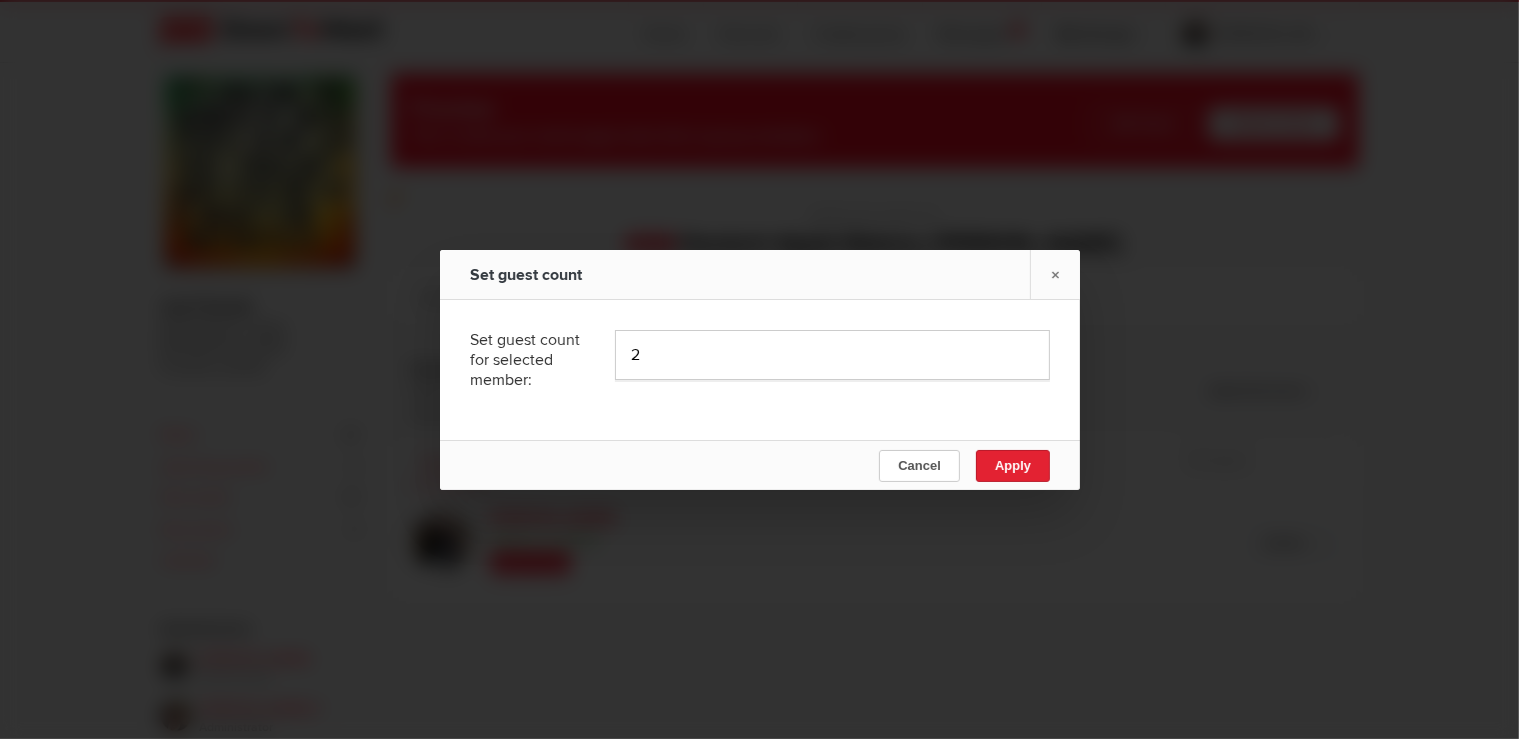 type on "2" 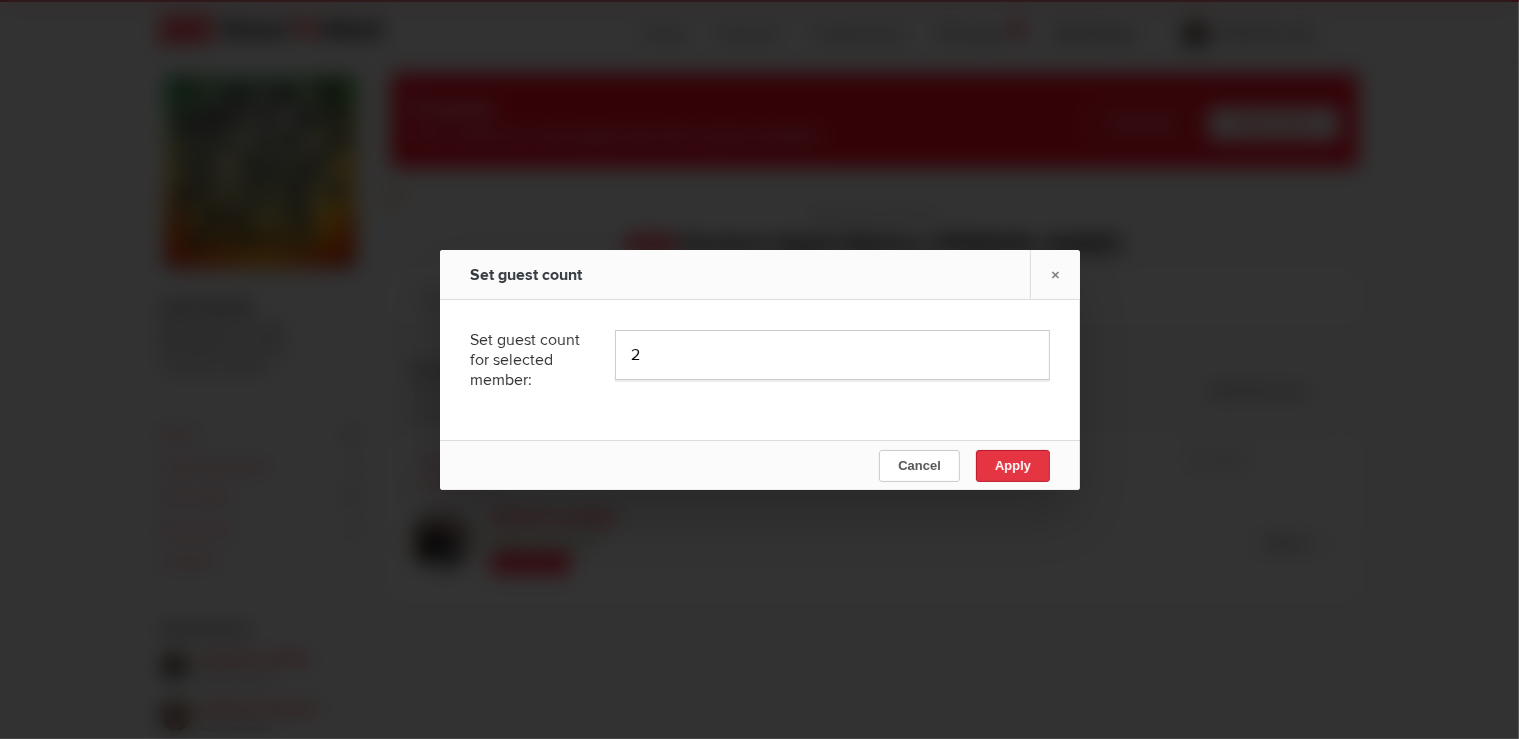 click on "Apply" 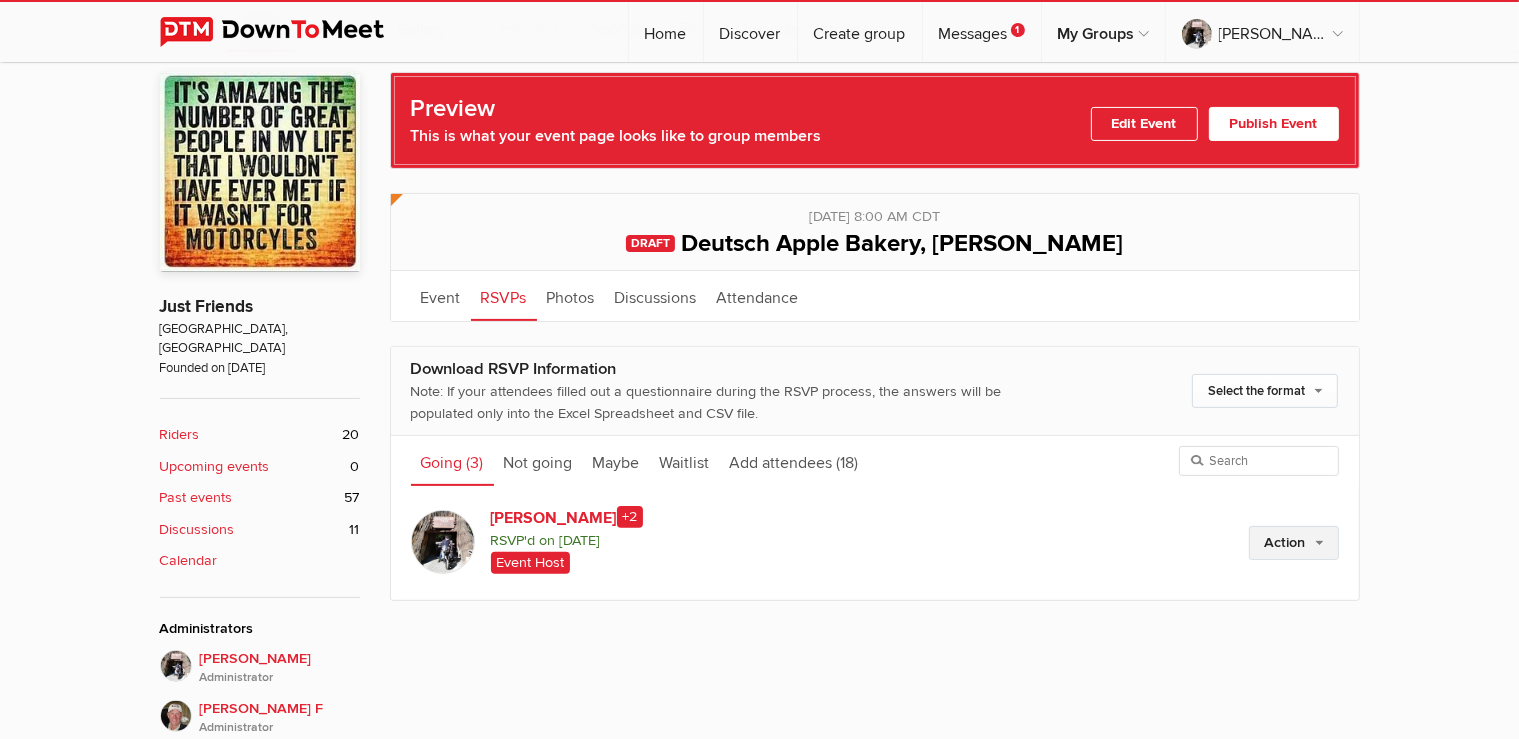 click on "Action" 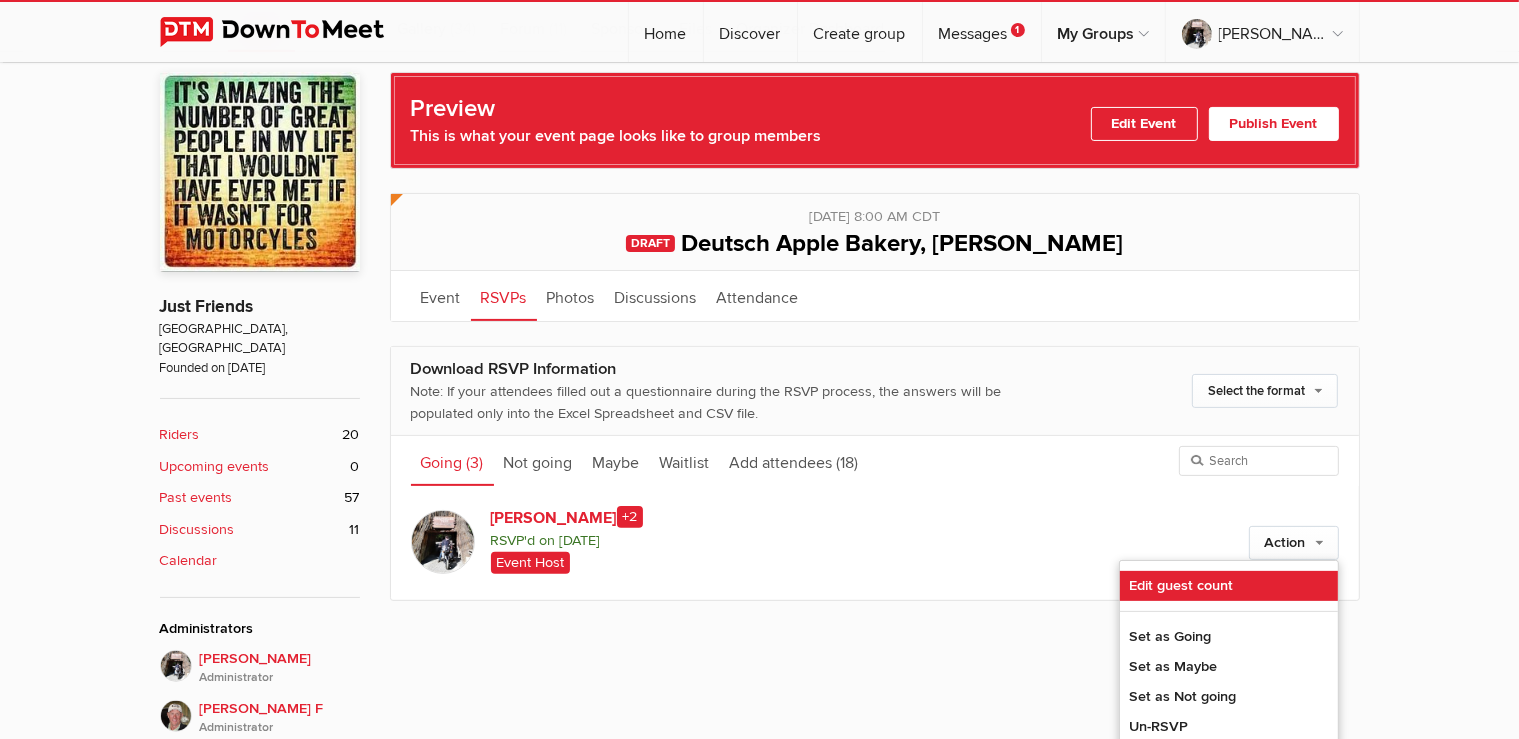 click on "Edit guest count" 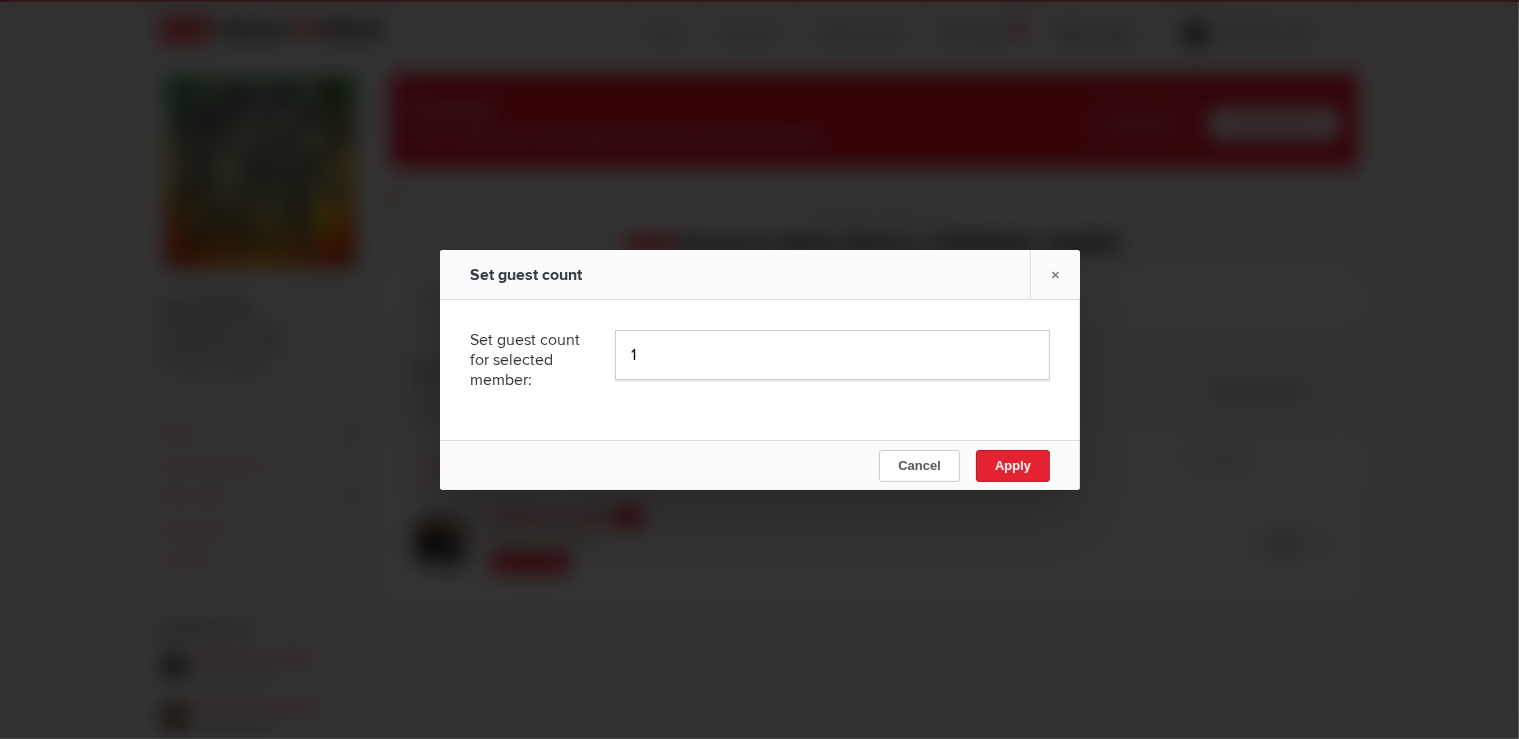 type on "1" 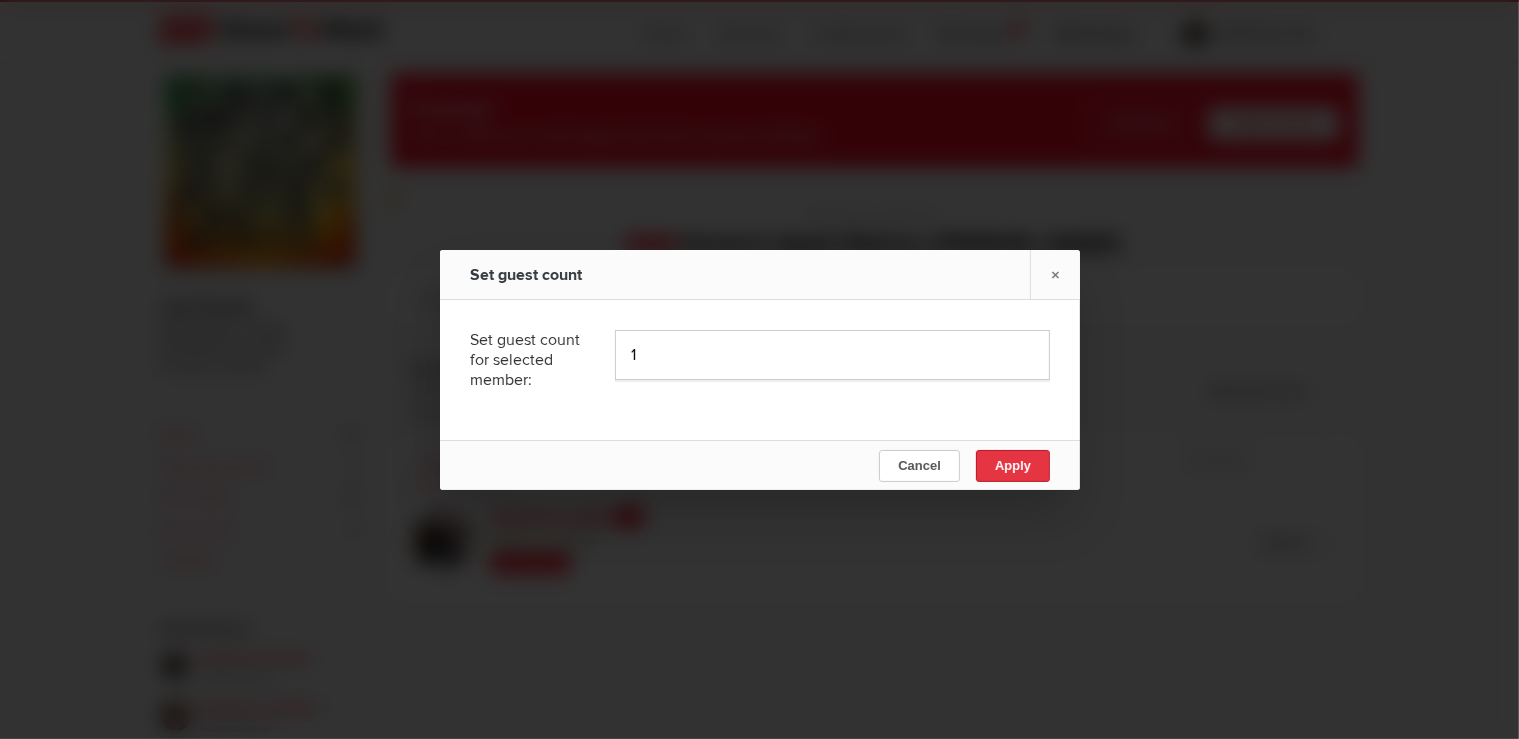 click on "Apply" 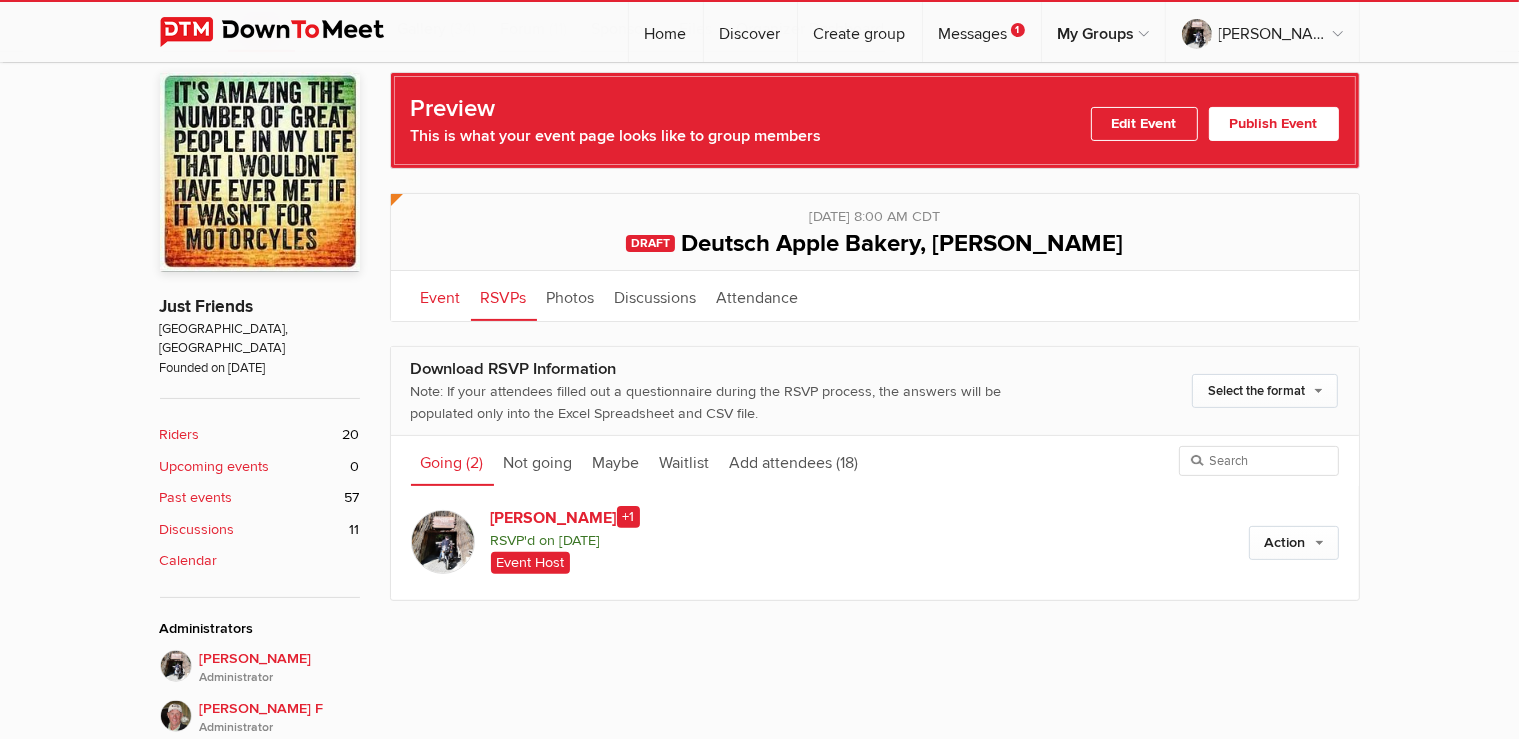 click on "Event" 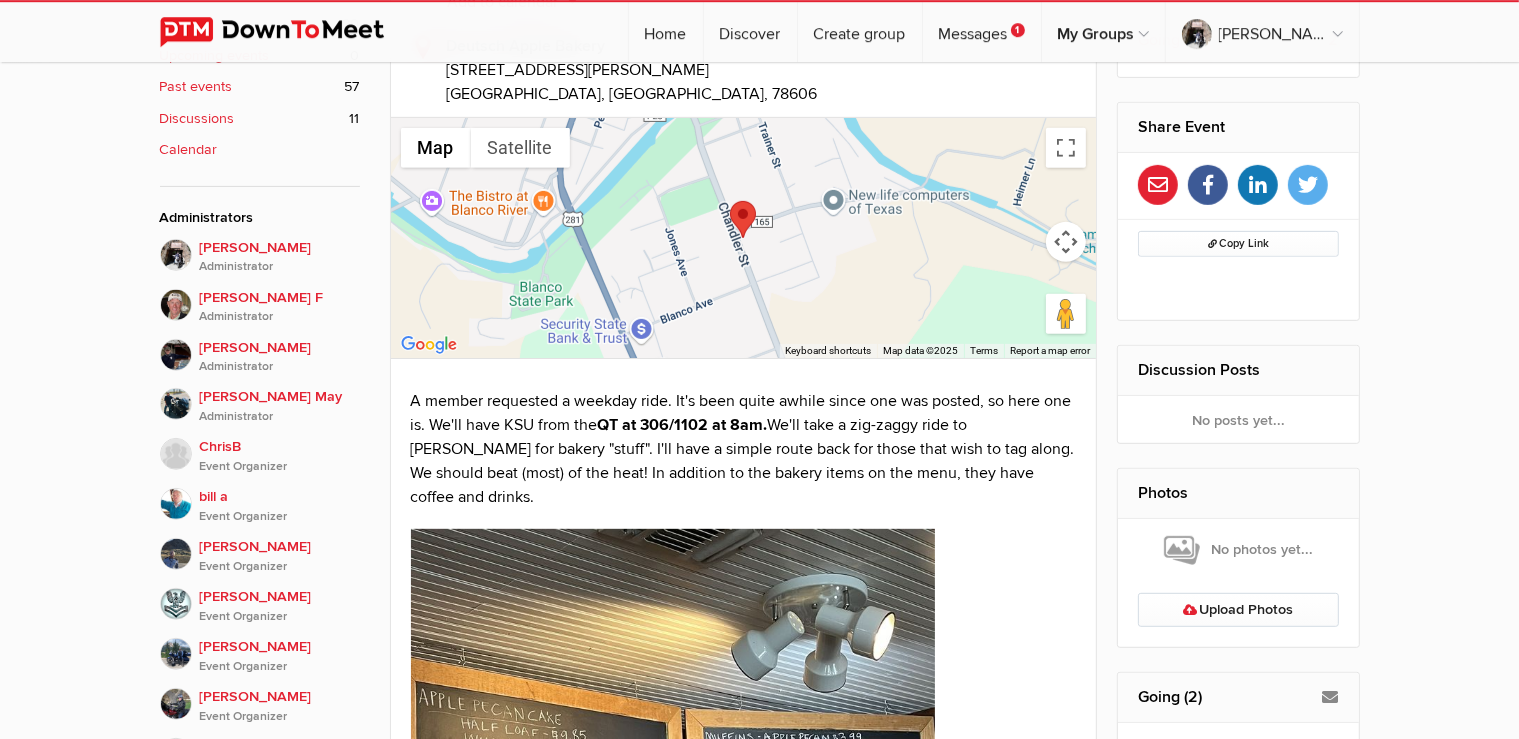 scroll, scrollTop: 863, scrollLeft: 0, axis: vertical 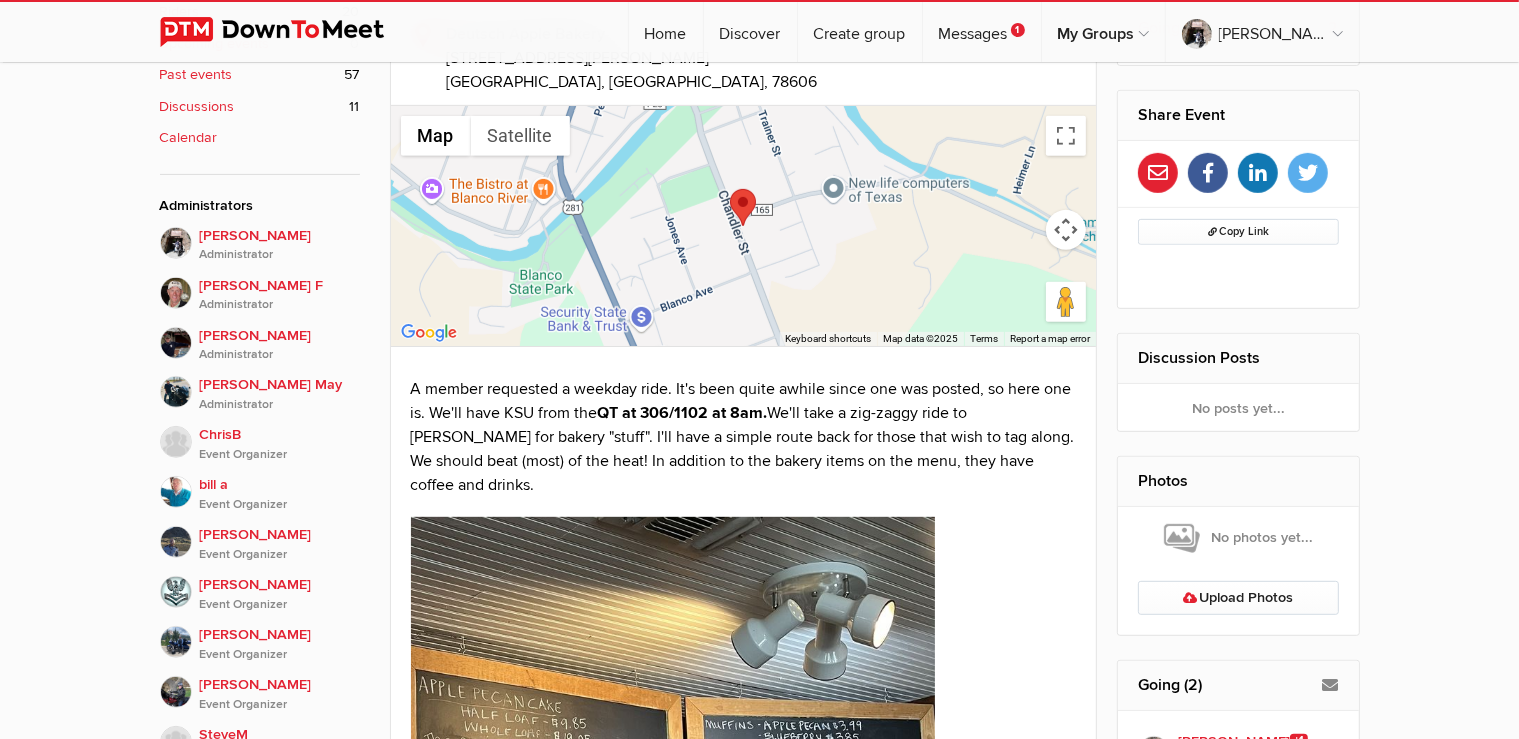 click on "QT at 306/1102 at 8am." 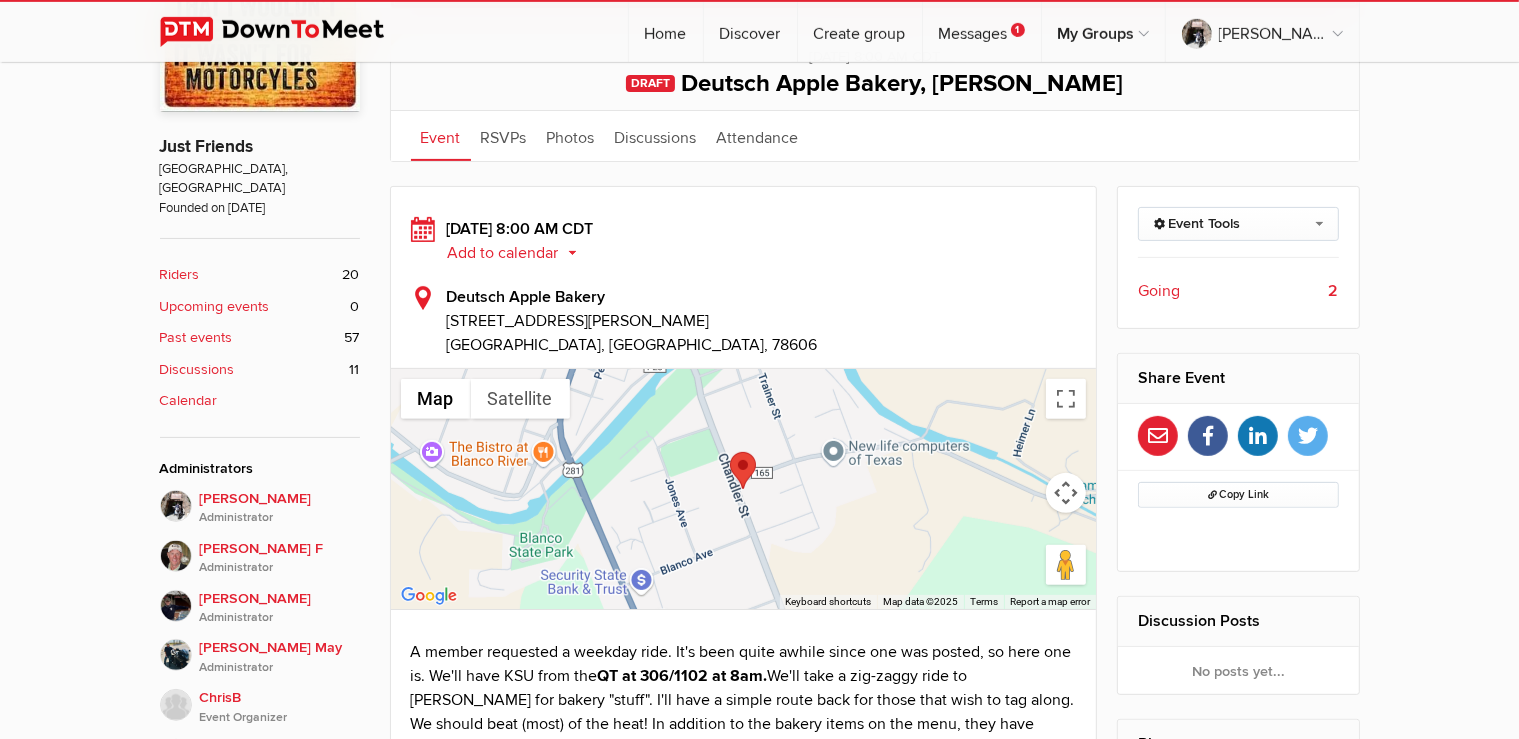 scroll, scrollTop: 440, scrollLeft: 0, axis: vertical 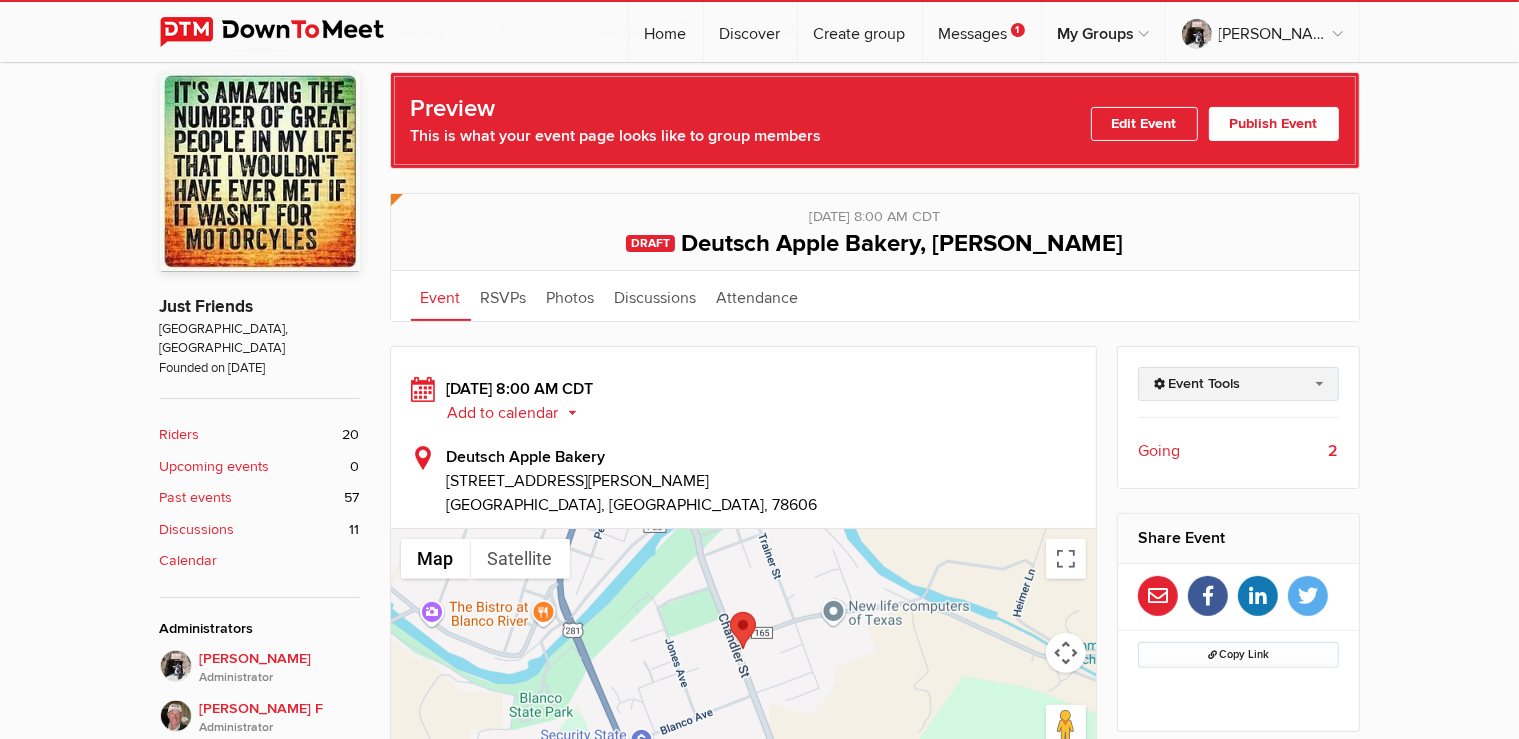 click on "Event Tools" 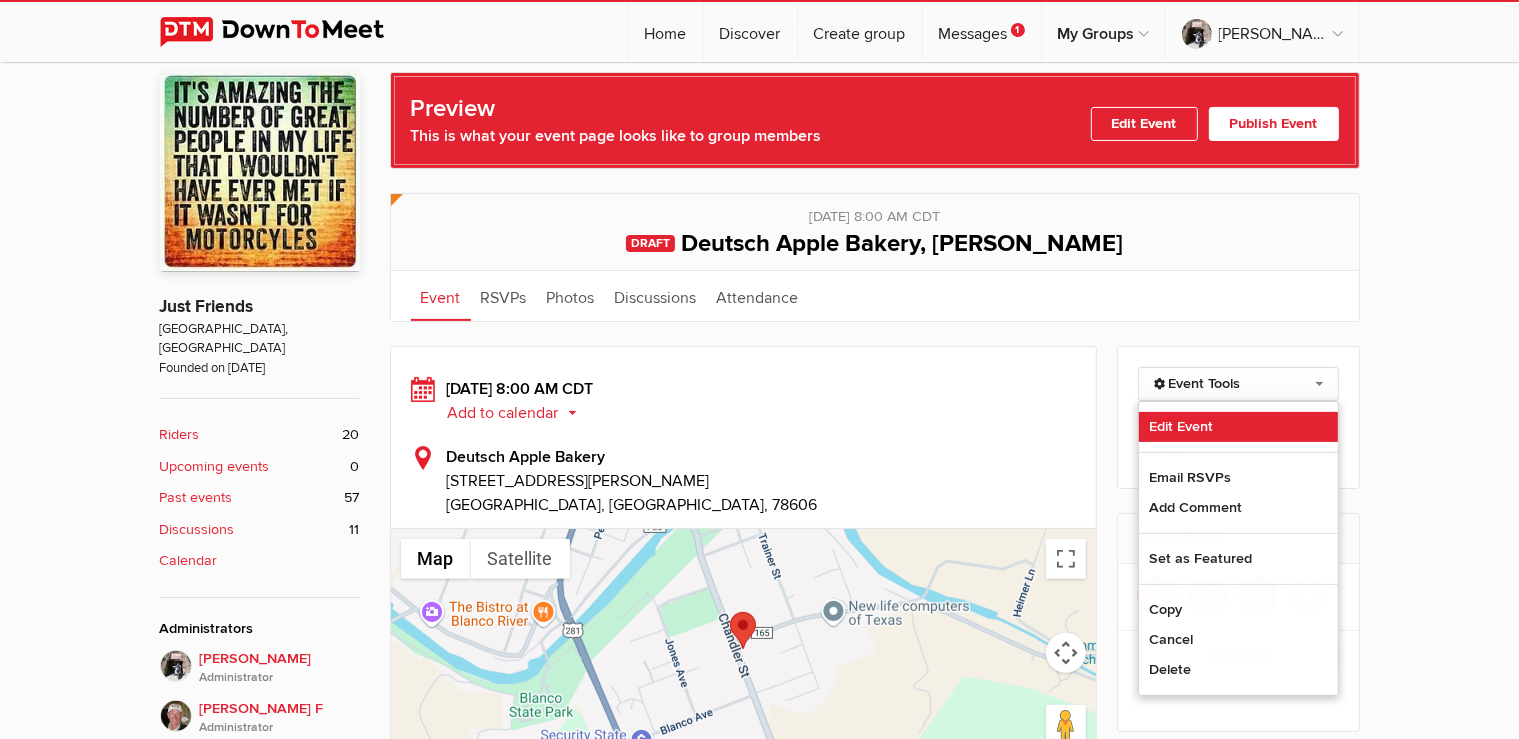 click on "Edit Event" 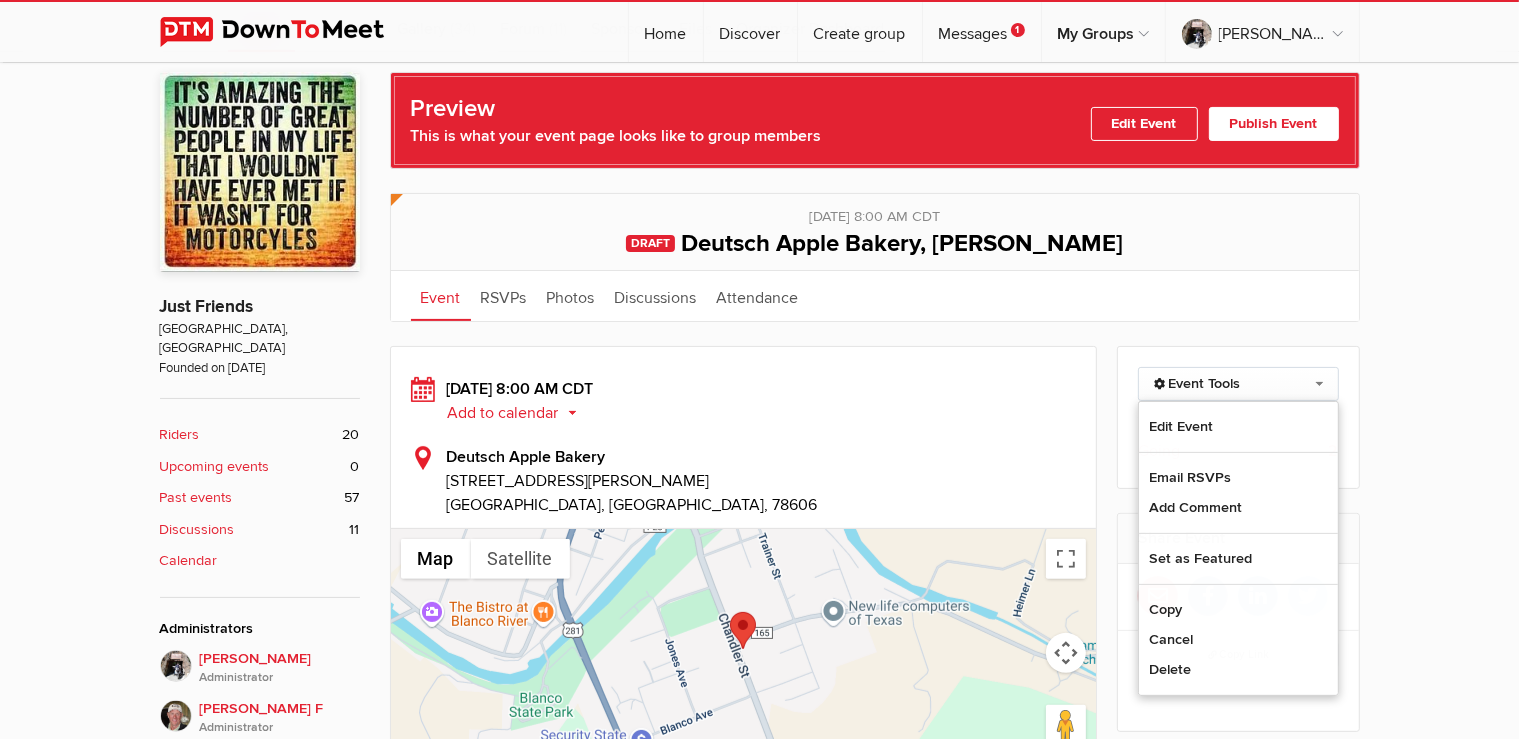 select on "8:00:00" 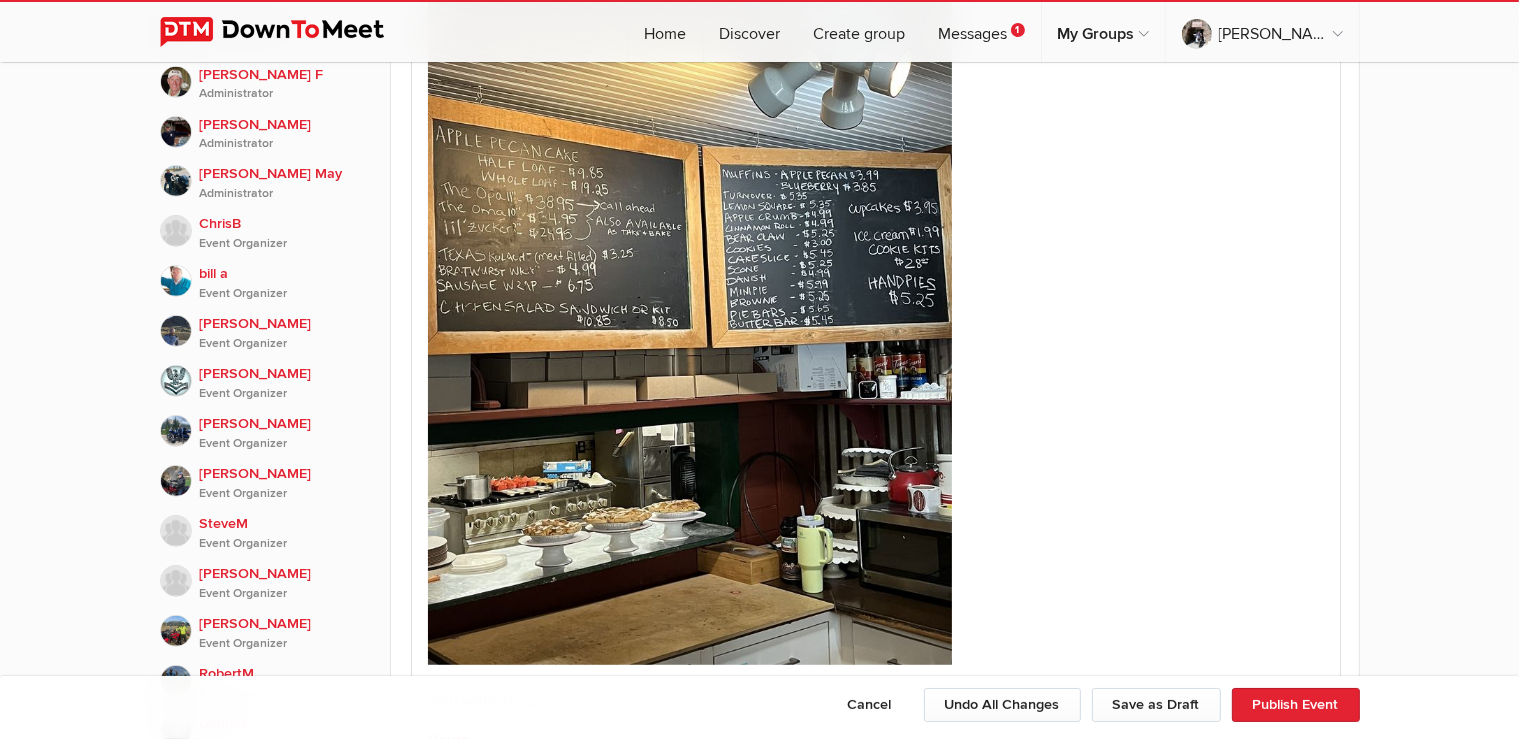 scroll, scrollTop: 757, scrollLeft: 0, axis: vertical 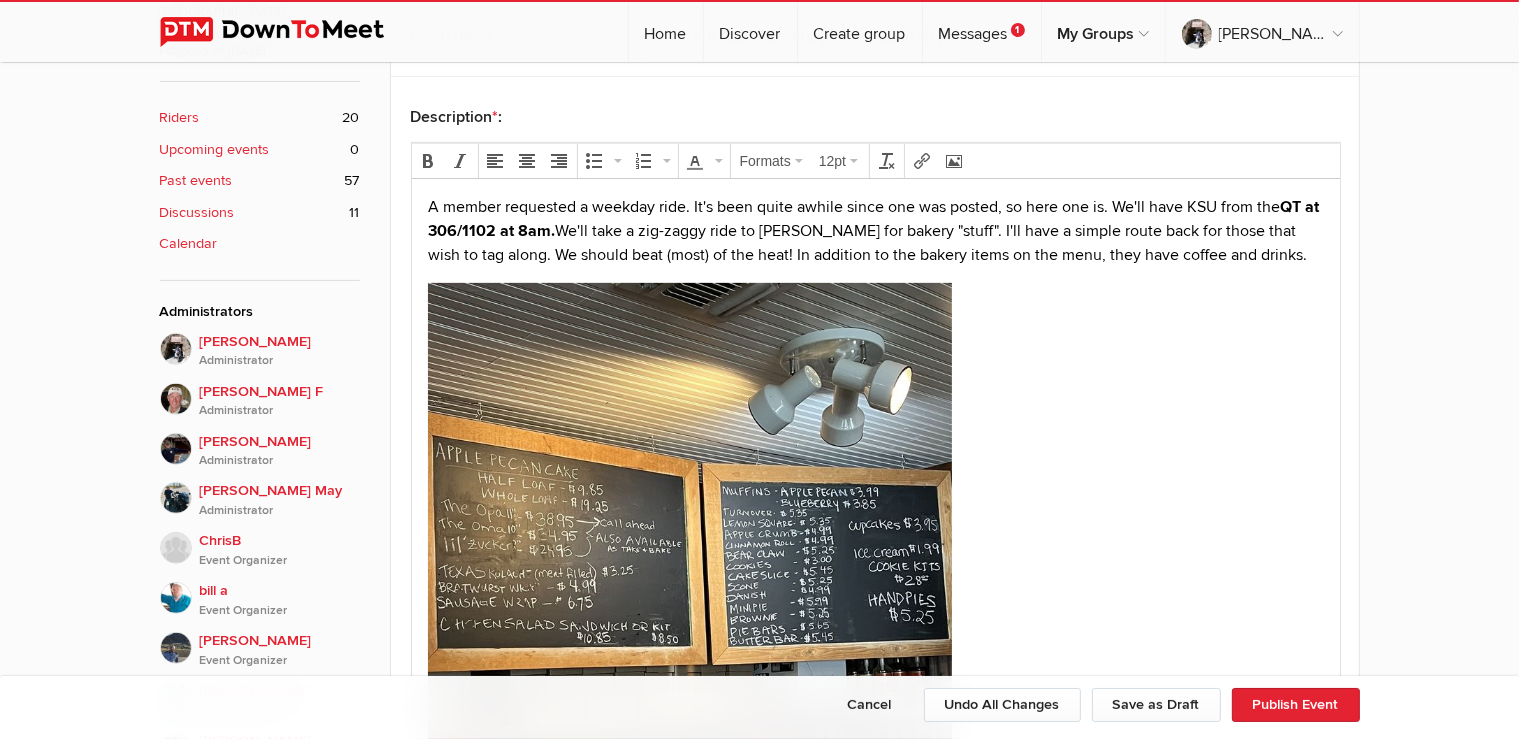 click on "A member requested a weekday ride. It's been quite awhile since one was posted, so here one is. We'll have KSU from the  QT at 306/1102 at 8am.  We'll take a zig-zaggy ride to [PERSON_NAME] for bakery "stuff". I'll have a simple route back for those that wish to tag along. We should beat (most) of the heat! In addition to the bakery items on the menu, they have coffee and drinks." at bounding box center (875, 231) 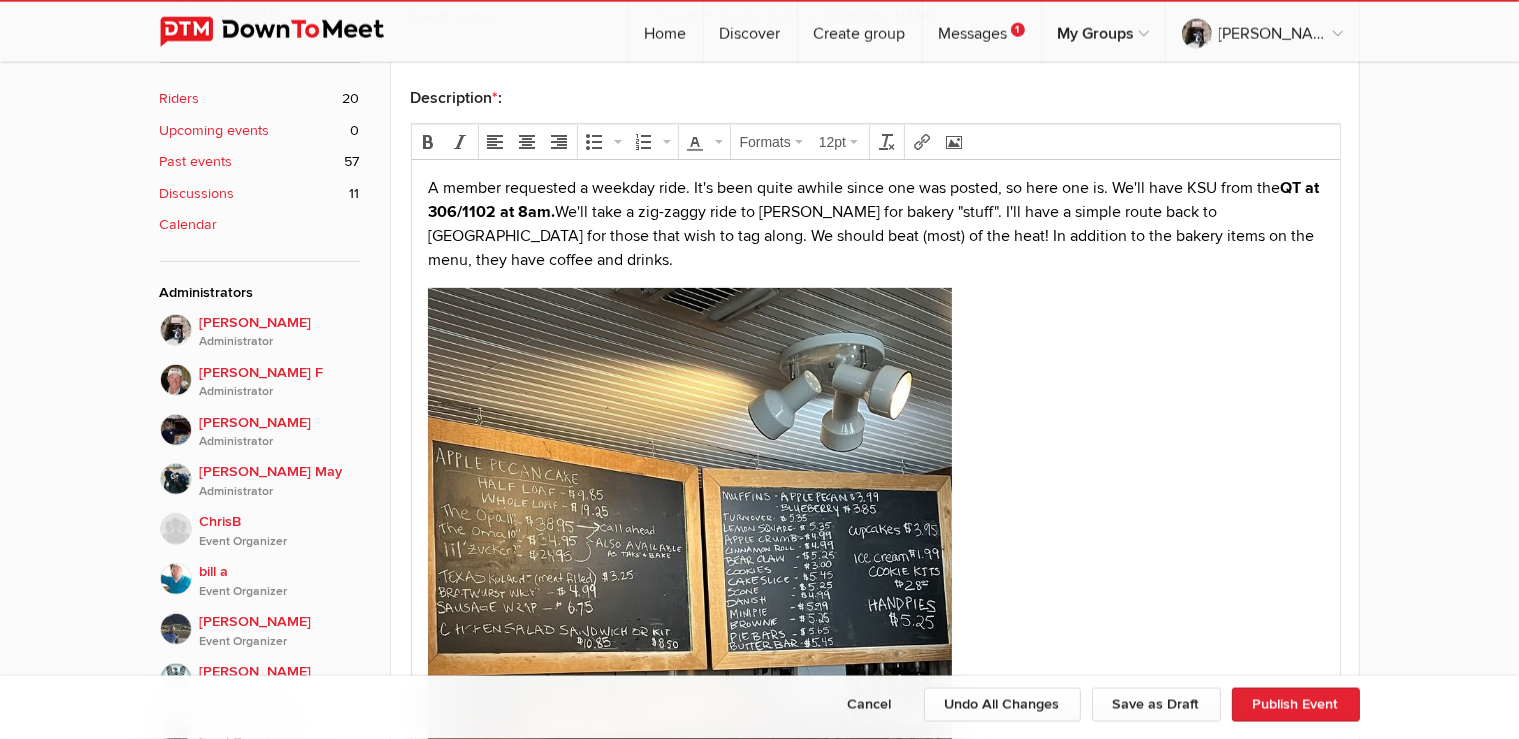 scroll, scrollTop: 652, scrollLeft: 0, axis: vertical 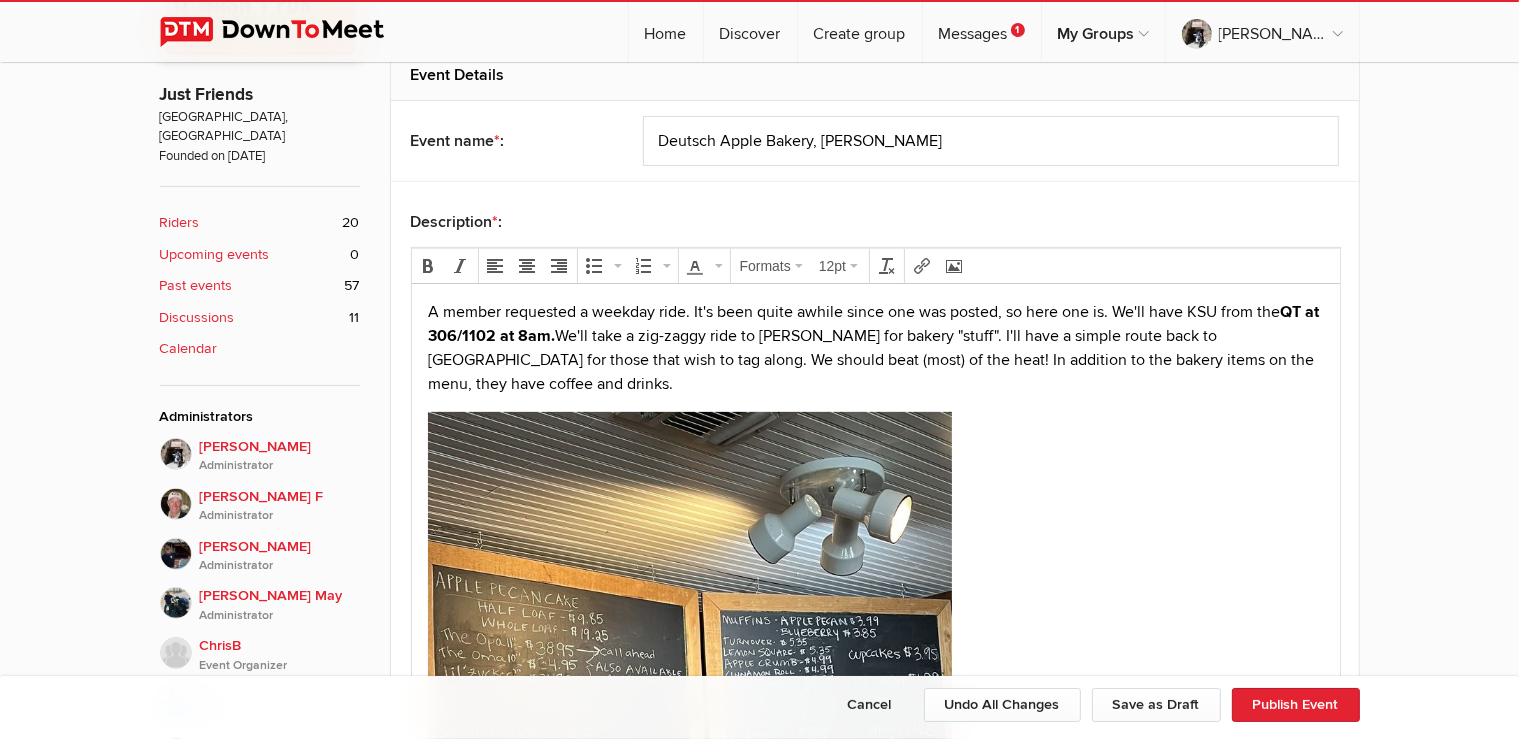 click on "QT at 306/1102 at 8am." at bounding box center [872, 324] 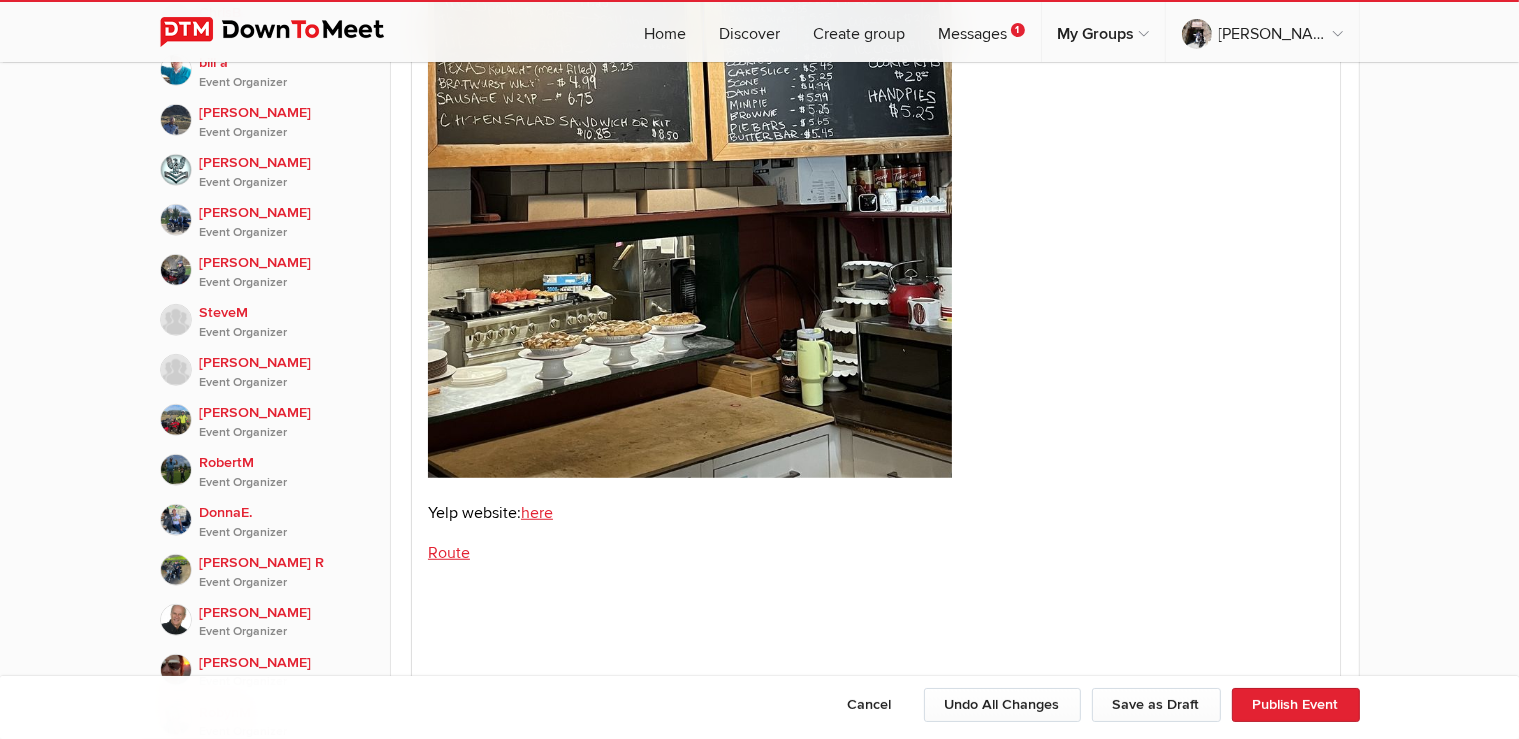 scroll, scrollTop: 863, scrollLeft: 0, axis: vertical 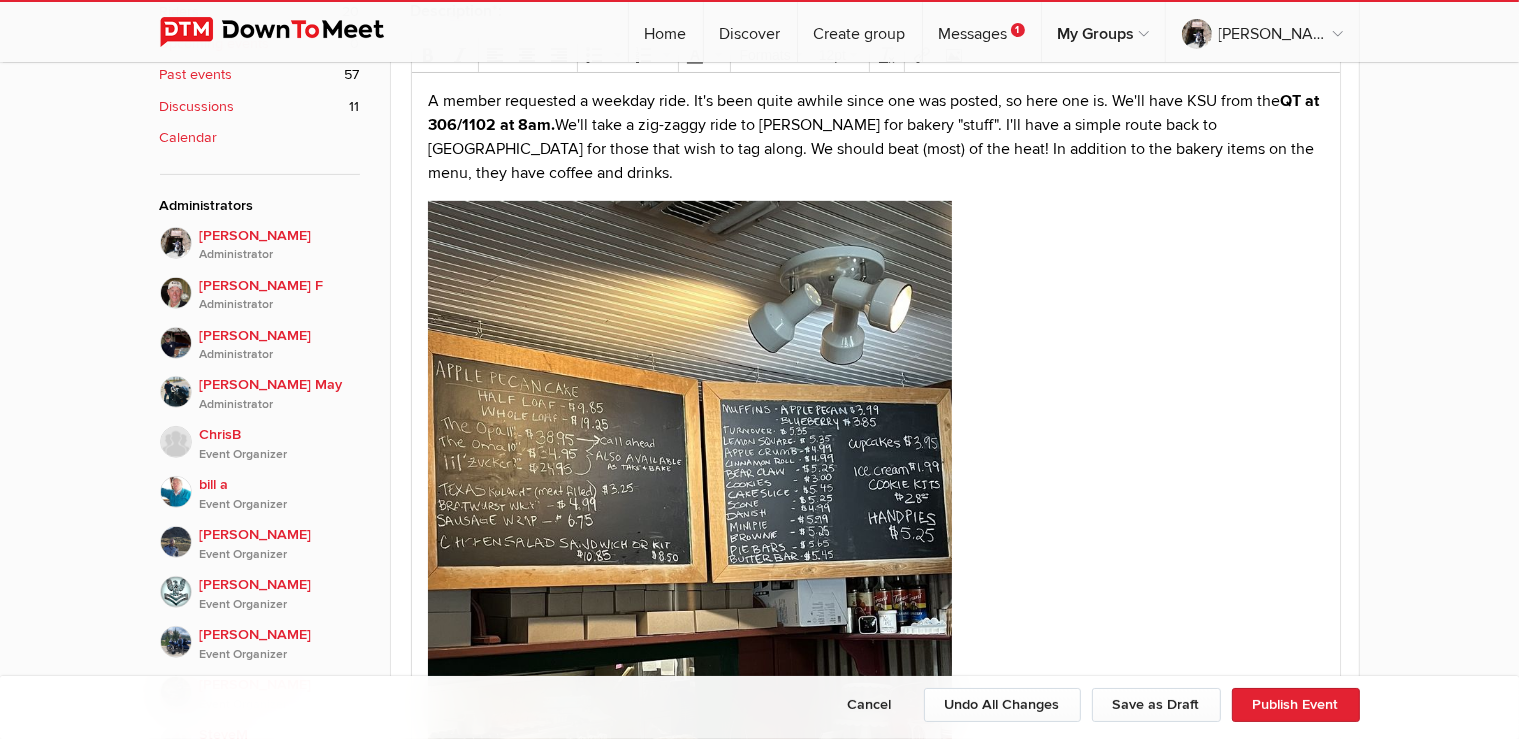 click on "A member requested a weekday ride. It's been quite awhile since one was posted, so here one is. We'll have KSU from the  QT at 306/1102 at 8am.  We'll take a zig-zaggy ride to [PERSON_NAME] for bakery "stuff". I'll have a simple route back to [GEOGRAPHIC_DATA] for those that wish to tag along. We should beat (most) of the heat! In addition to the bakery items on the menu, they have coffee and drinks." at bounding box center (875, 137) 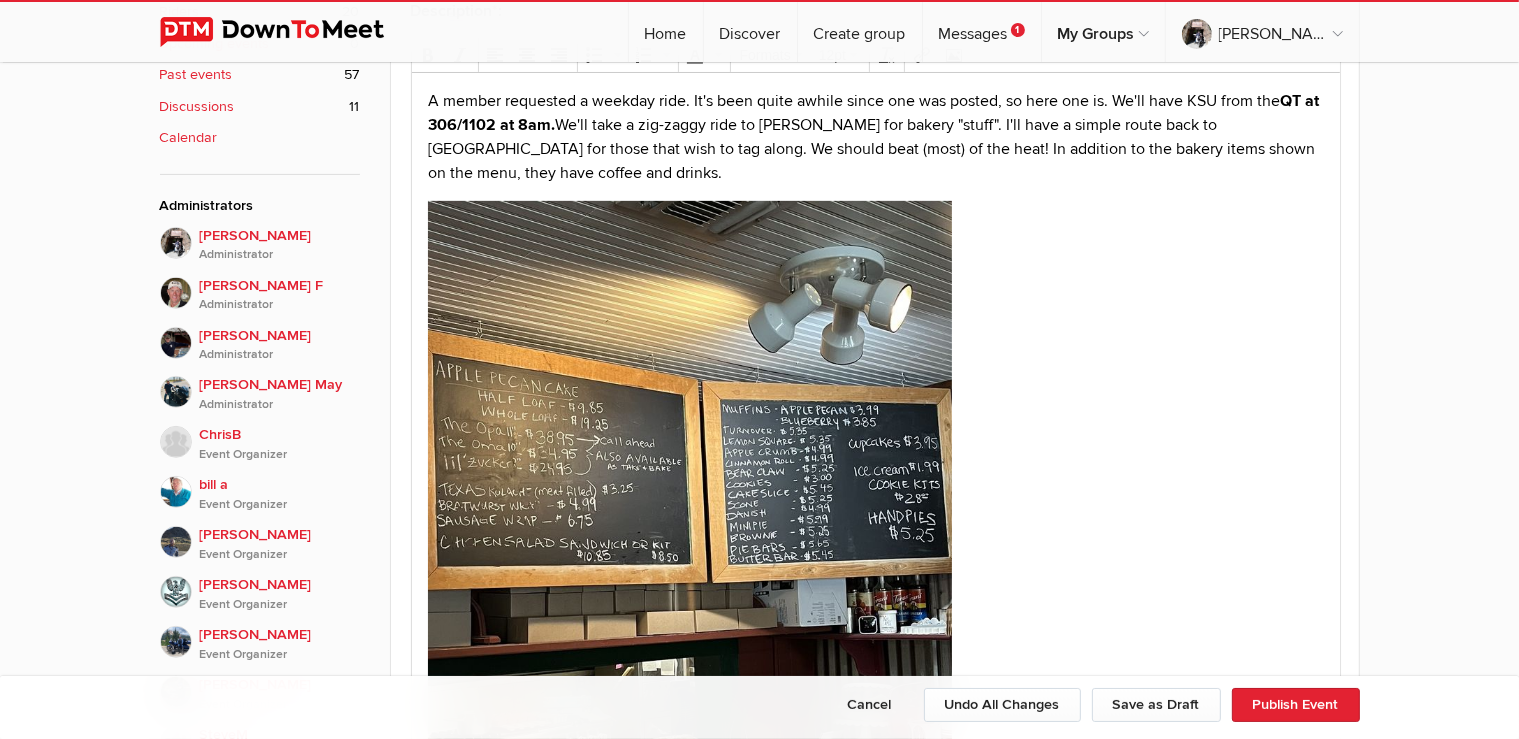 click on "A member requested a weekday ride. It's been quite awhile since one was posted, so here one is. We'll have KSU from the  QT at 306/1102 at 8am.  We'll take a zig-zaggy ride to [PERSON_NAME] for bakery "stuff". I'll have a simple route back to [GEOGRAPHIC_DATA] for those that wish to tag along. We should beat (most) of the heat! In addition to the bakery items shown on the menu, they have coffee and drinks." at bounding box center [875, 137] 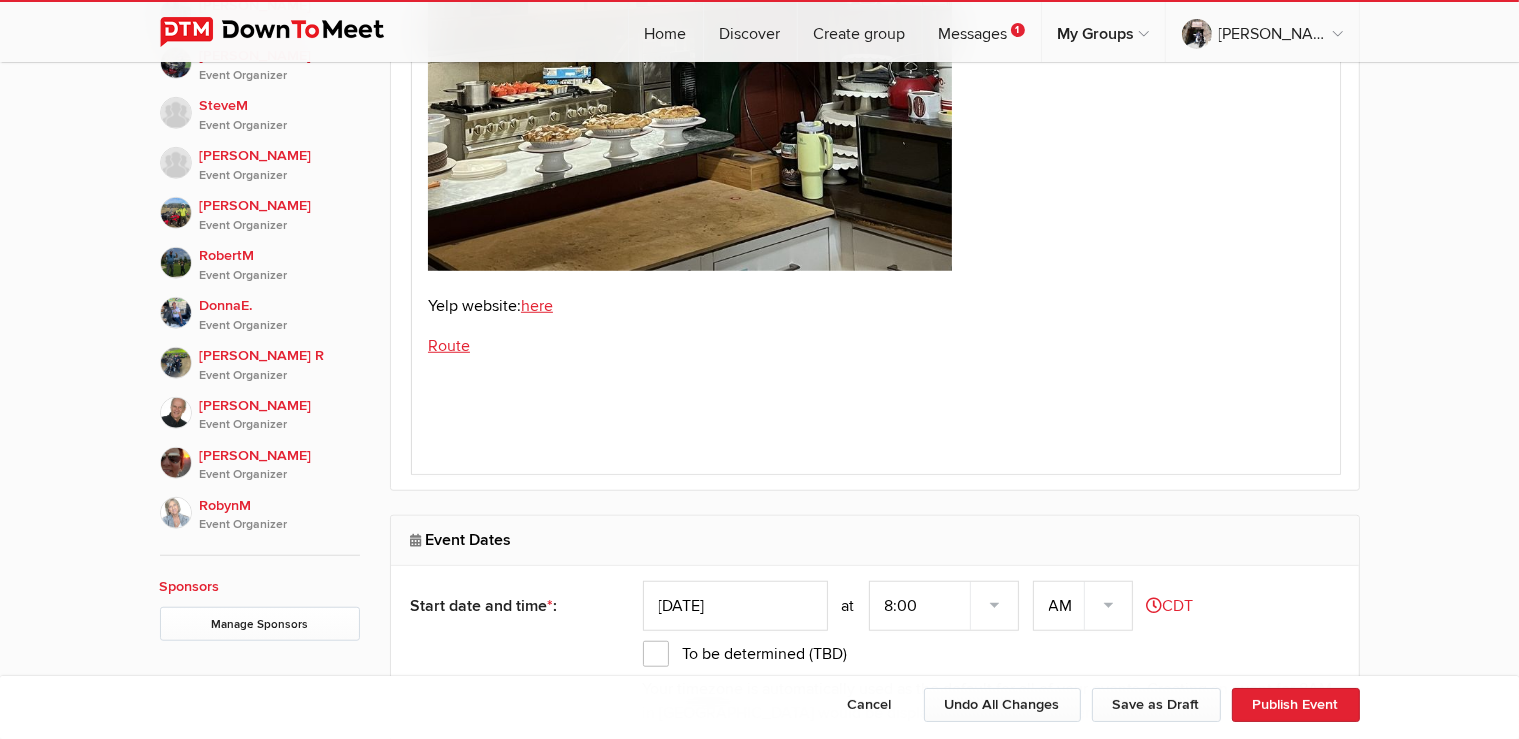 scroll, scrollTop: 1496, scrollLeft: 0, axis: vertical 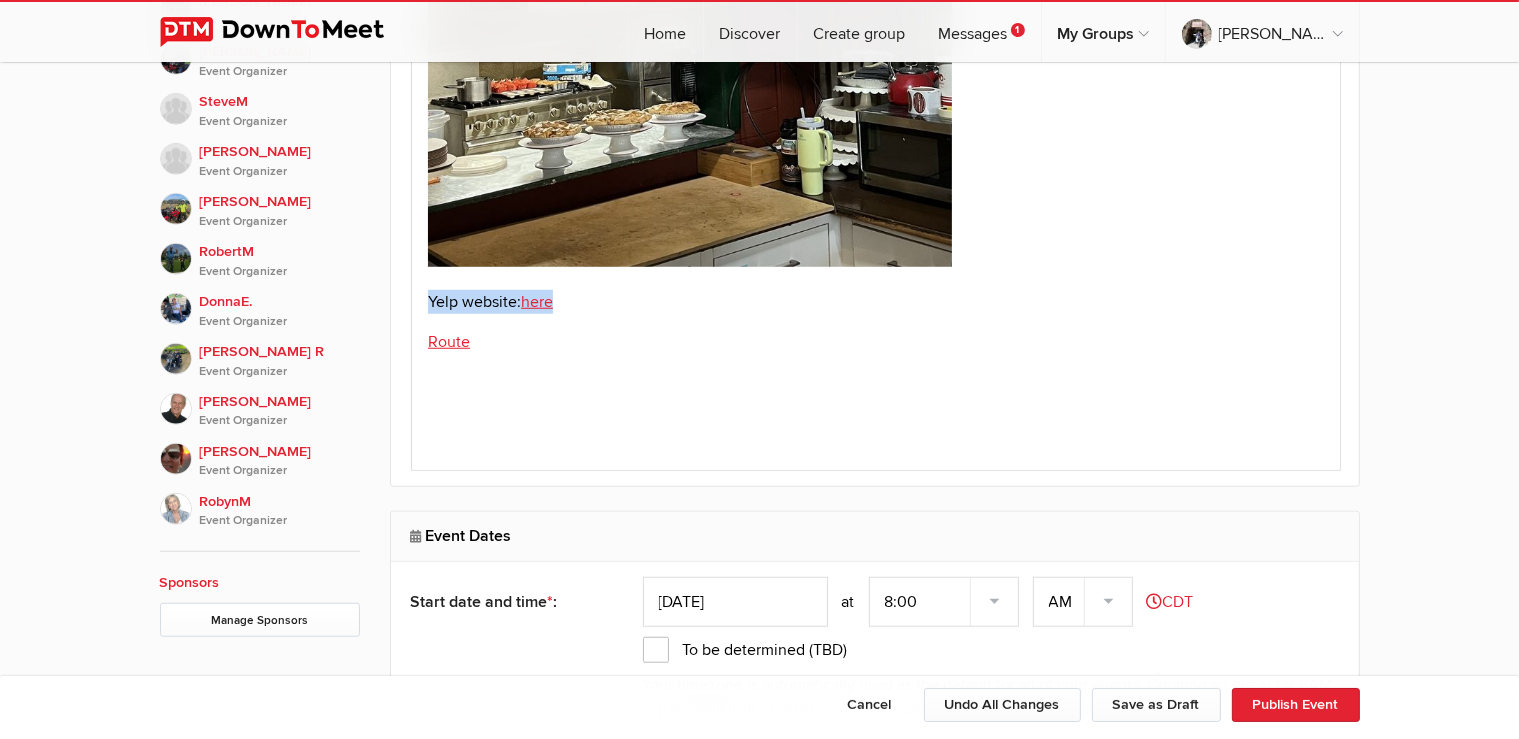 drag, startPoint x: 560, startPoint y: 304, endPoint x: 392, endPoint y: 304, distance: 168 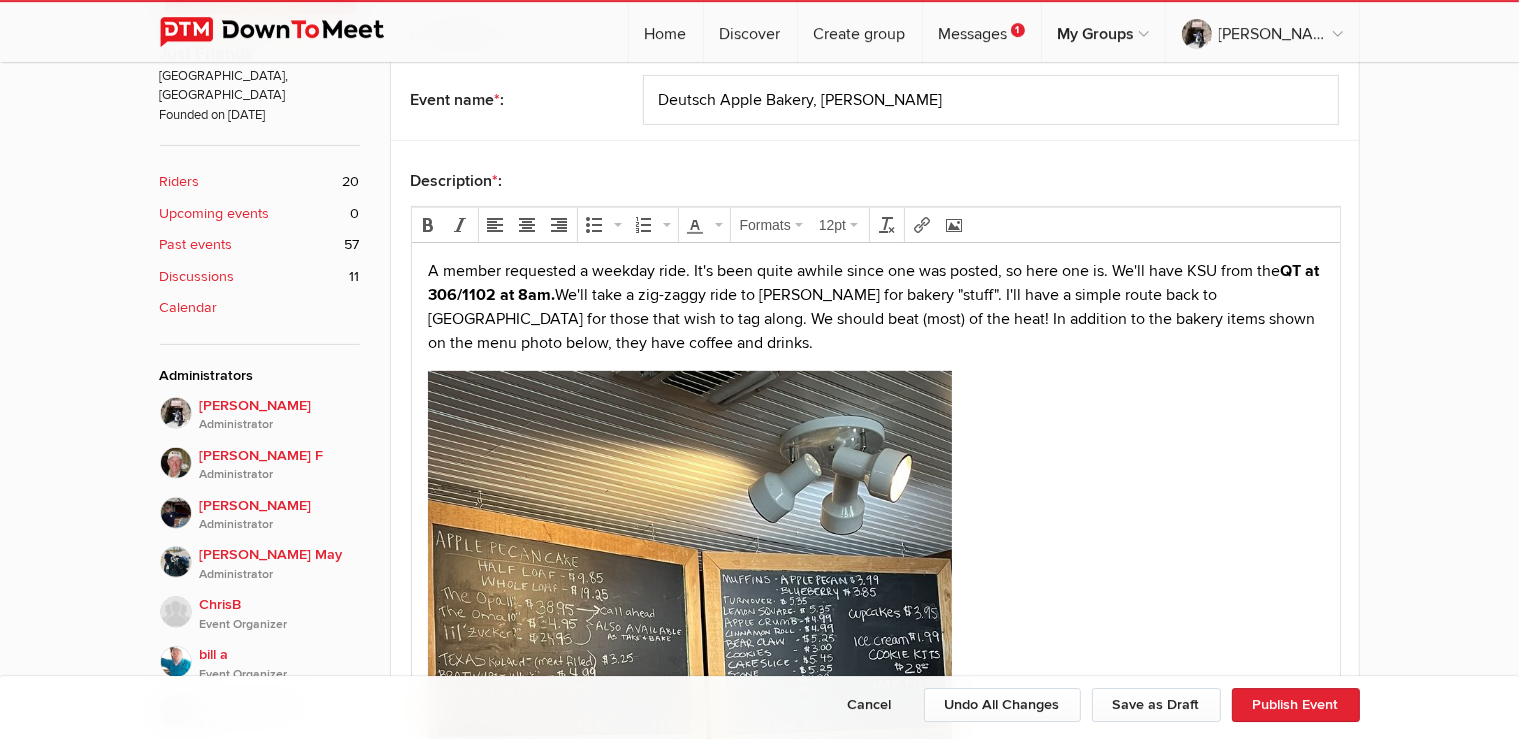 scroll, scrollTop: 546, scrollLeft: 0, axis: vertical 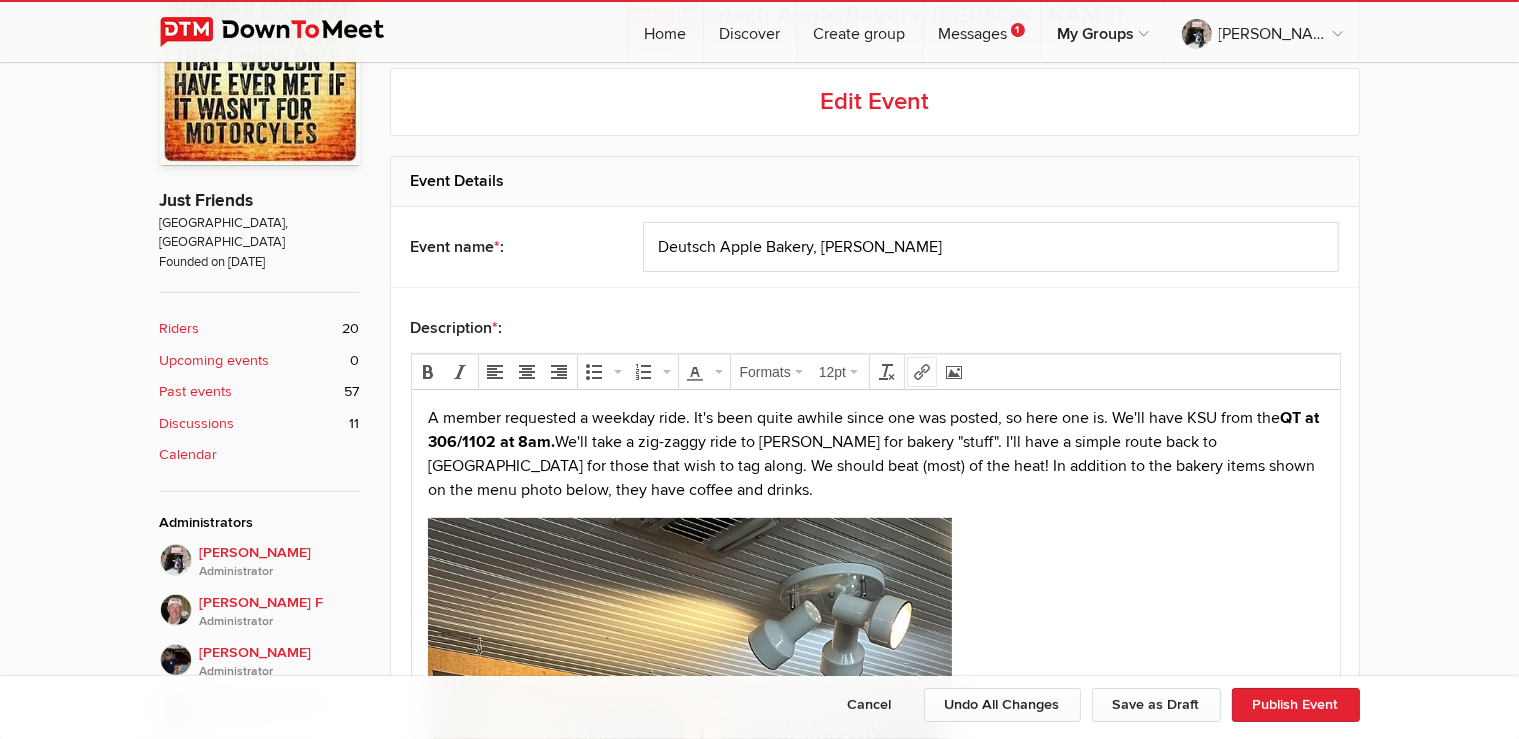 click at bounding box center [922, 372] 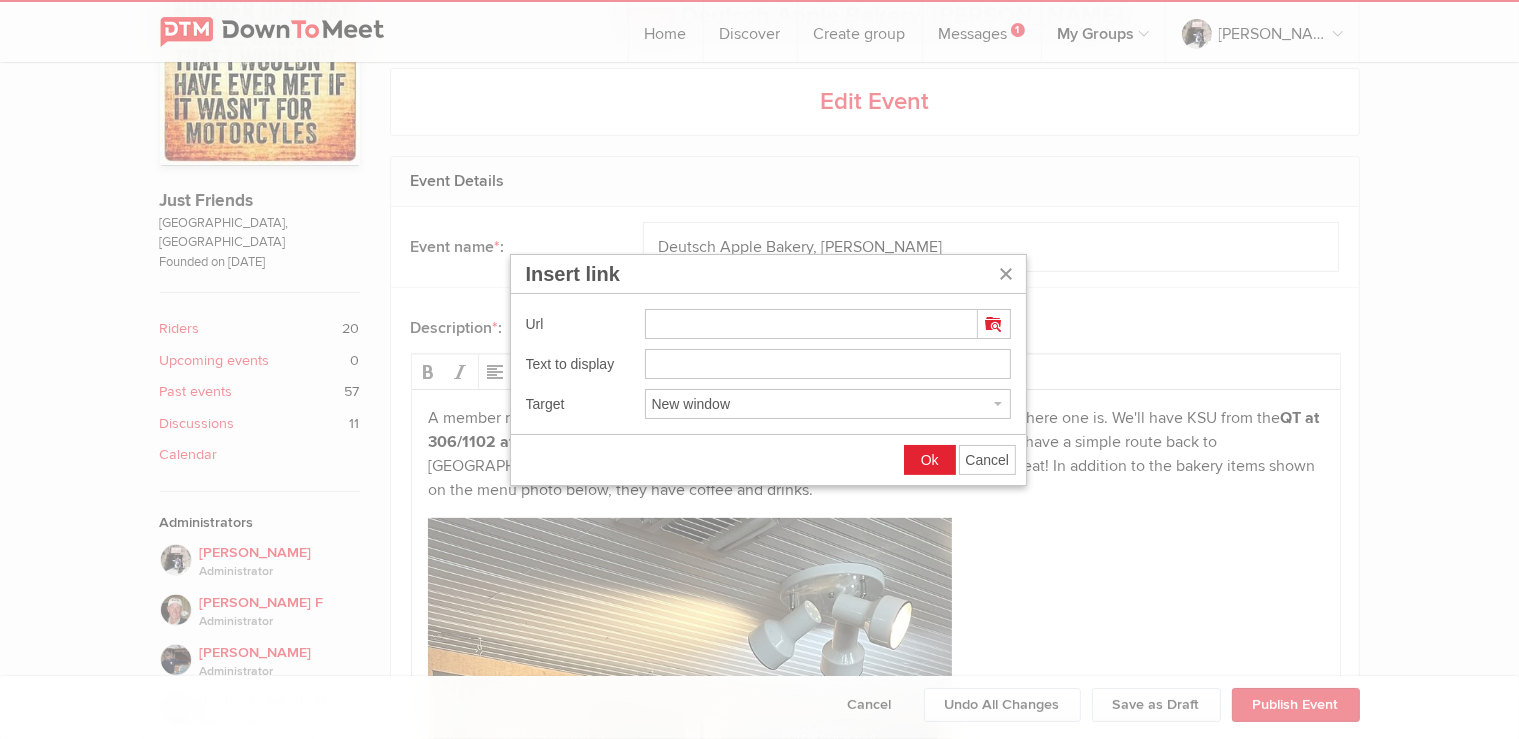 type on "[URL][DOMAIN_NAME]" 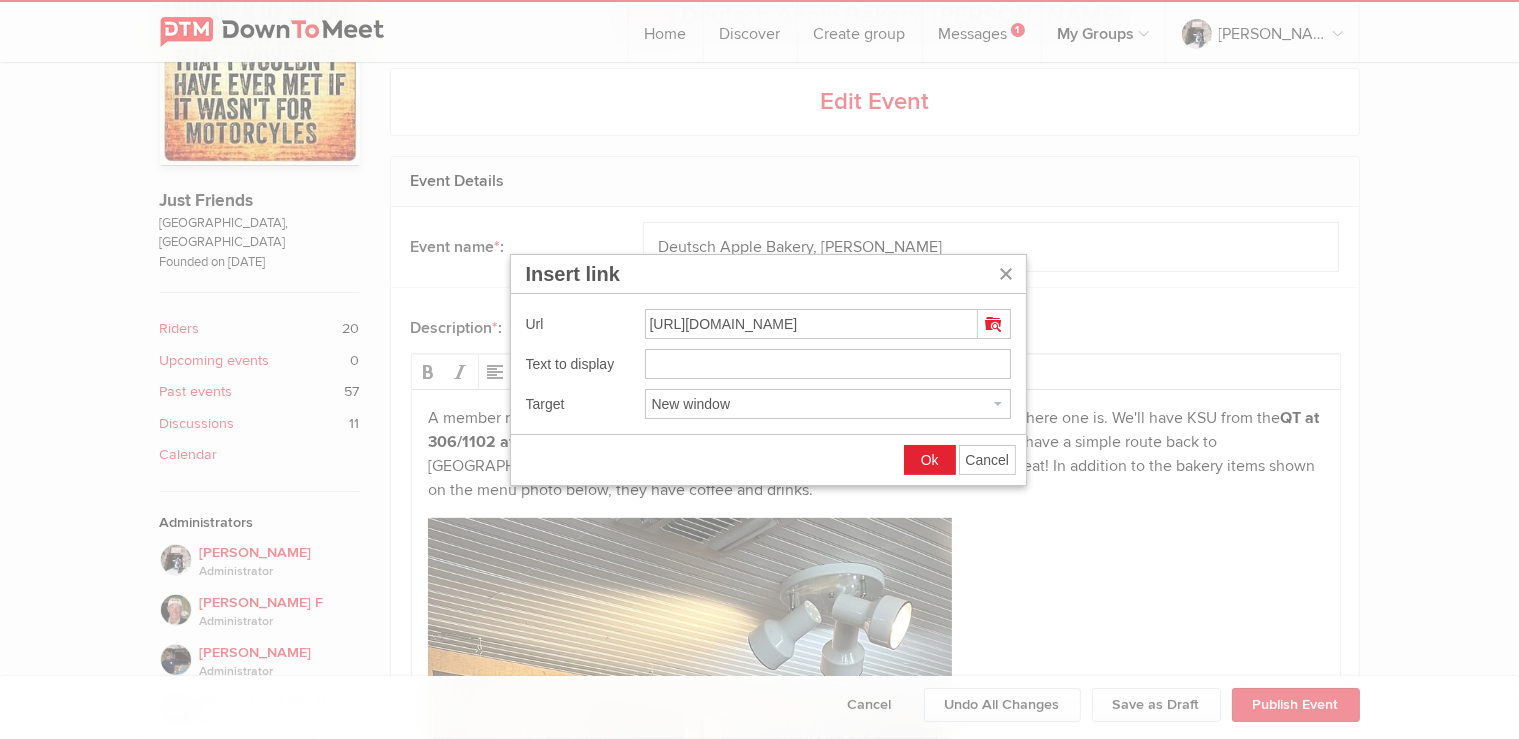type on "[URL][DOMAIN_NAME]" 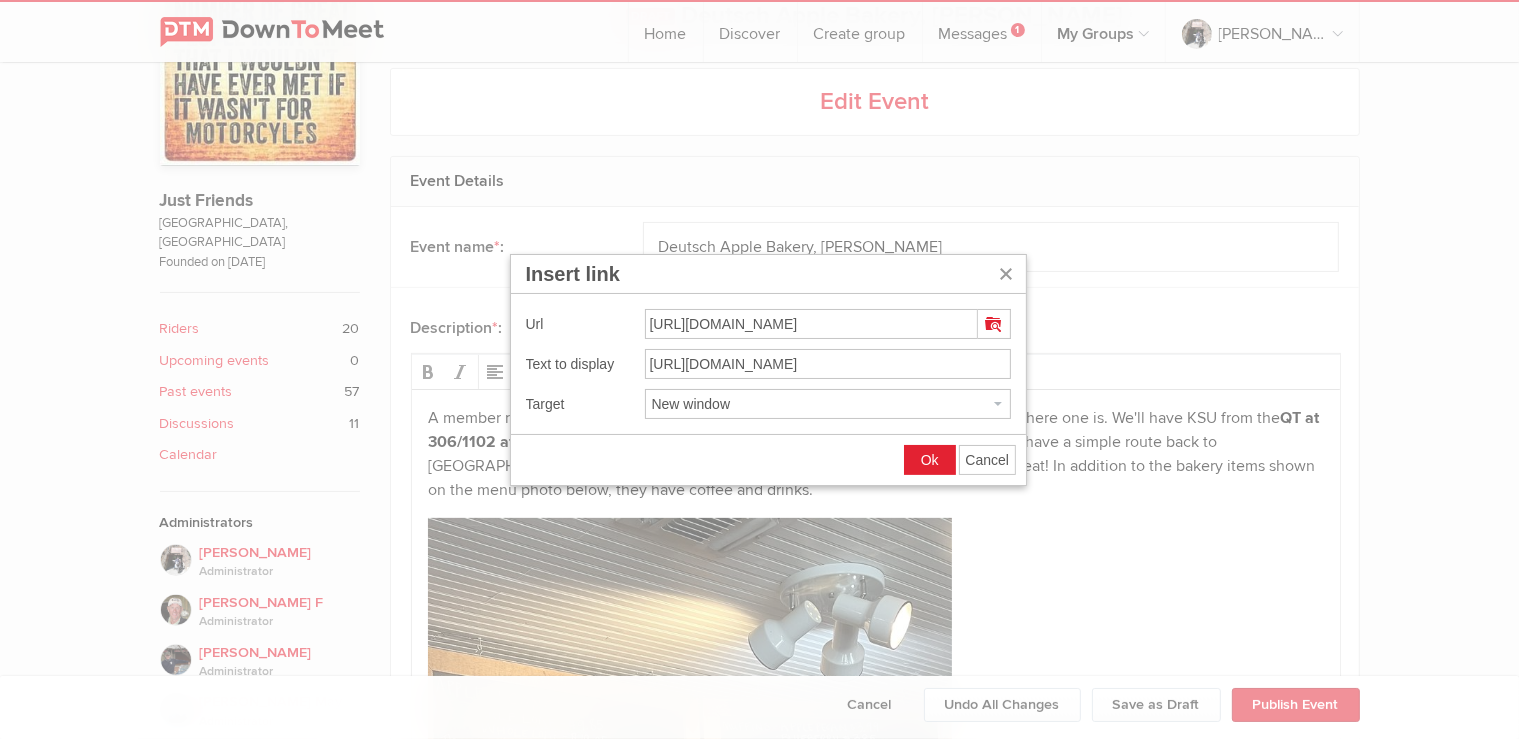type on "[URL][DOMAIN_NAME]" 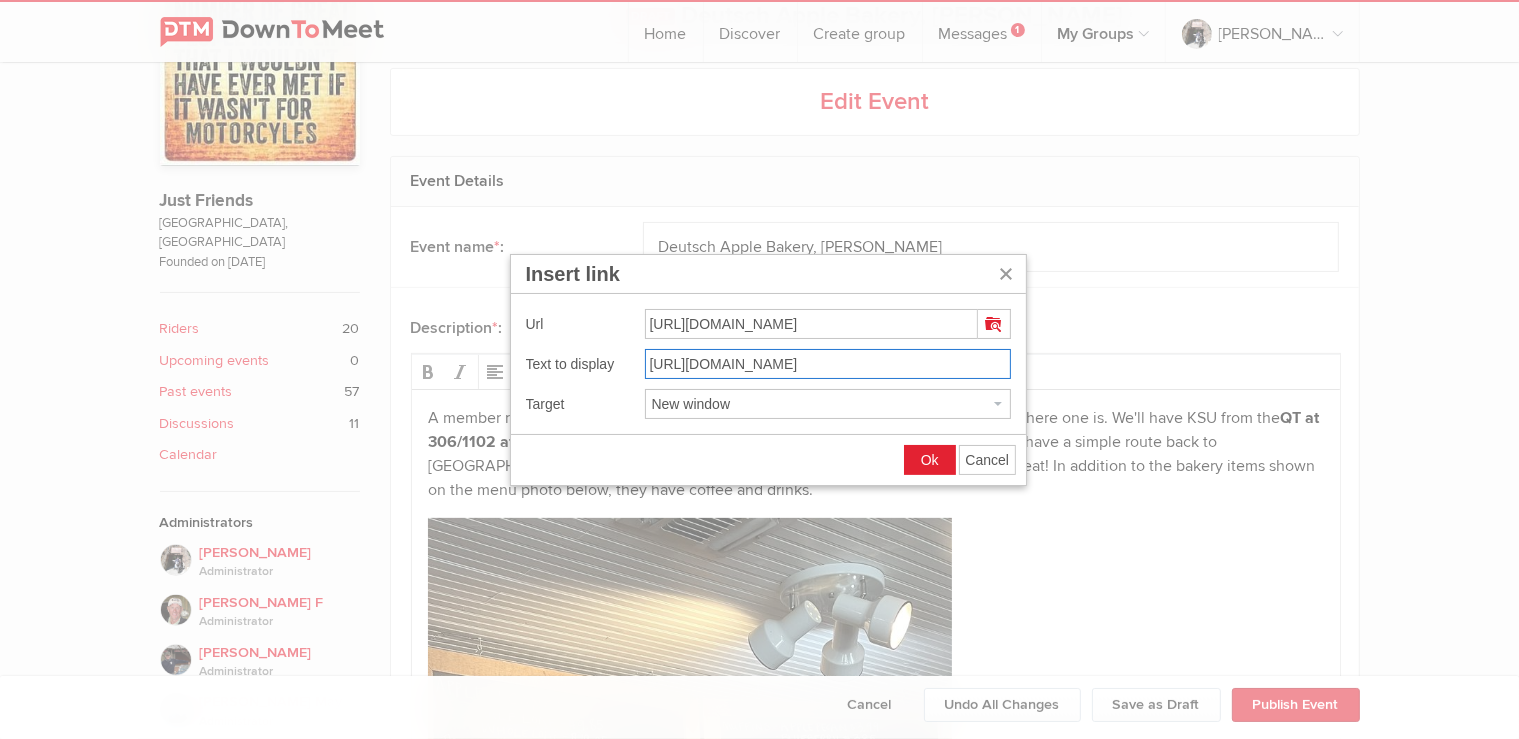 drag, startPoint x: 898, startPoint y: 363, endPoint x: 622, endPoint y: 366, distance: 276.0163 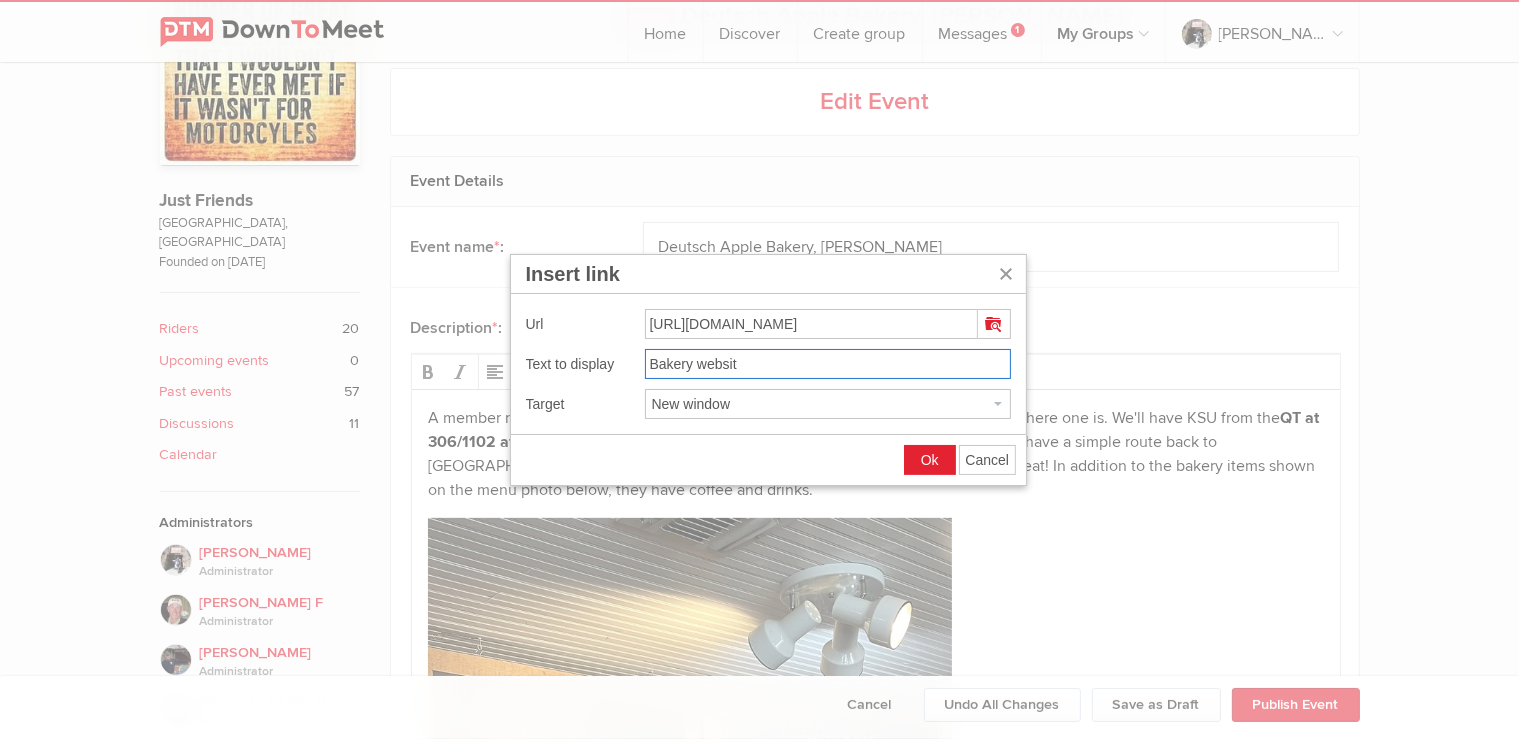 type on "Bakery website" 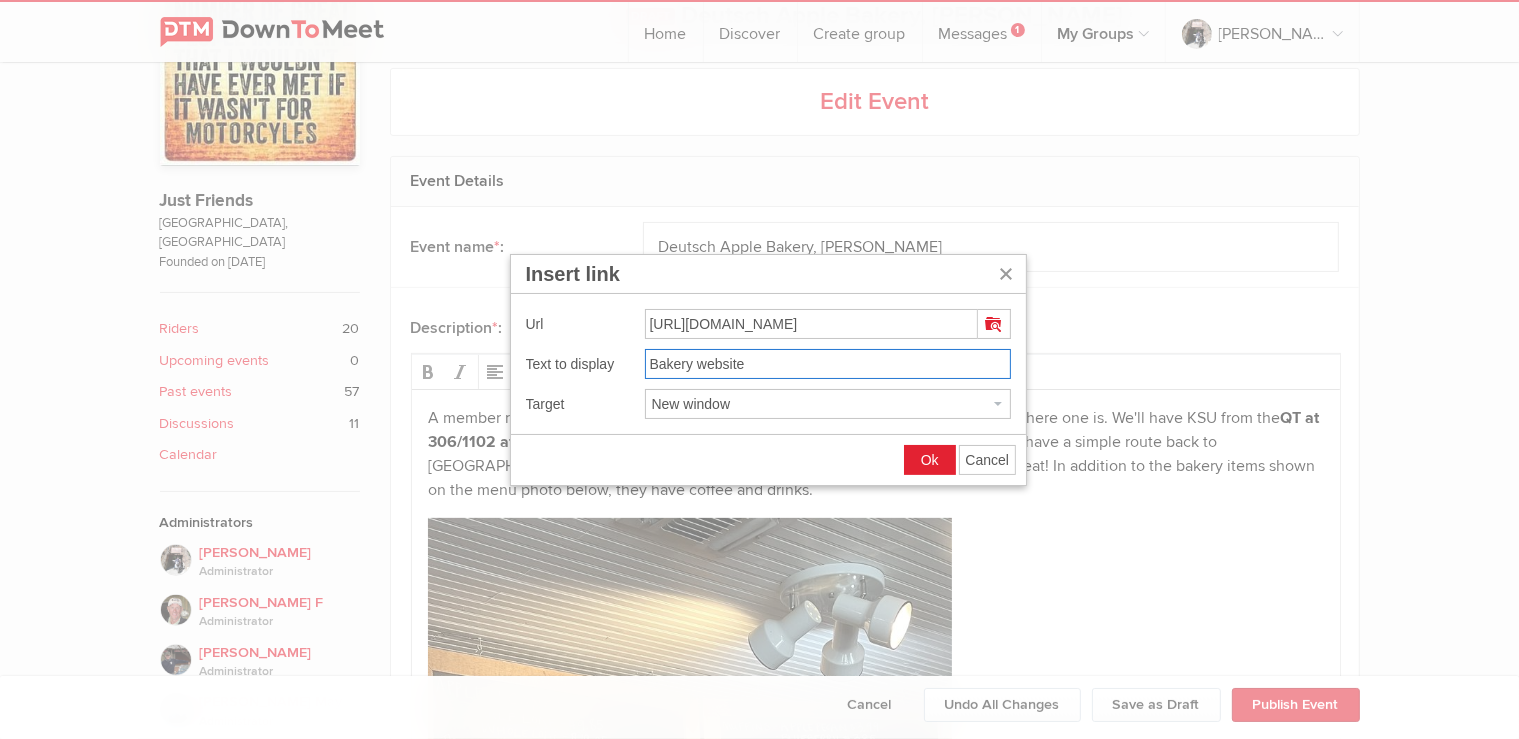 click on "Ok" at bounding box center (930, 460) 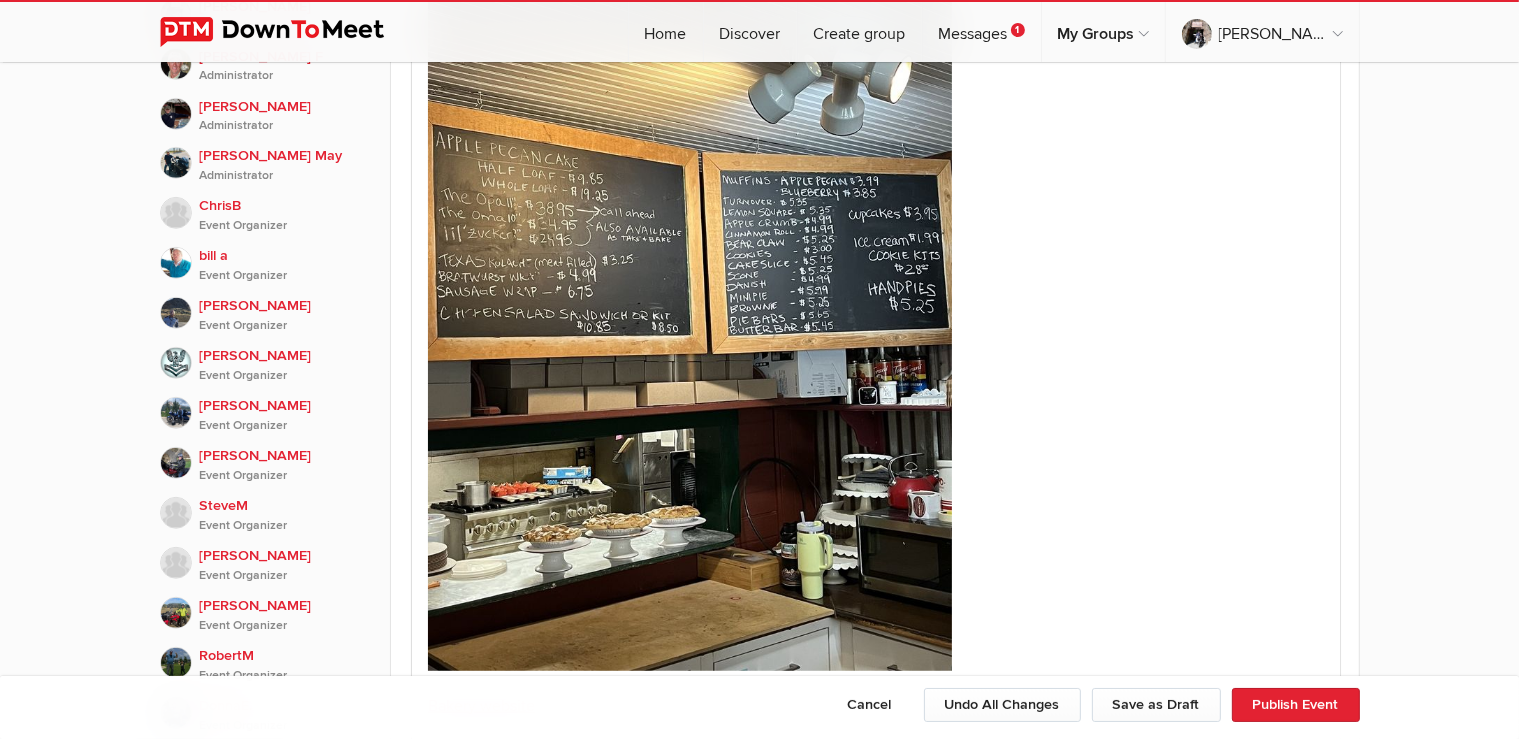 scroll, scrollTop: 1074, scrollLeft: 0, axis: vertical 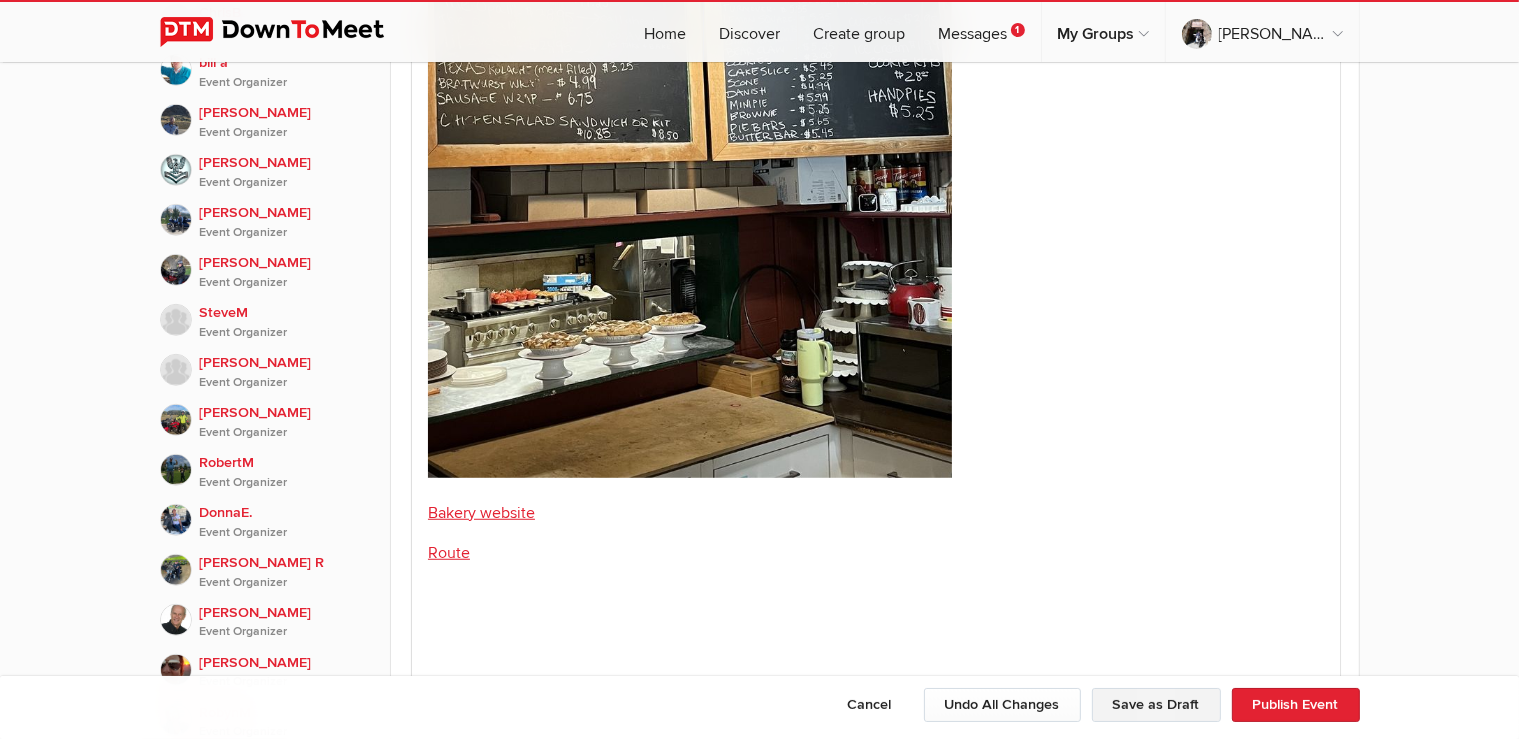 click on "Save as Draft" 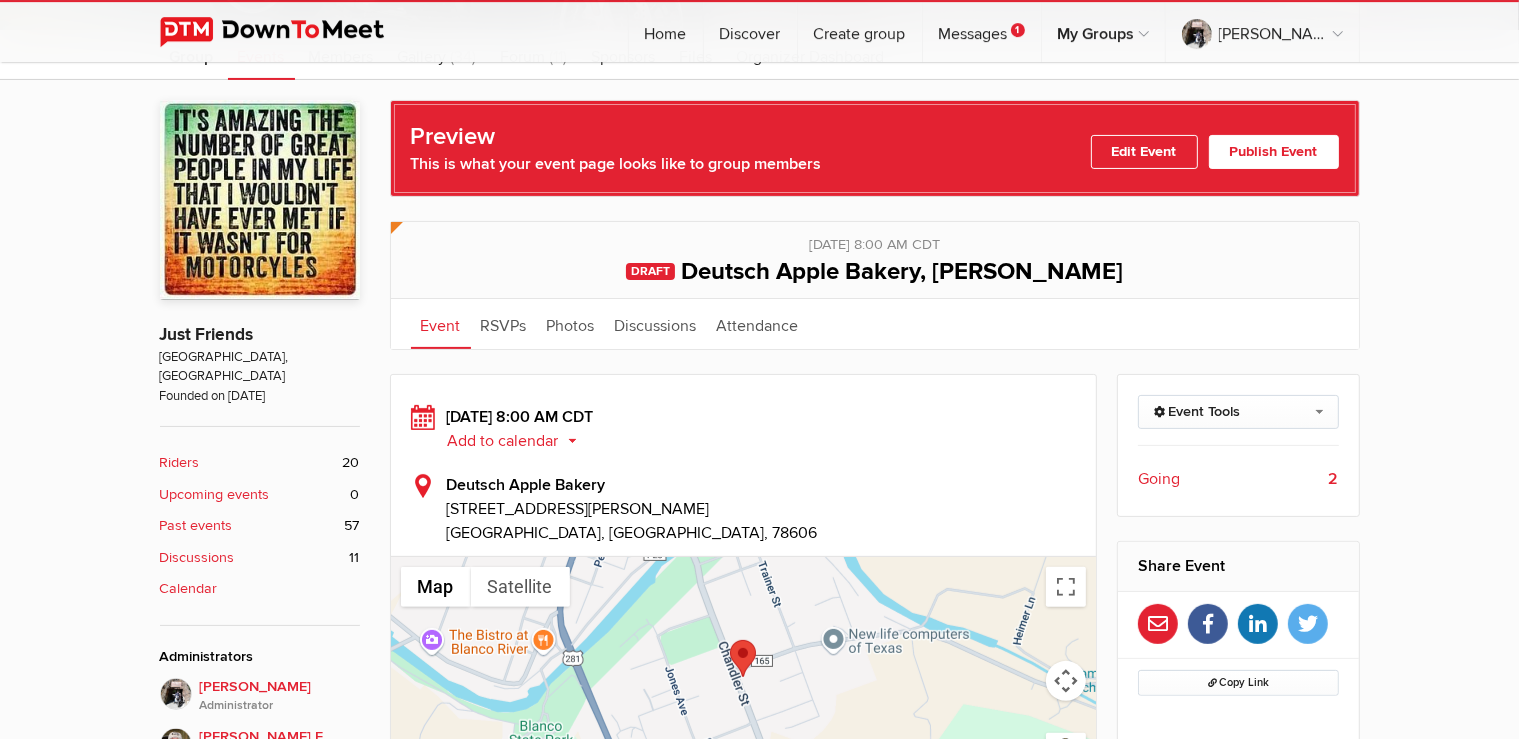 scroll, scrollTop: 528, scrollLeft: 0, axis: vertical 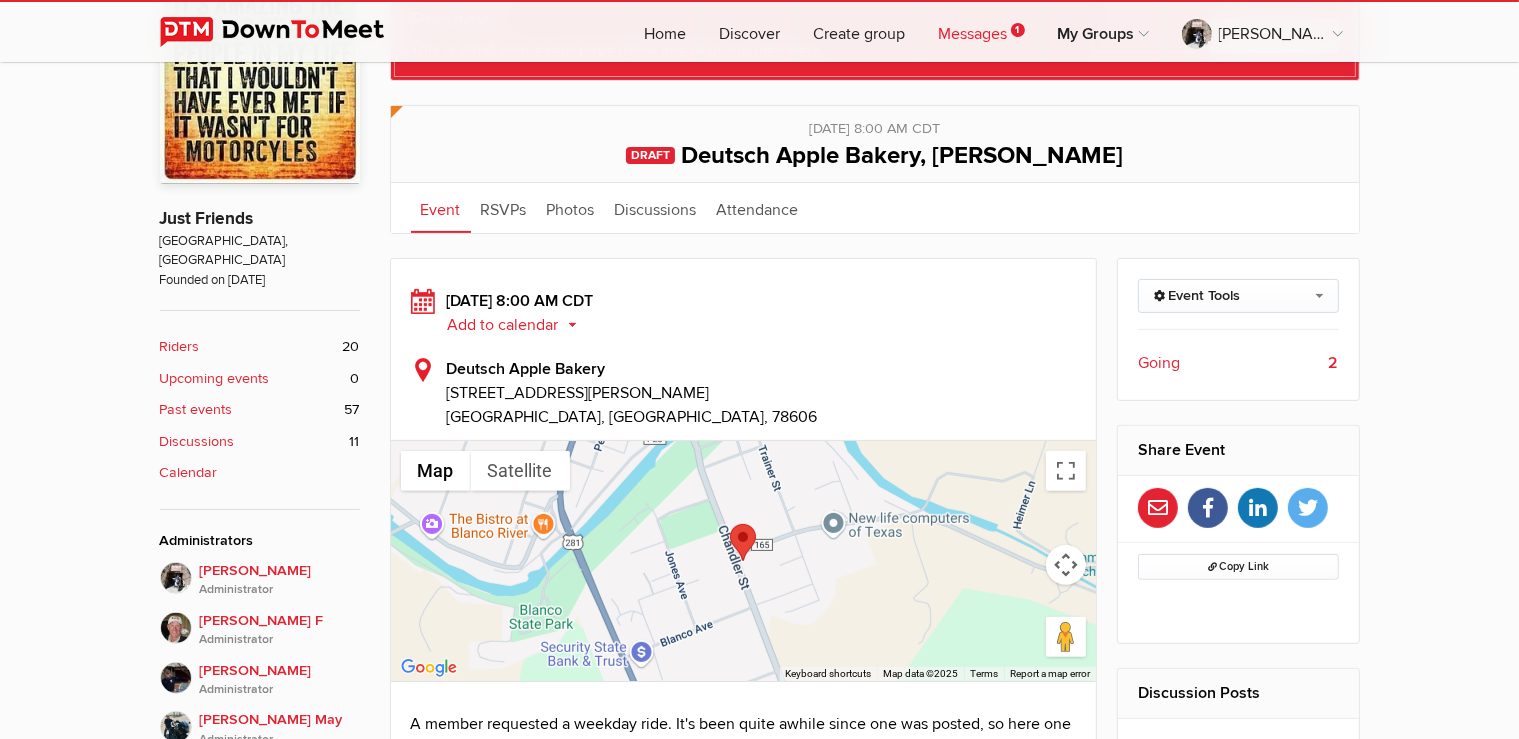 click on "Messages
1" 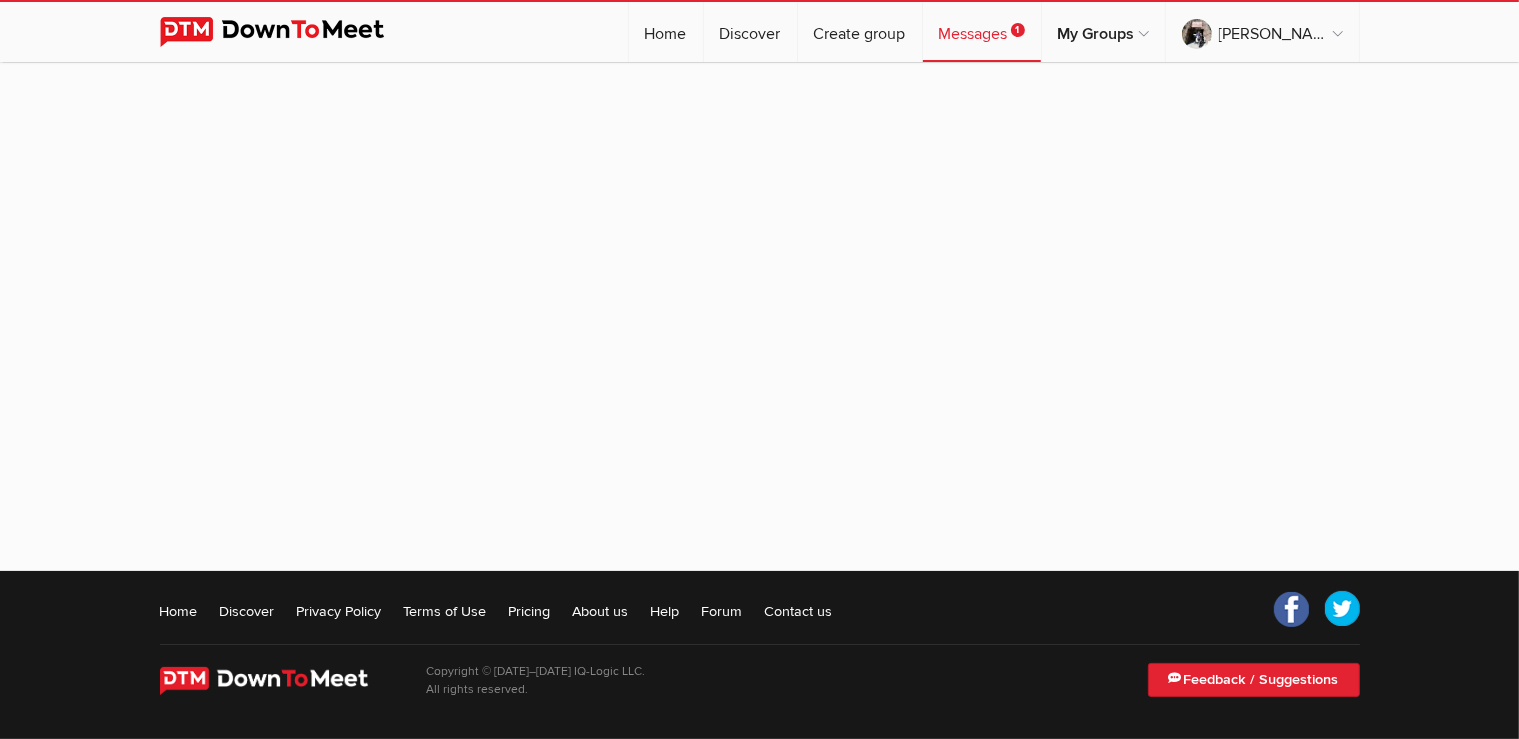 scroll, scrollTop: 176, scrollLeft: 0, axis: vertical 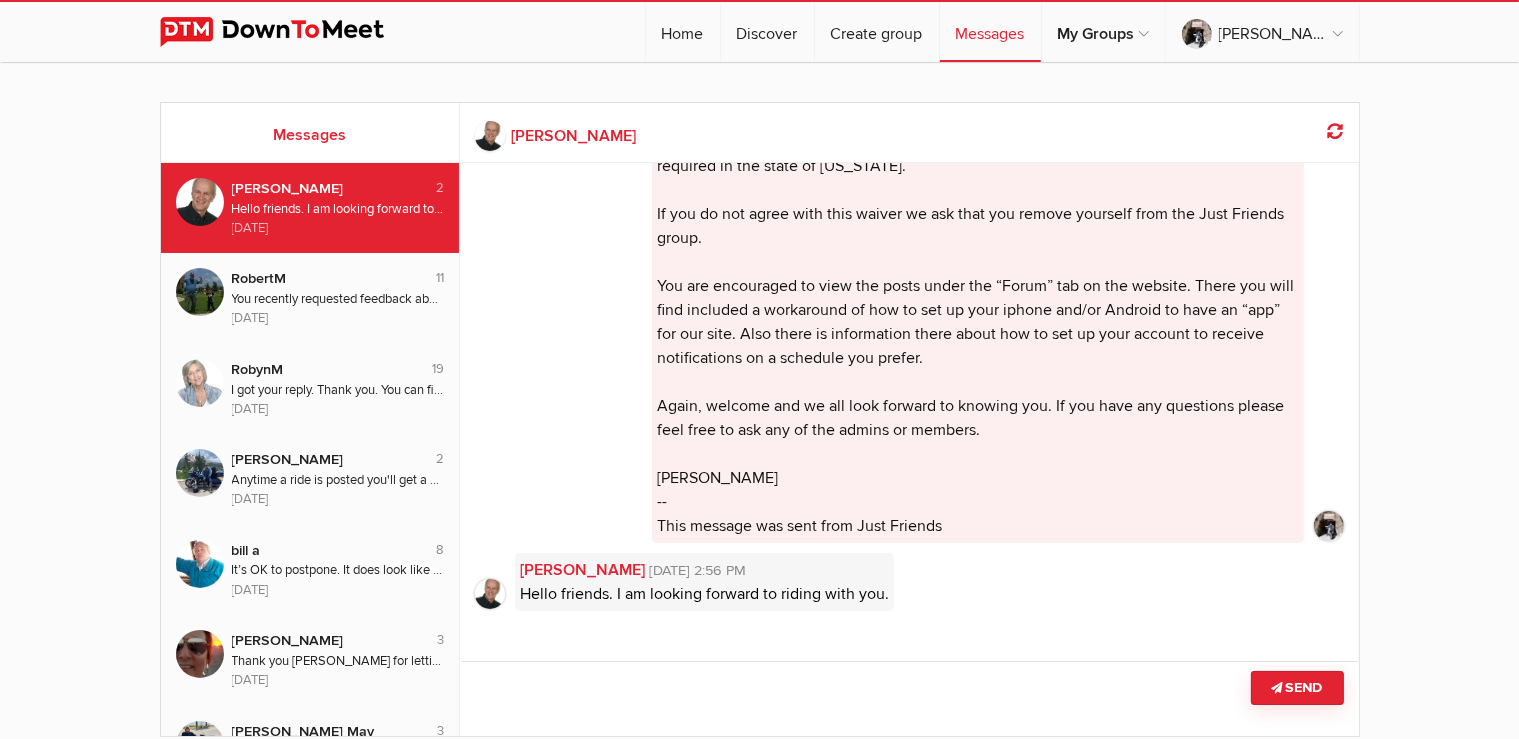 click on "[PERSON_NAME]
[DATE] 2:56 PM" 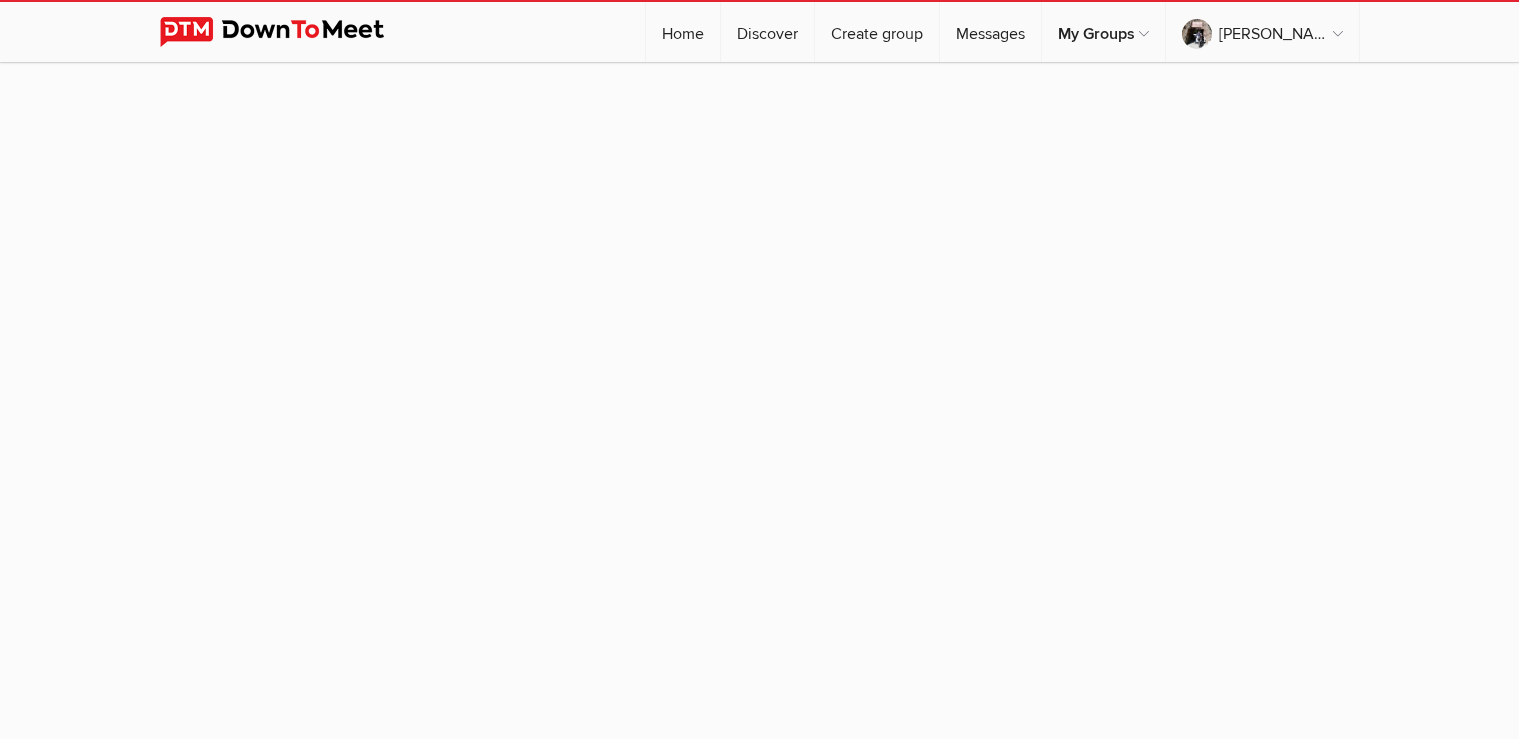 scroll, scrollTop: 0, scrollLeft: 0, axis: both 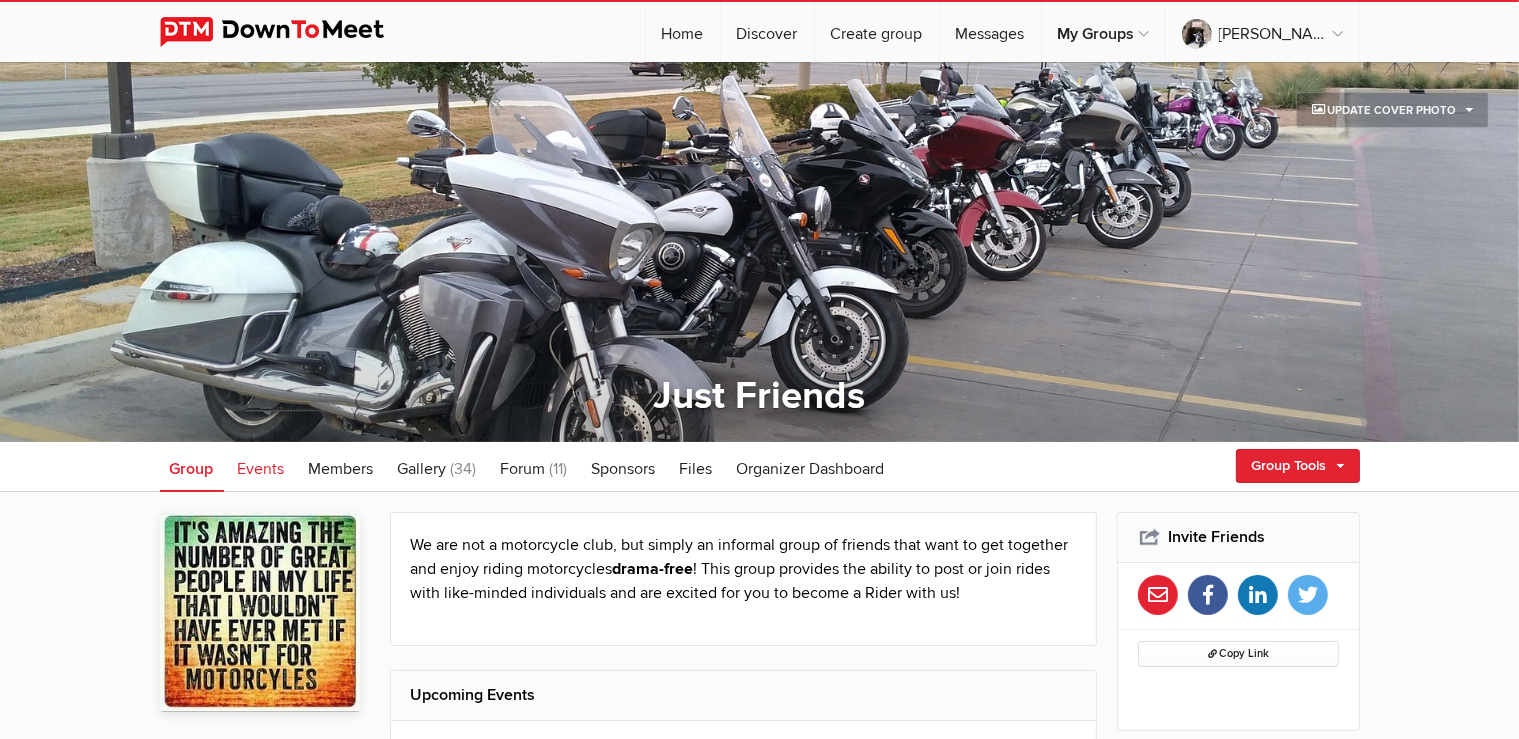 click on "Events" 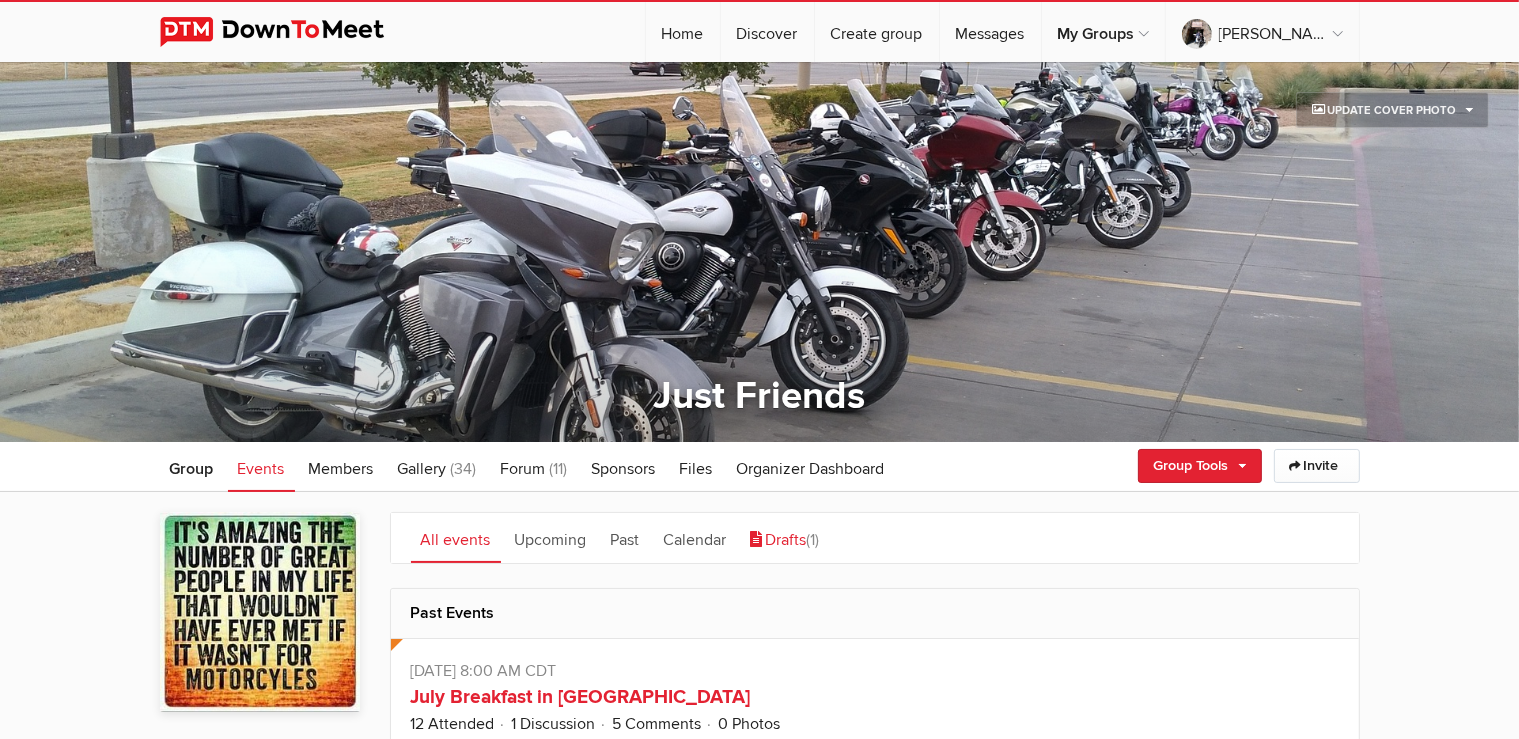 click on "Drafts
(1)" 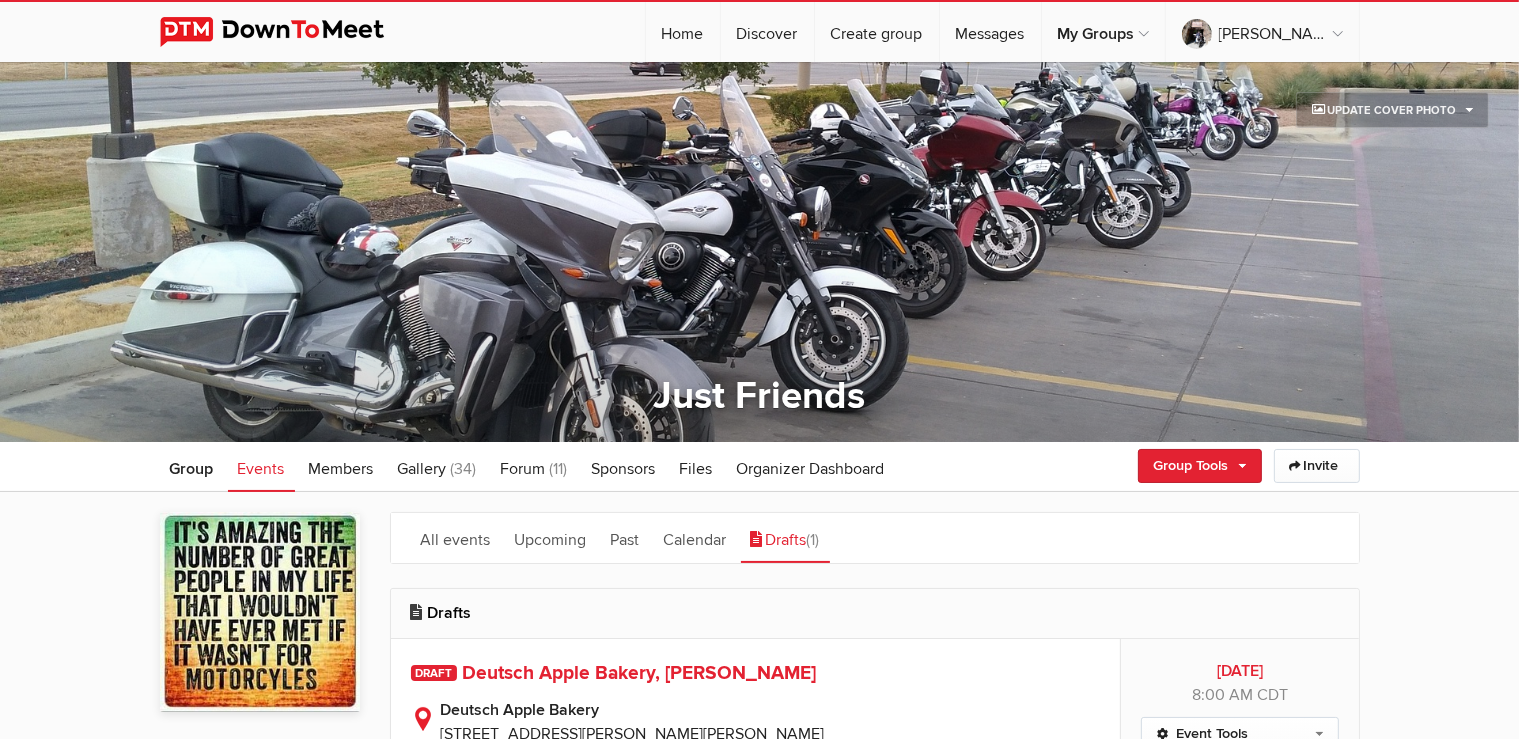 click on "Deutsch Apple Bakery, [PERSON_NAME]" 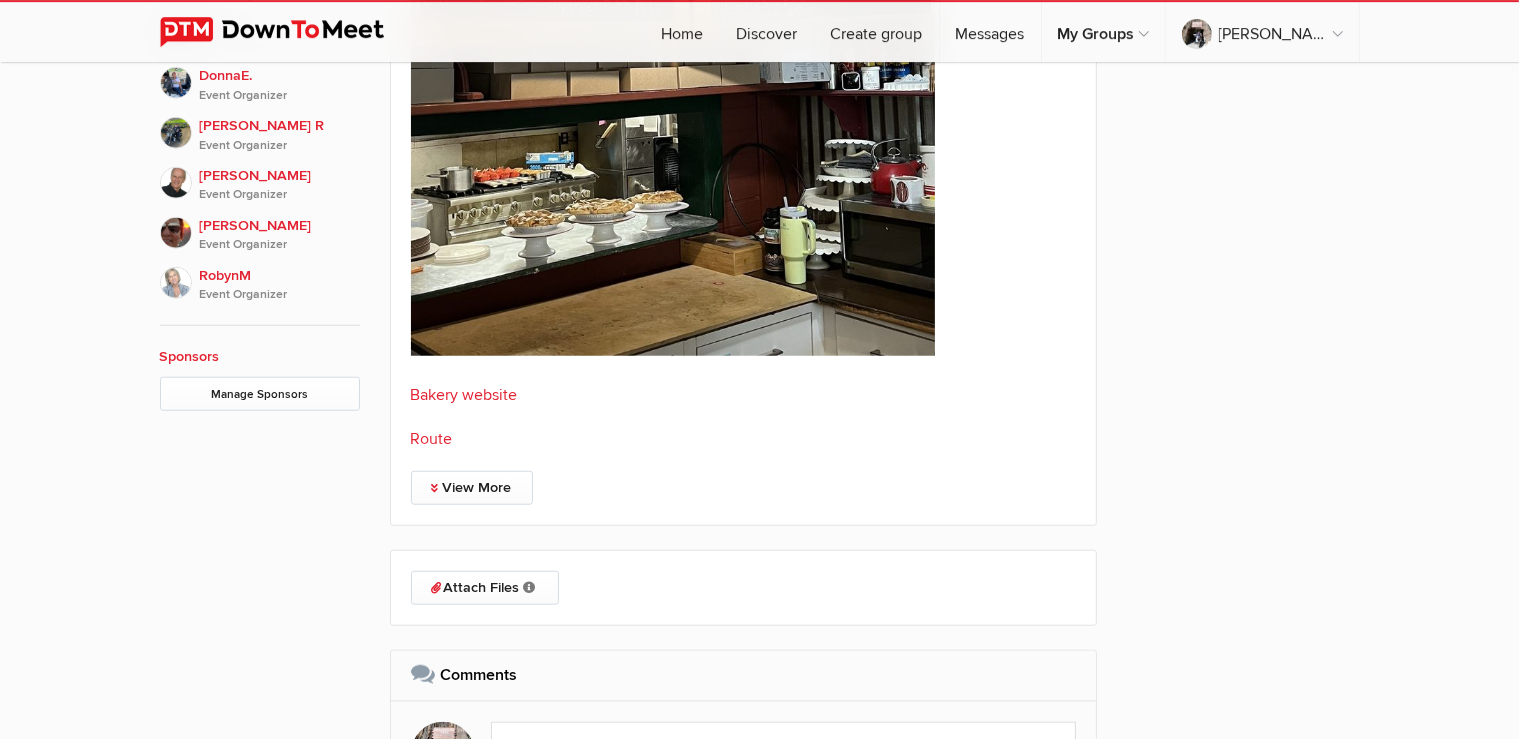scroll, scrollTop: 1795, scrollLeft: 0, axis: vertical 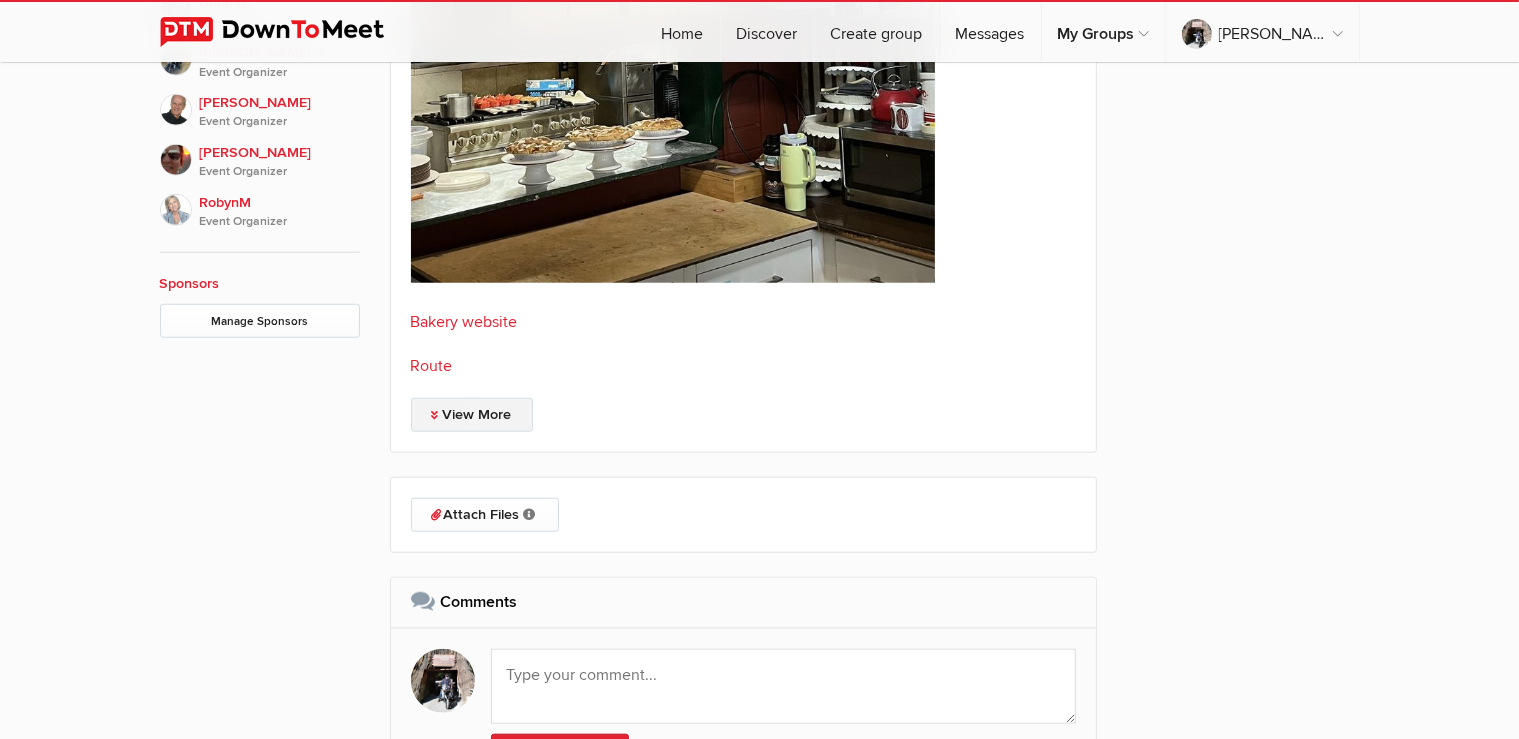 click on "View More" 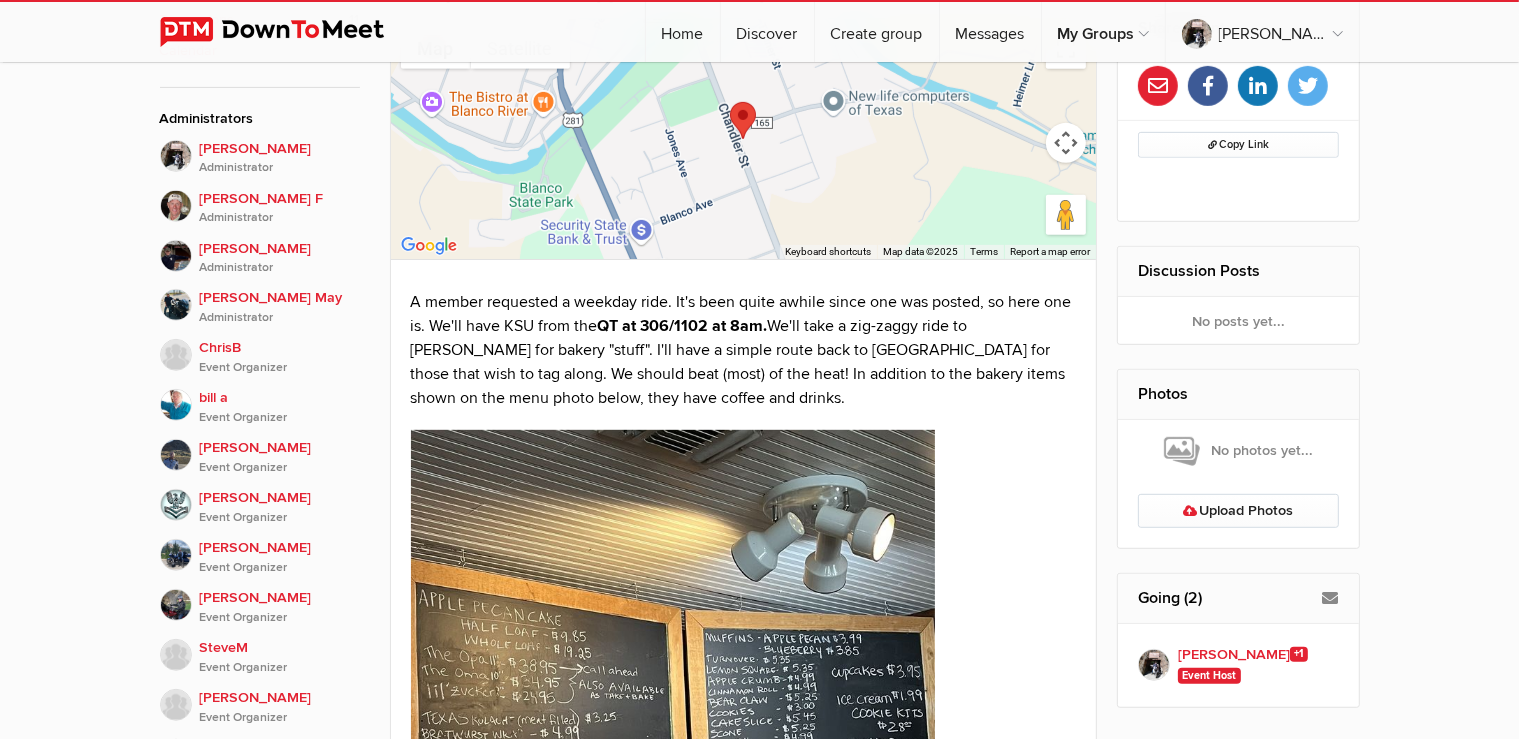 scroll, scrollTop: 528, scrollLeft: 0, axis: vertical 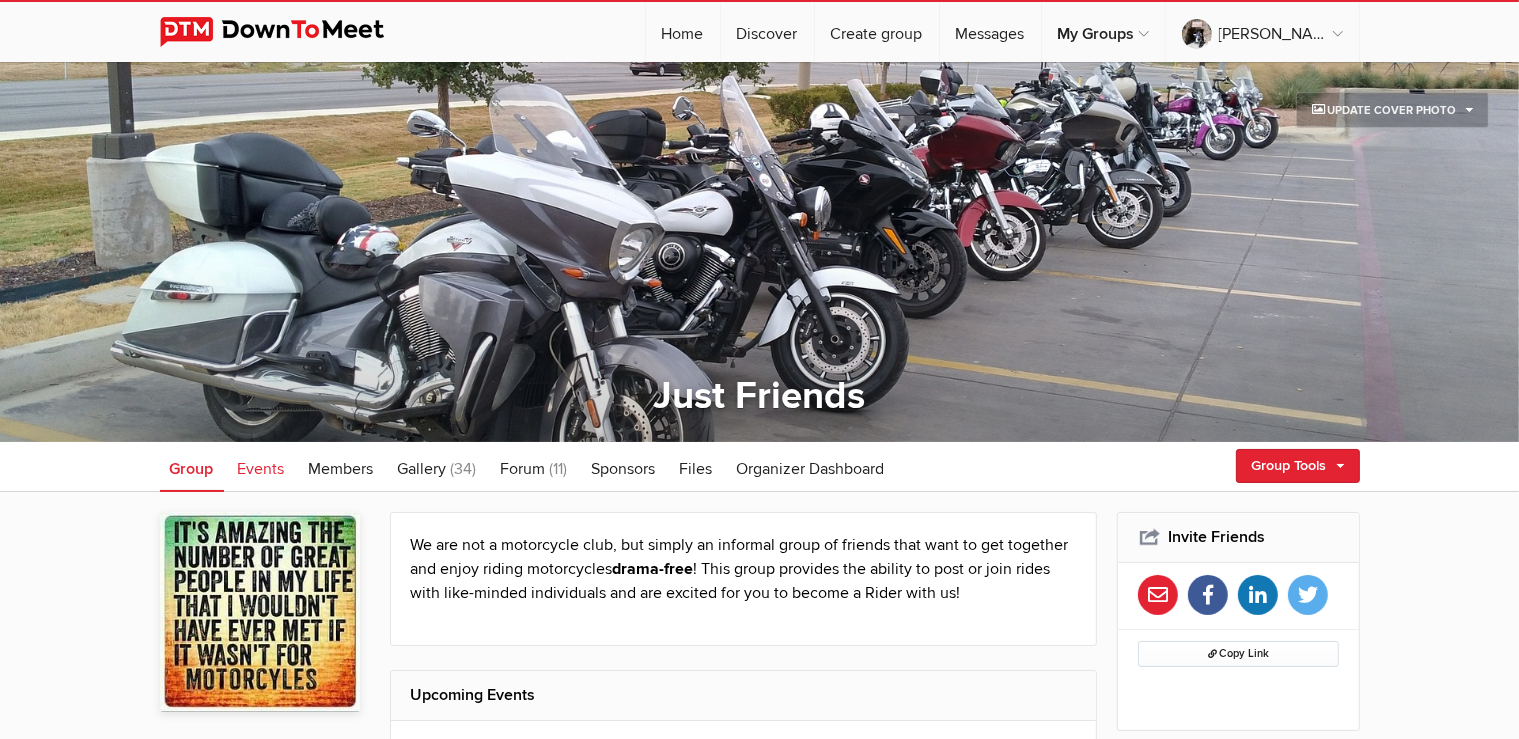 click on "Events" 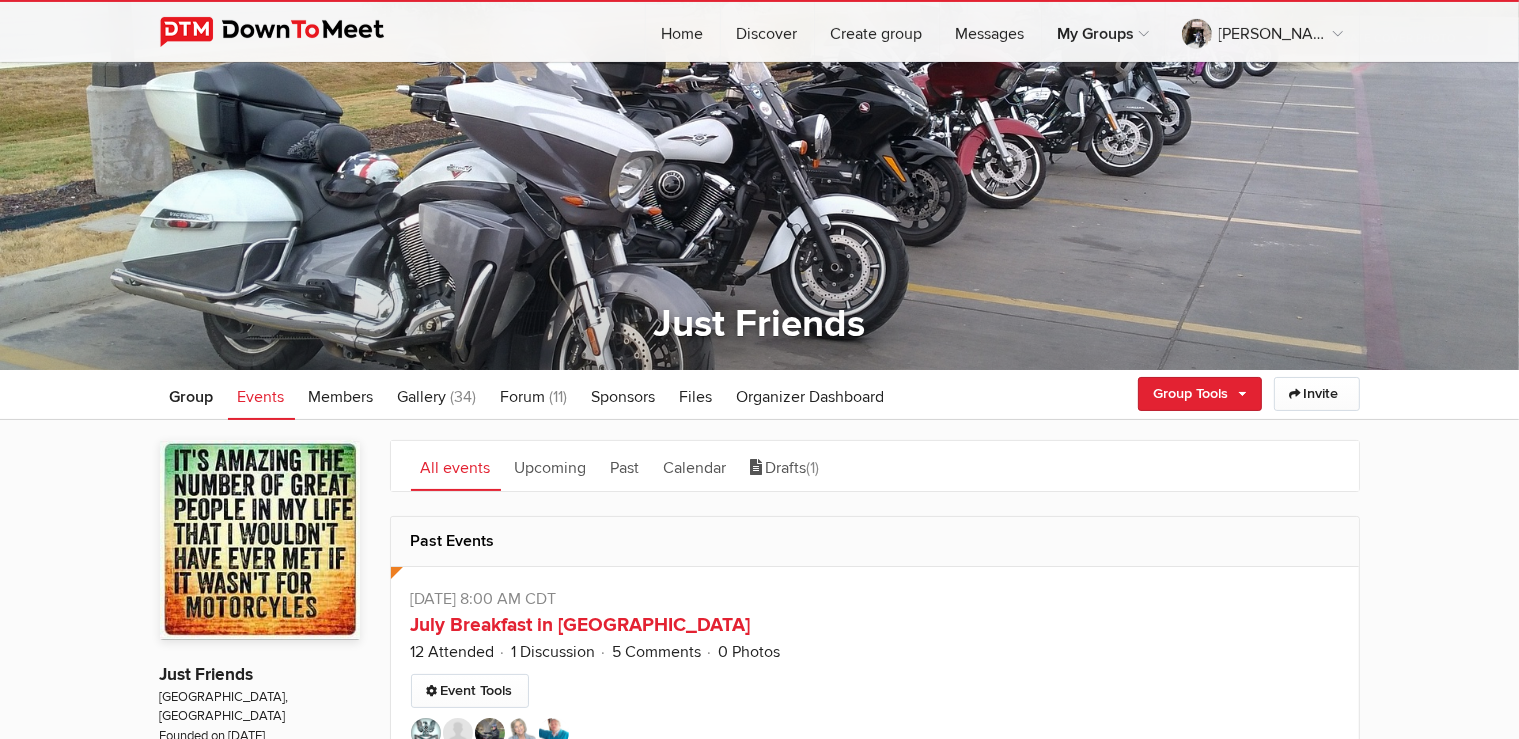 scroll, scrollTop: 316, scrollLeft: 0, axis: vertical 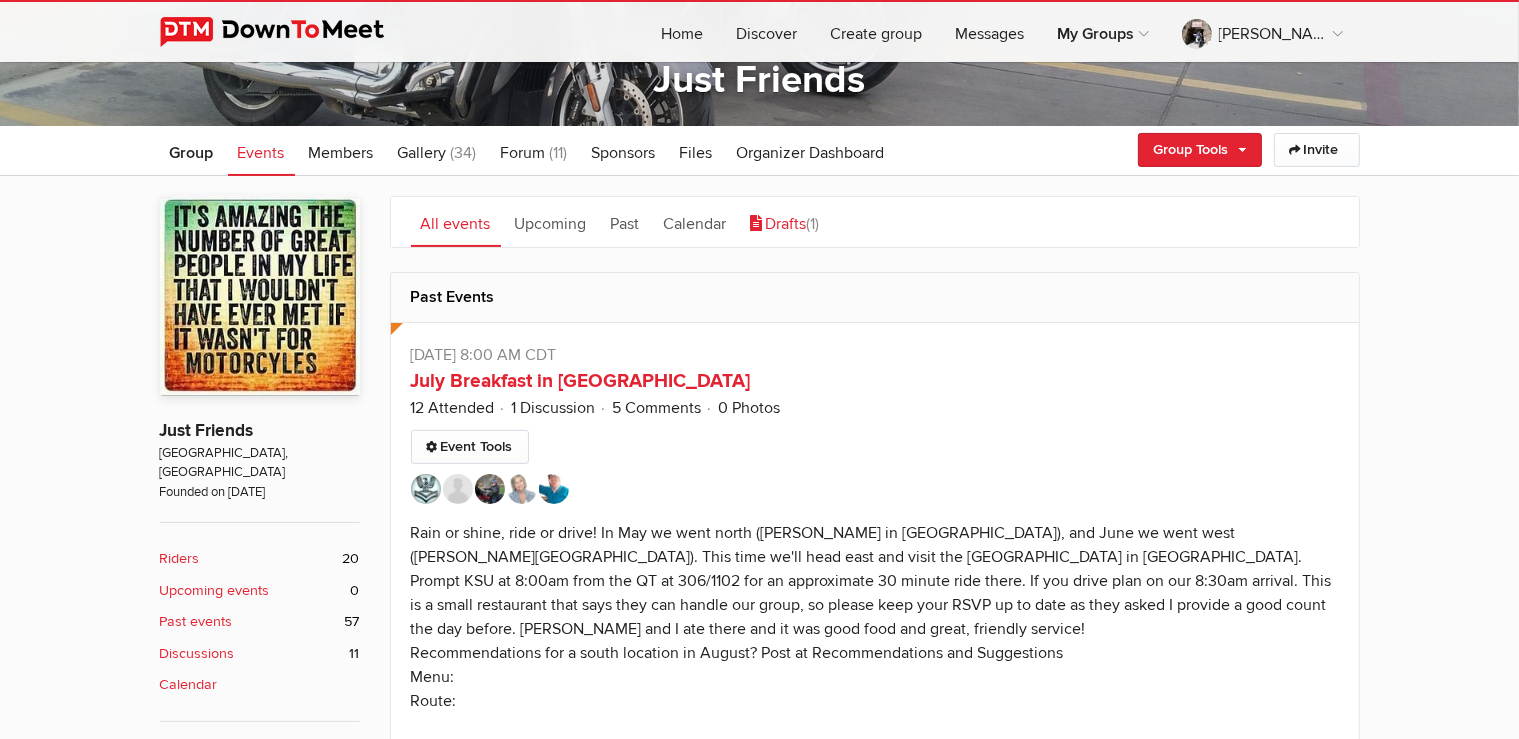 click on "Drafts
(1)" 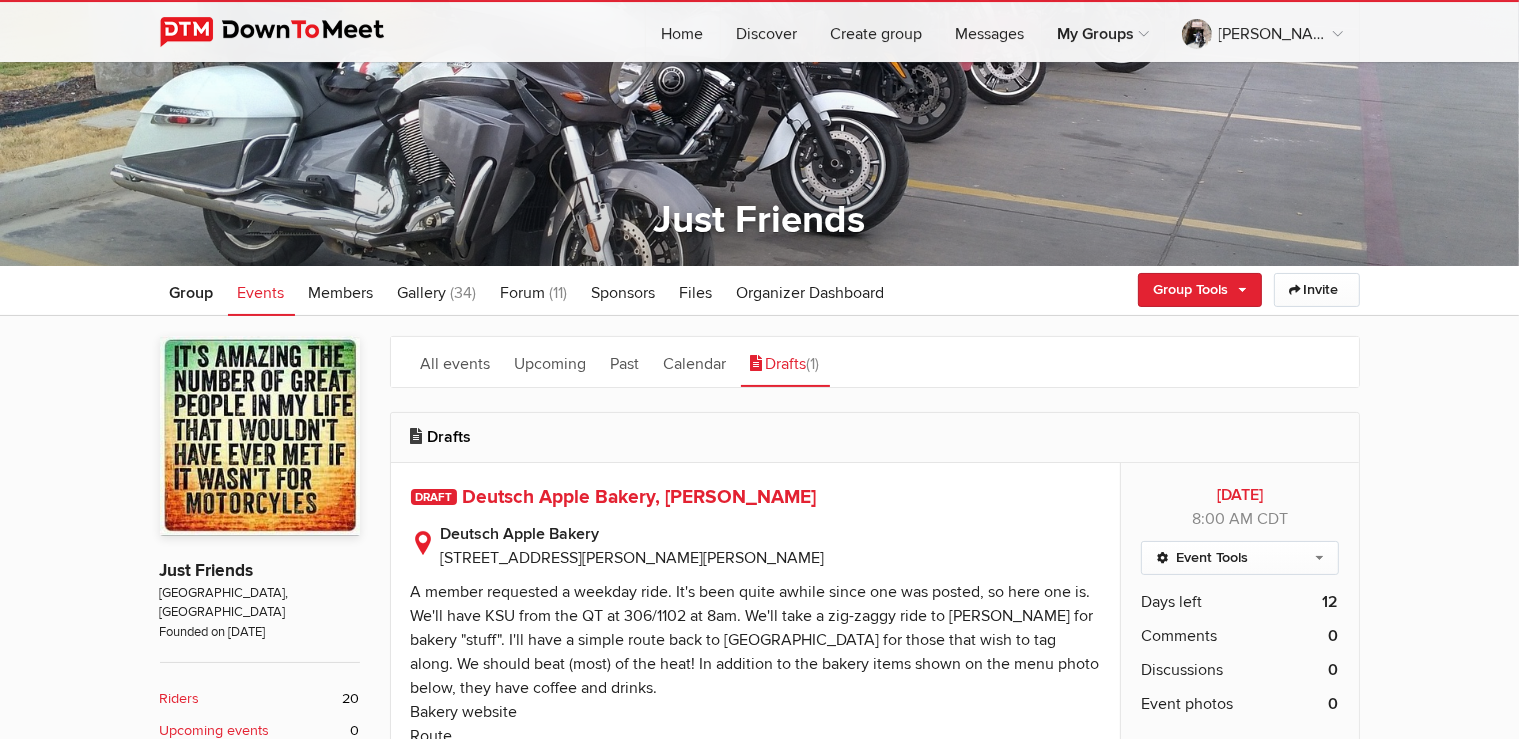 scroll, scrollTop: 316, scrollLeft: 0, axis: vertical 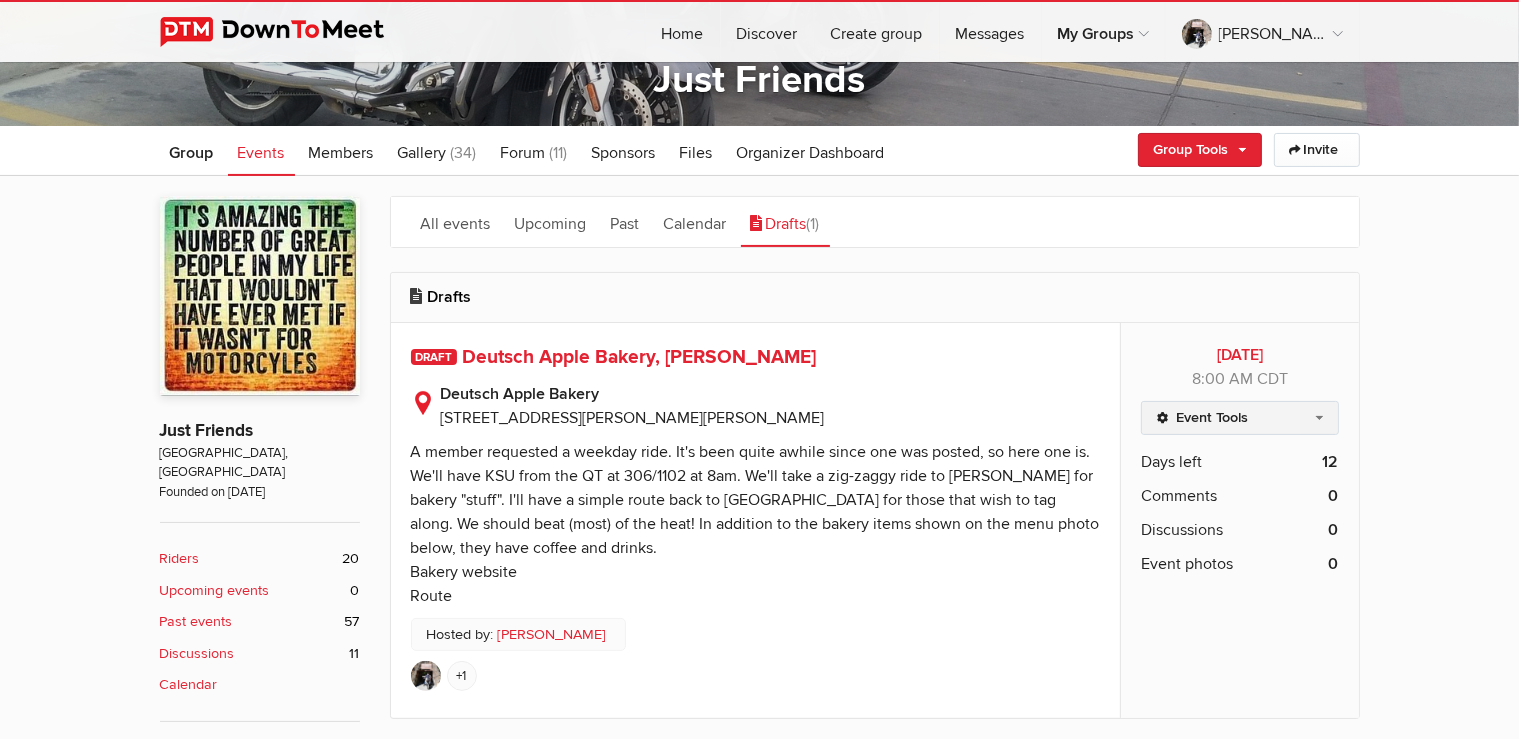 click on "Event Tools" 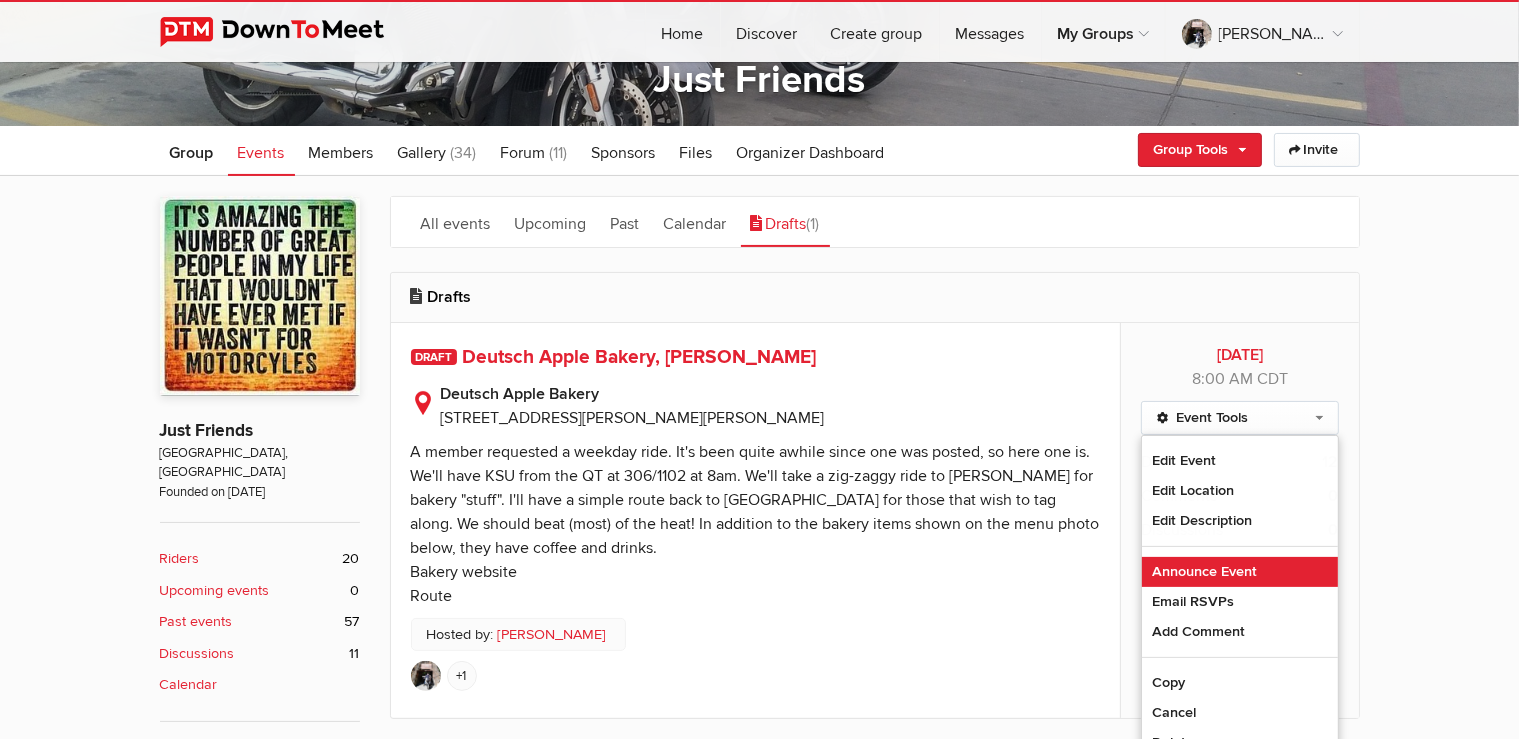 click on "Announce Event" 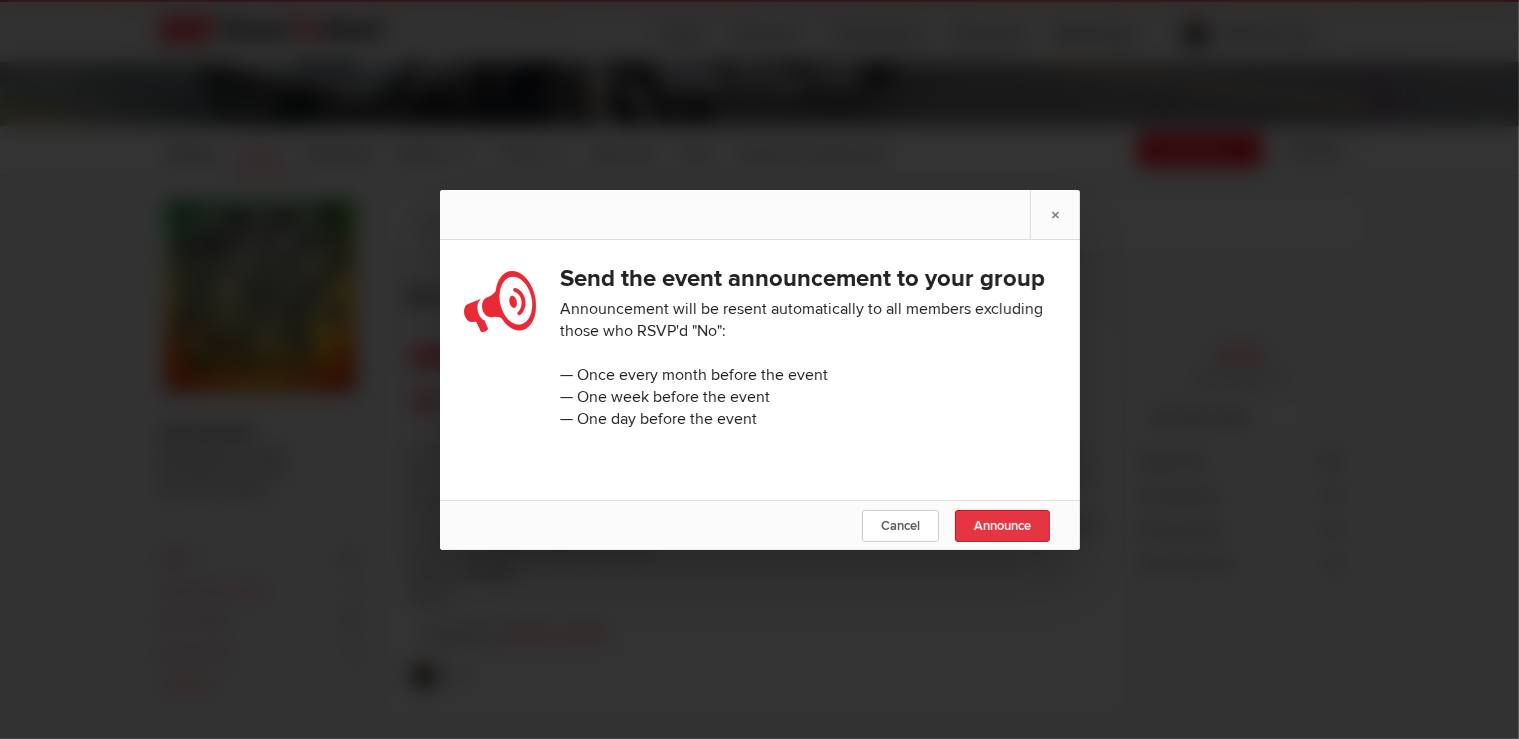 click on "Announce" 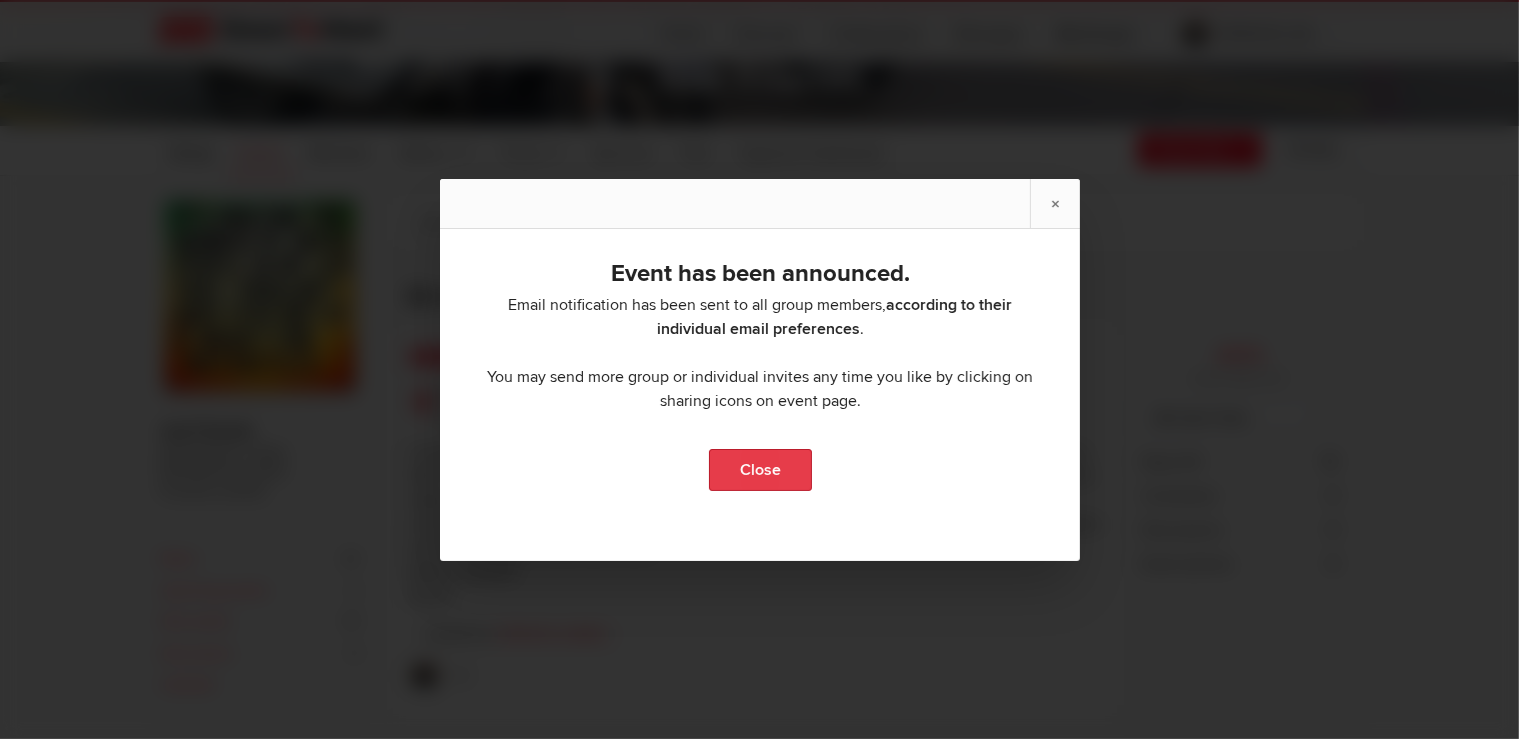 click on "Close" 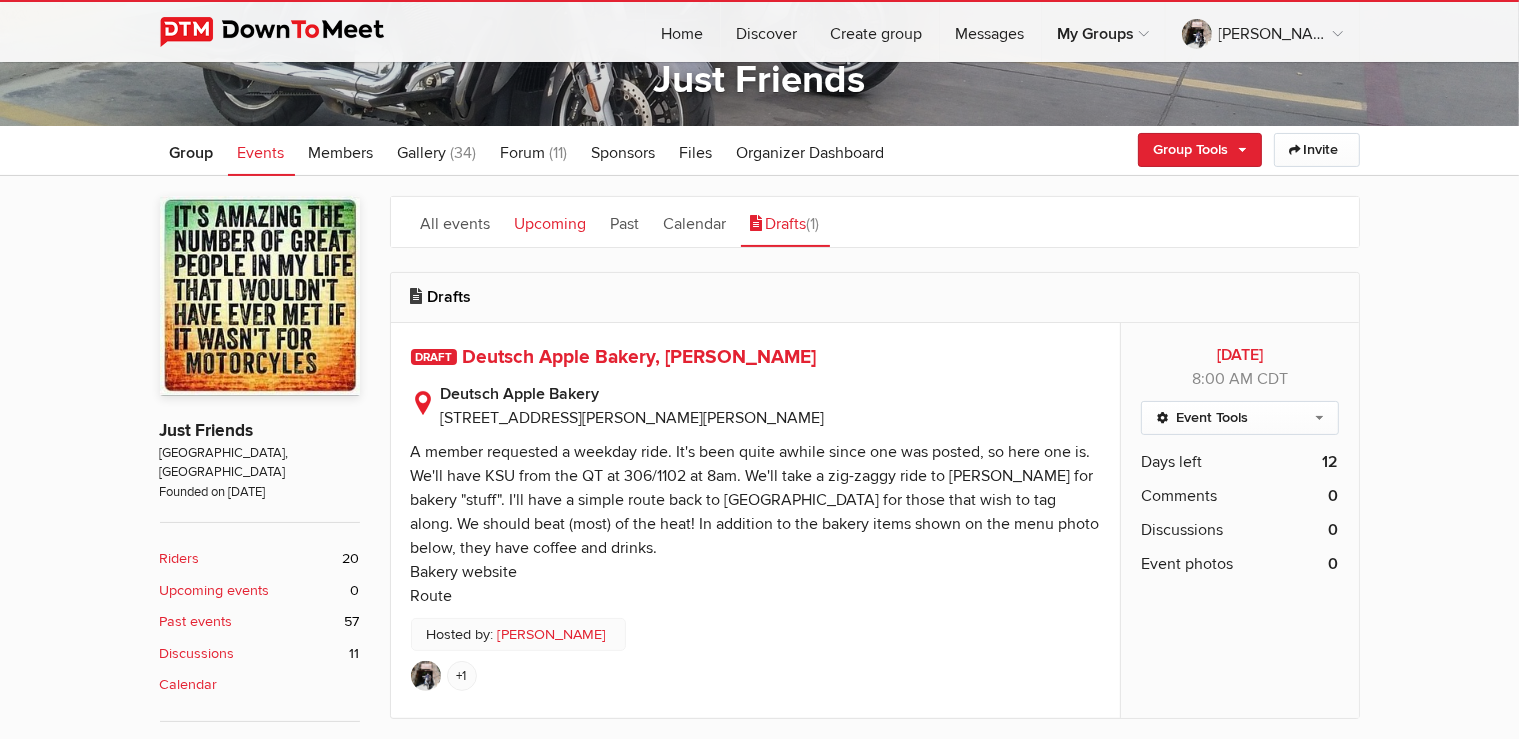 click on "Upcoming" 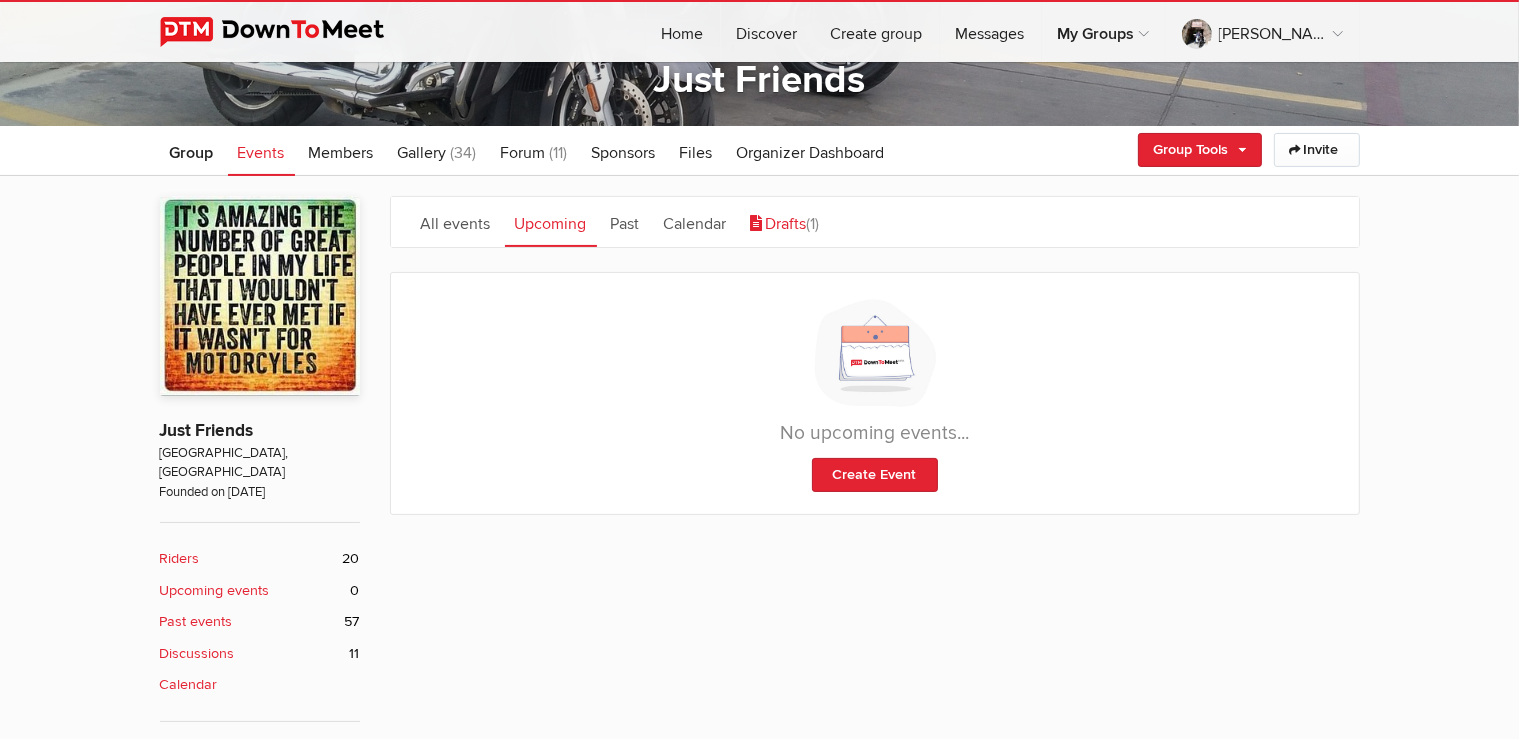 click on "Drafts
(1)" 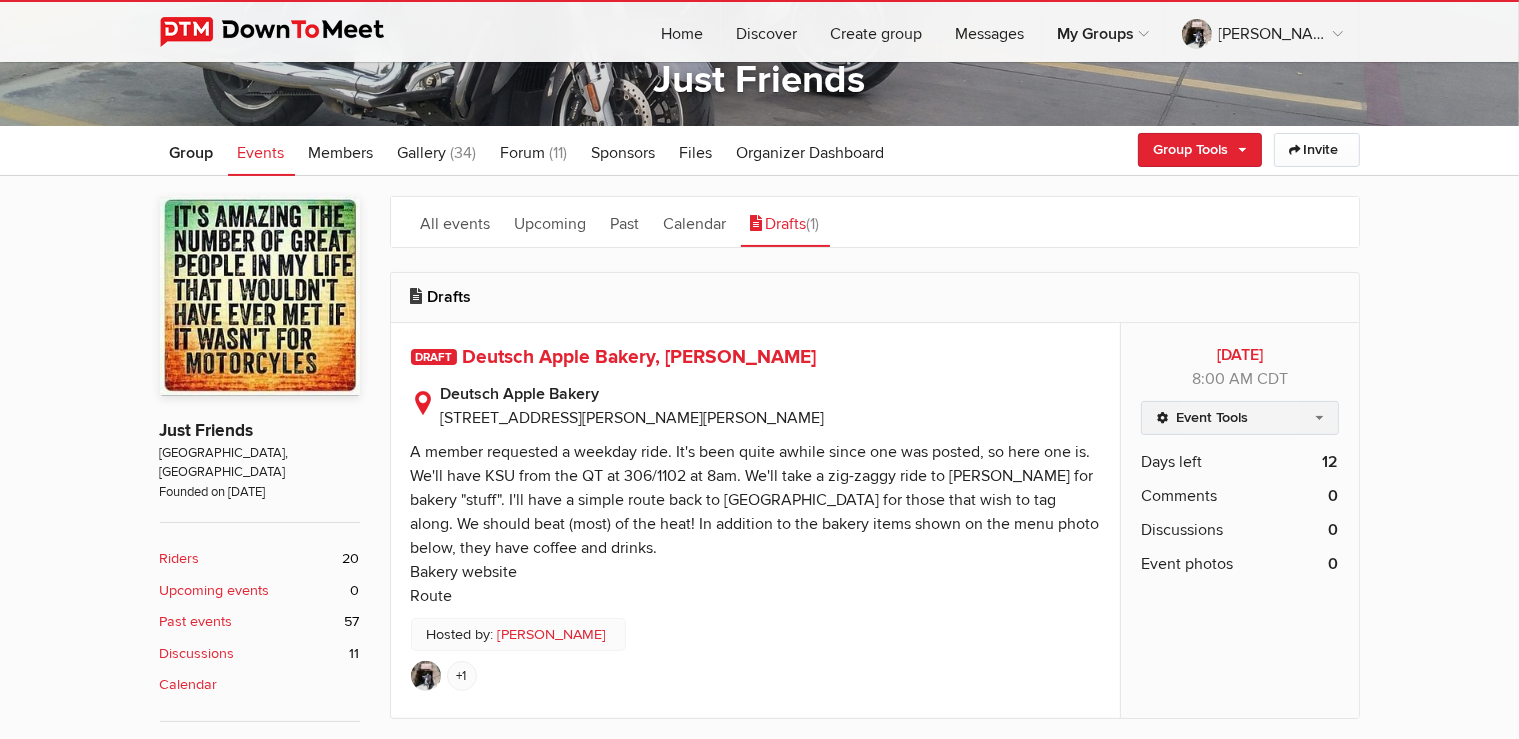 click on "Event Tools" 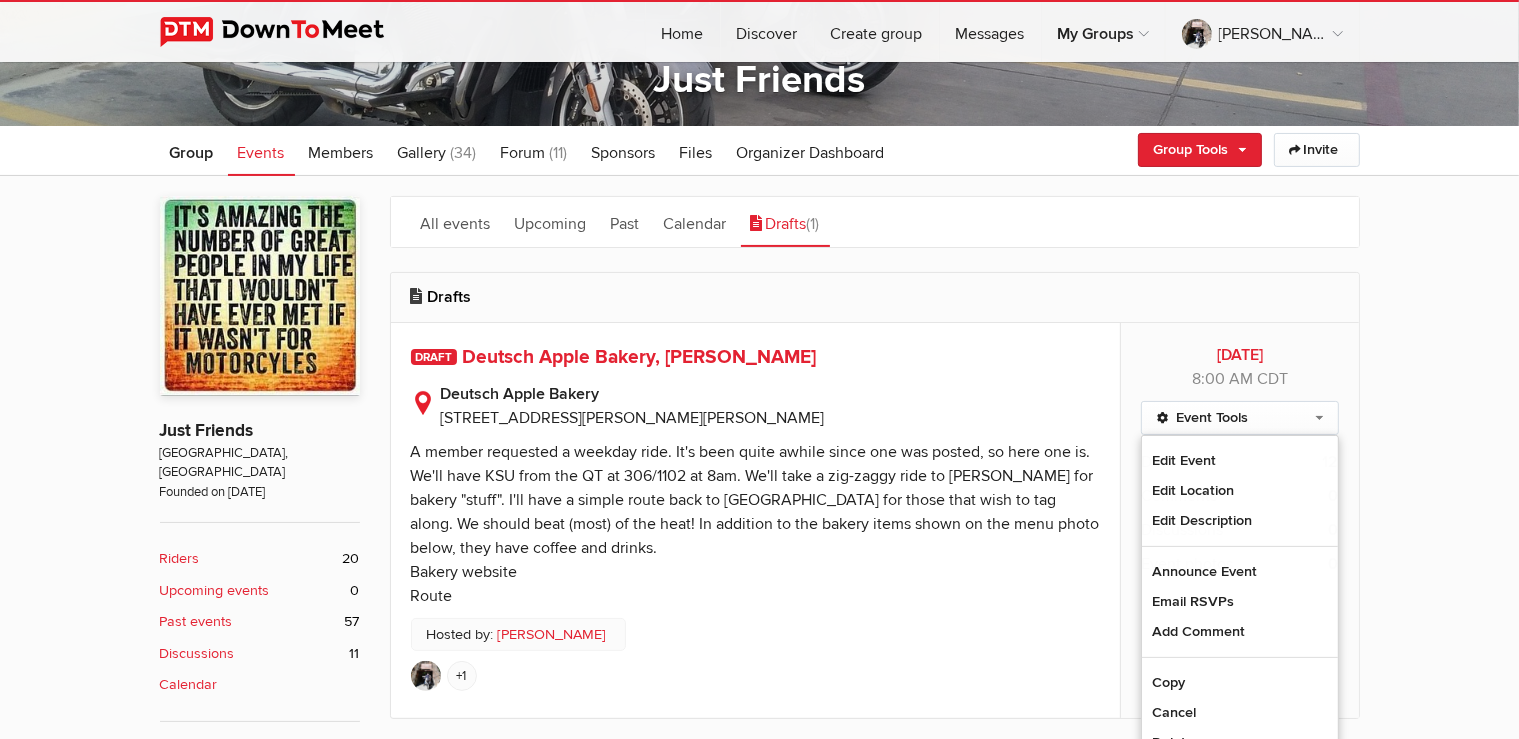 click on "Drafts
(1)" 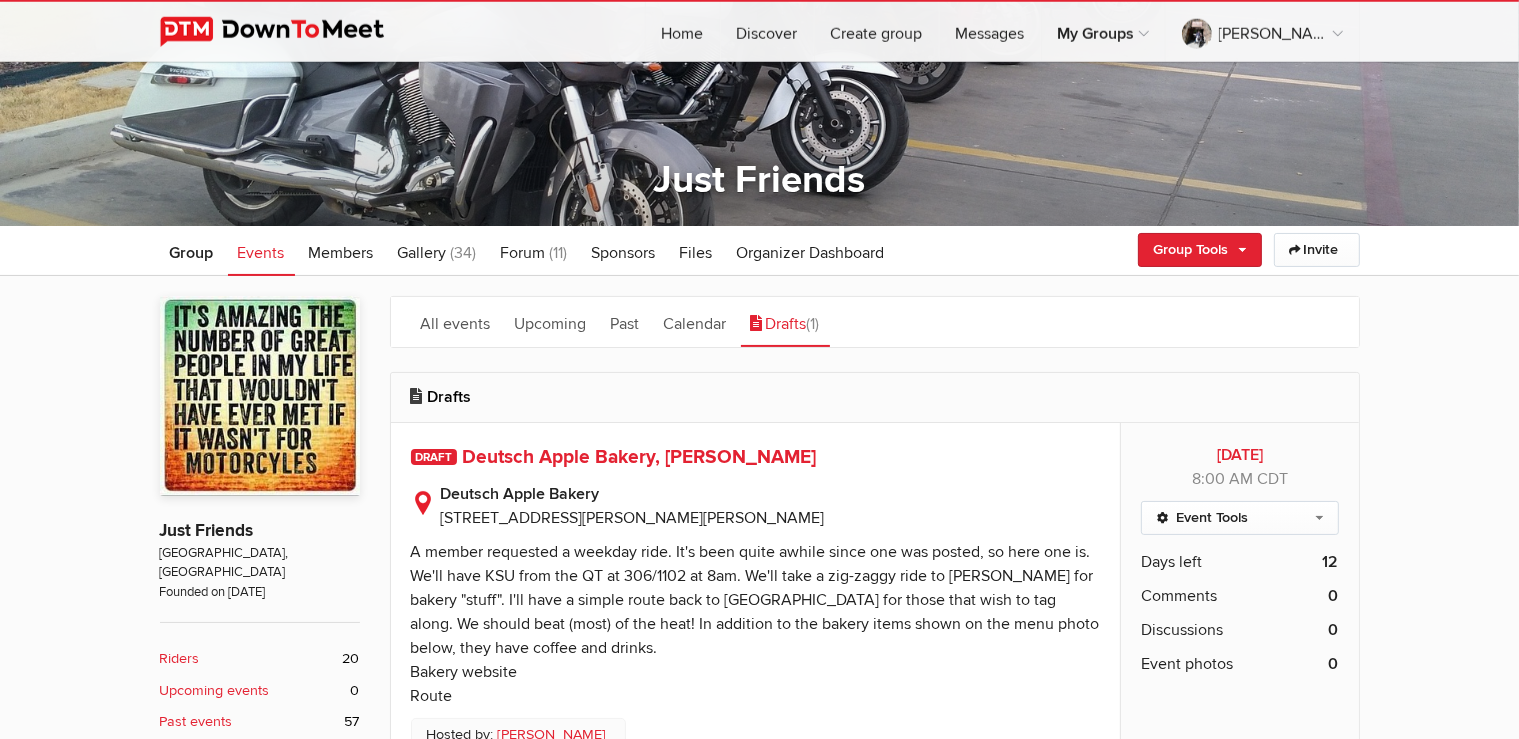 scroll, scrollTop: 211, scrollLeft: 0, axis: vertical 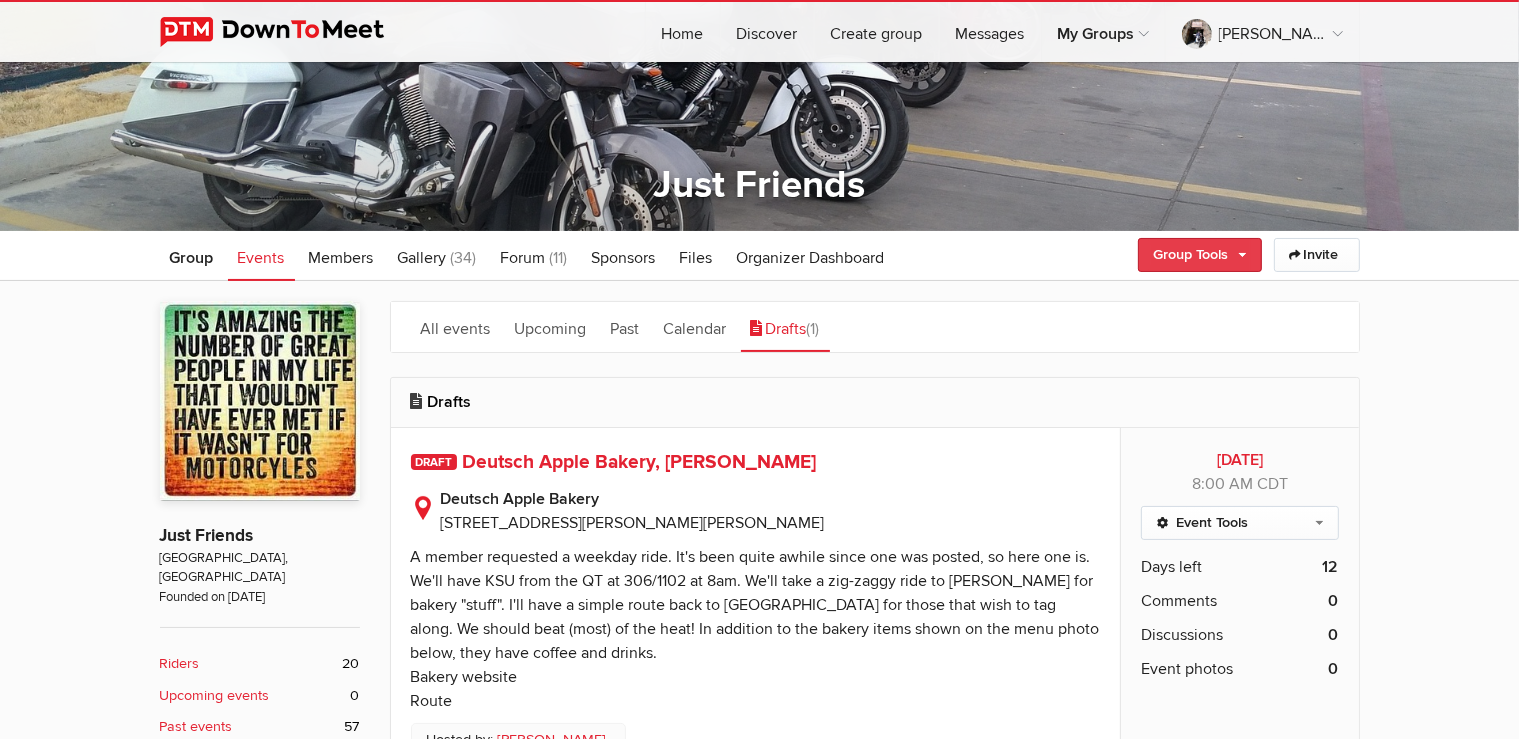 click on "Group Tools" 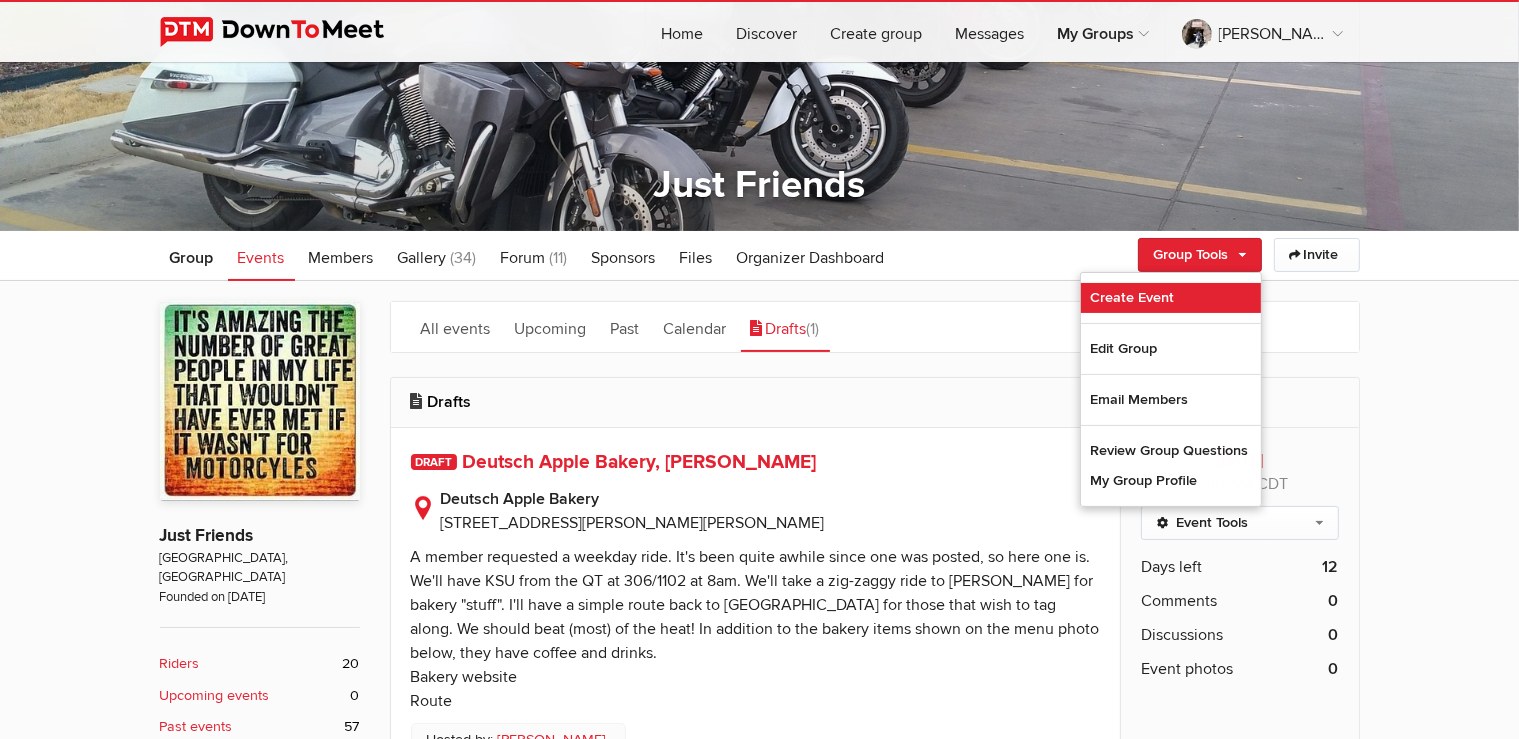 click on "Create Event" 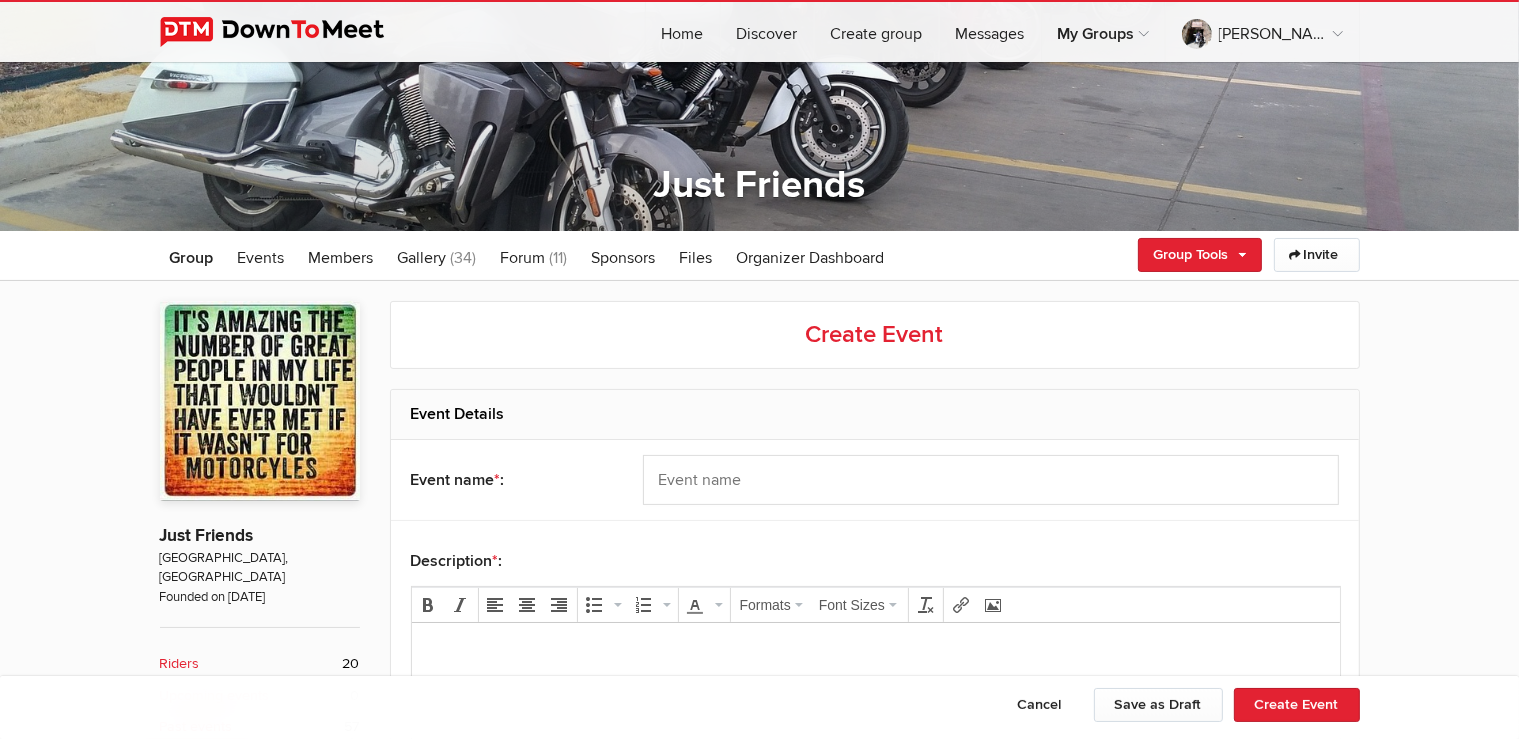 scroll, scrollTop: 0, scrollLeft: 0, axis: both 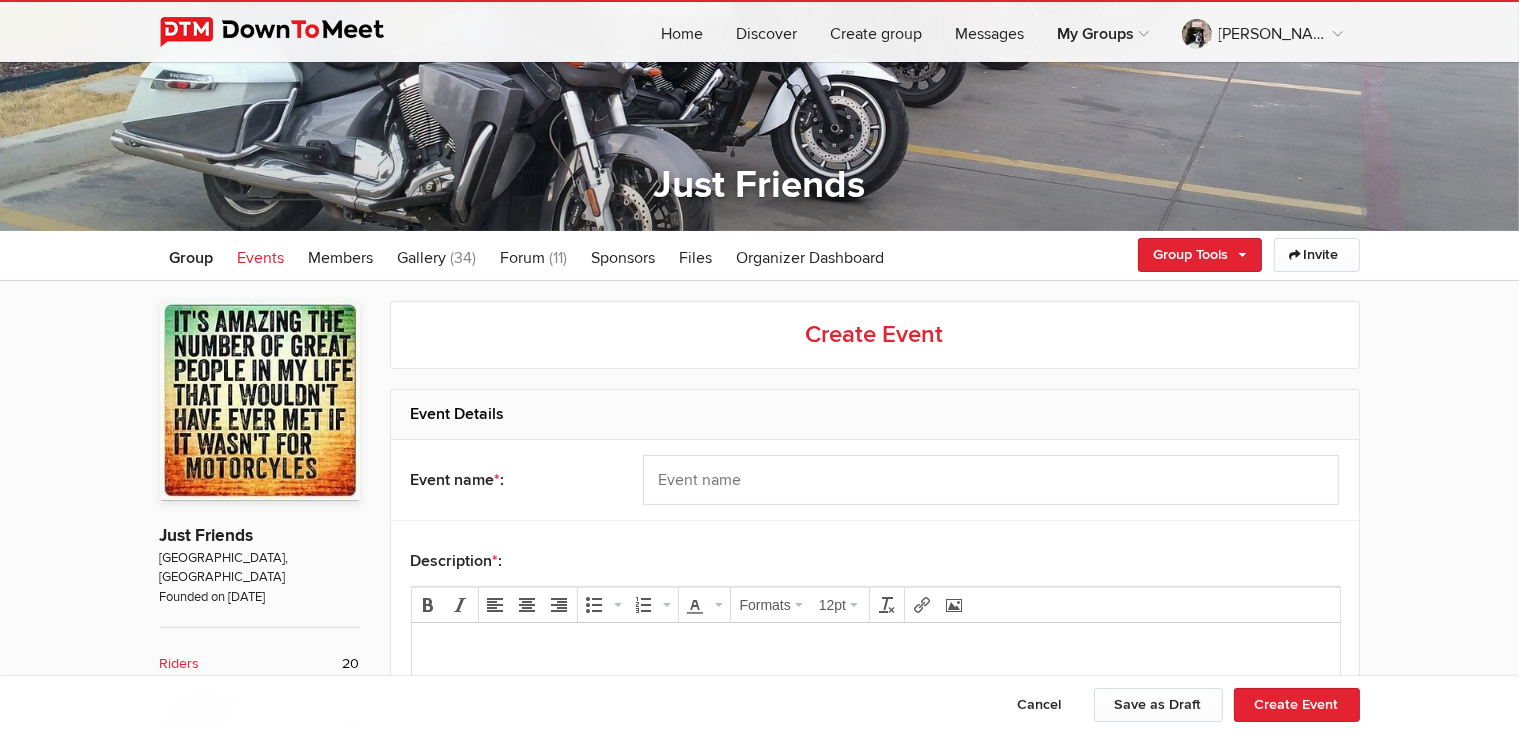 click on "Events" 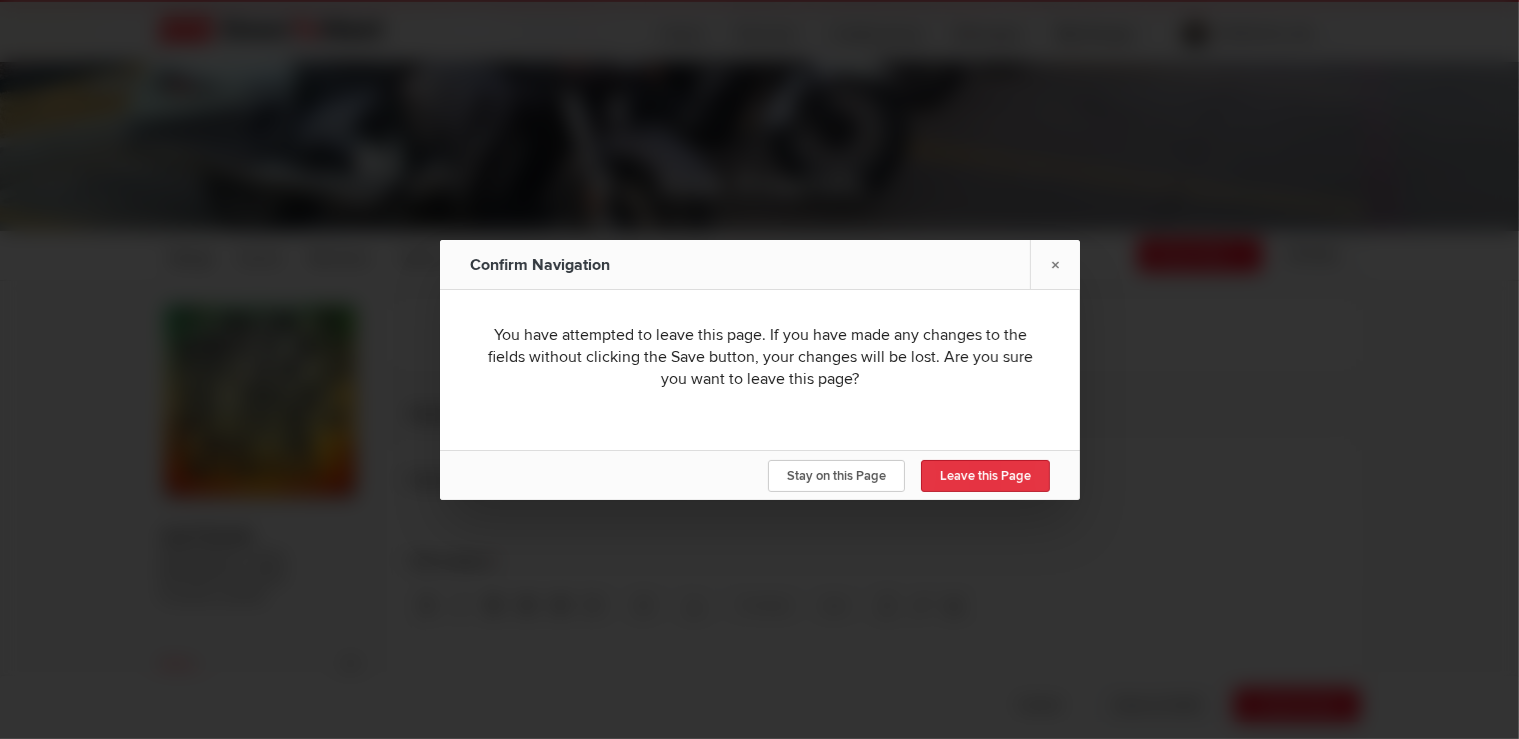 click on "Leave this Page" 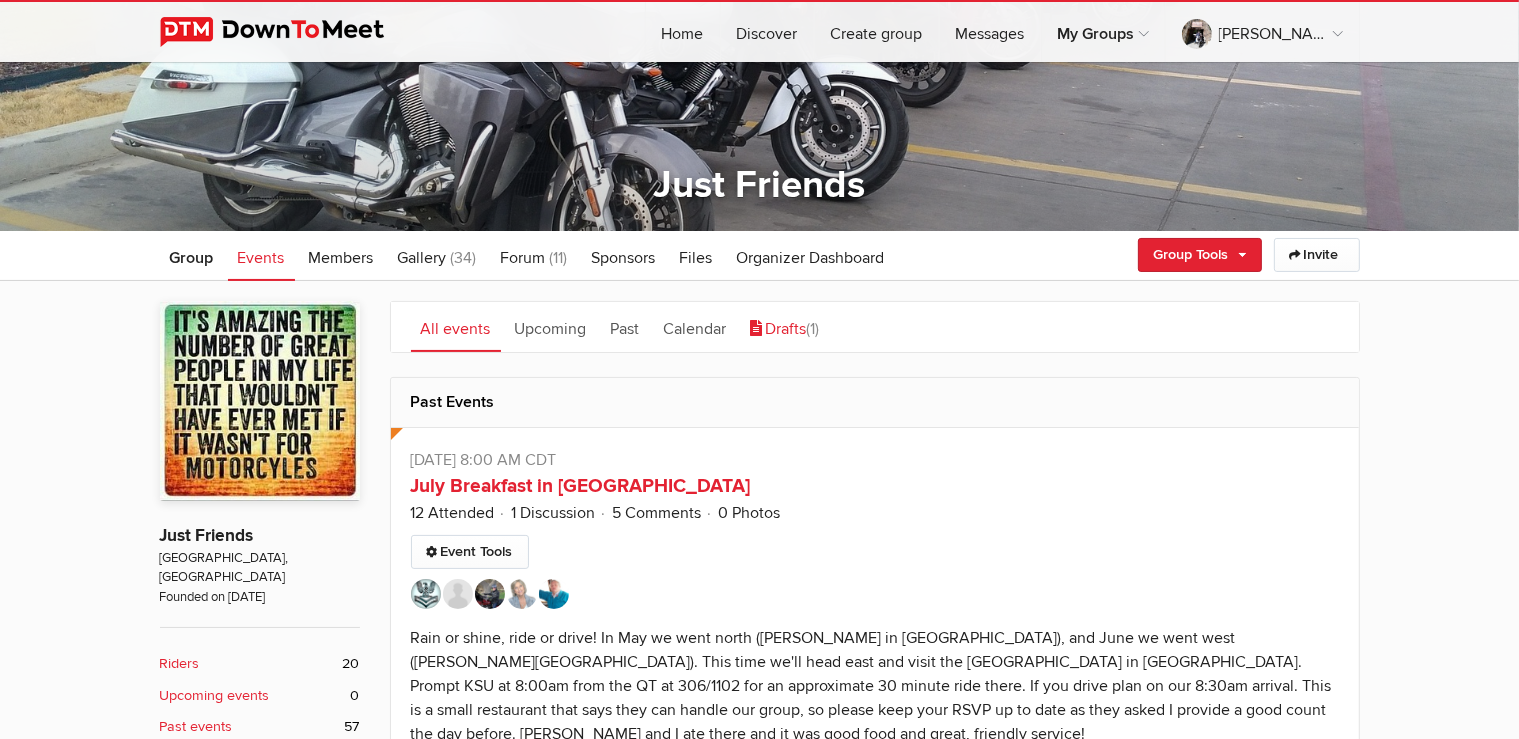 click on "Drafts
(1)" 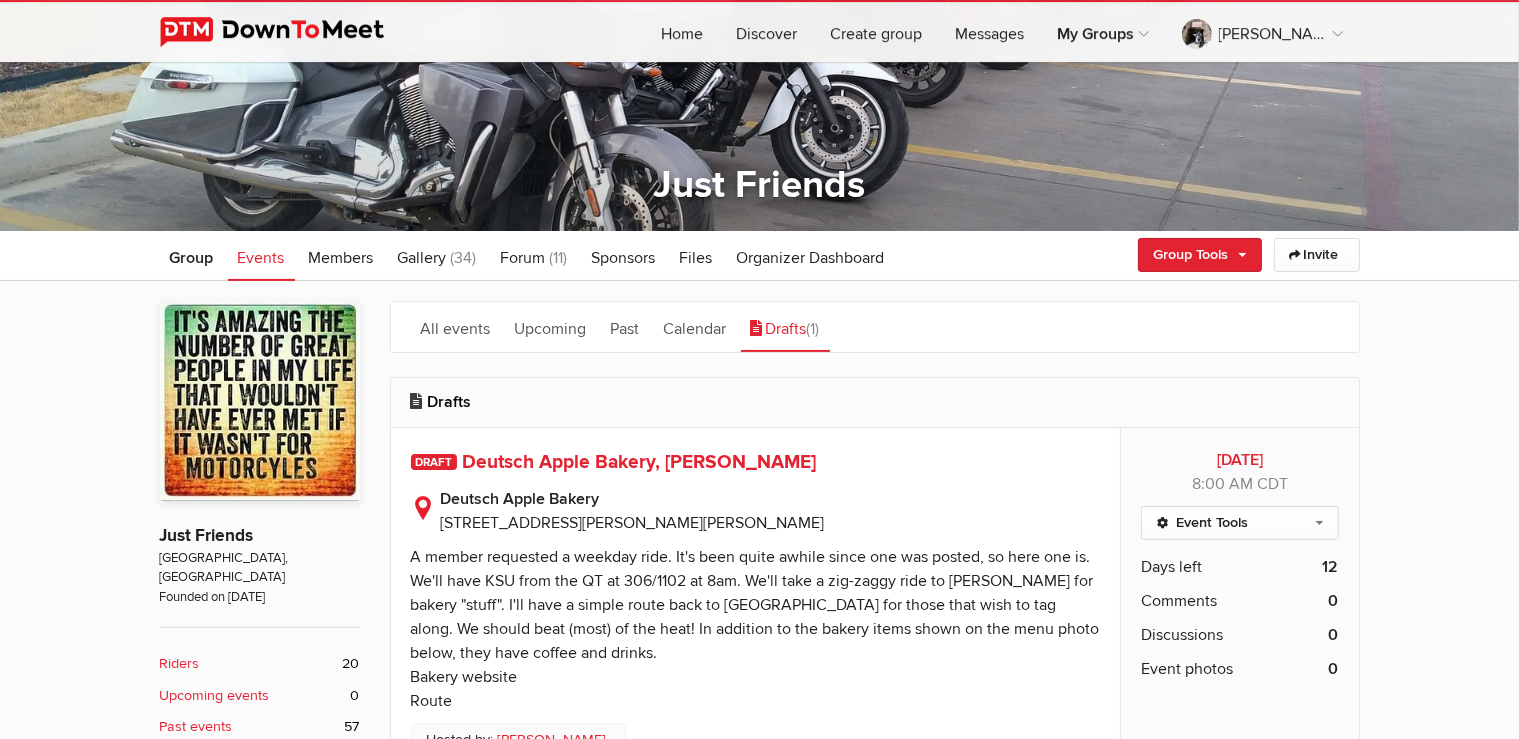 scroll, scrollTop: 105, scrollLeft: 0, axis: vertical 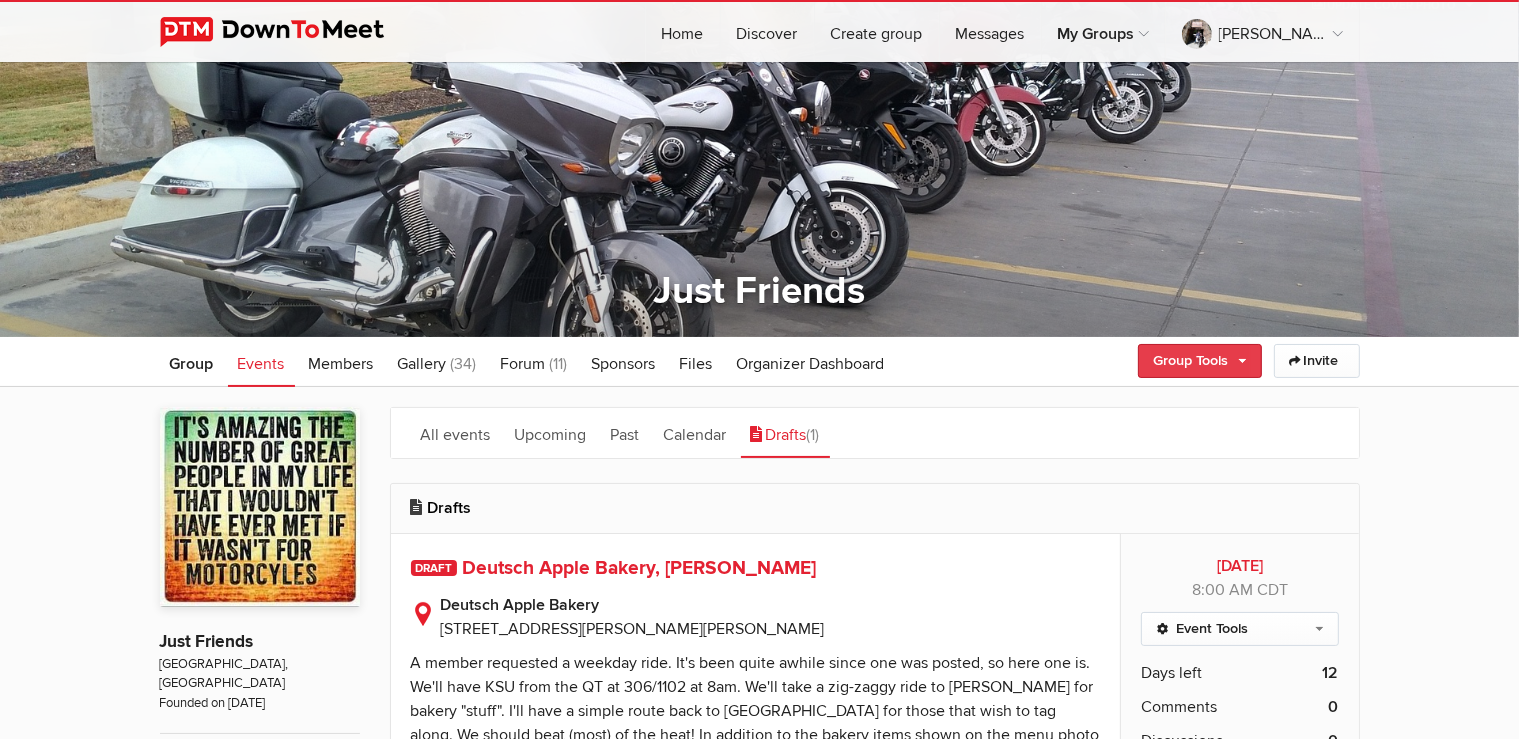 click on "Group Tools" 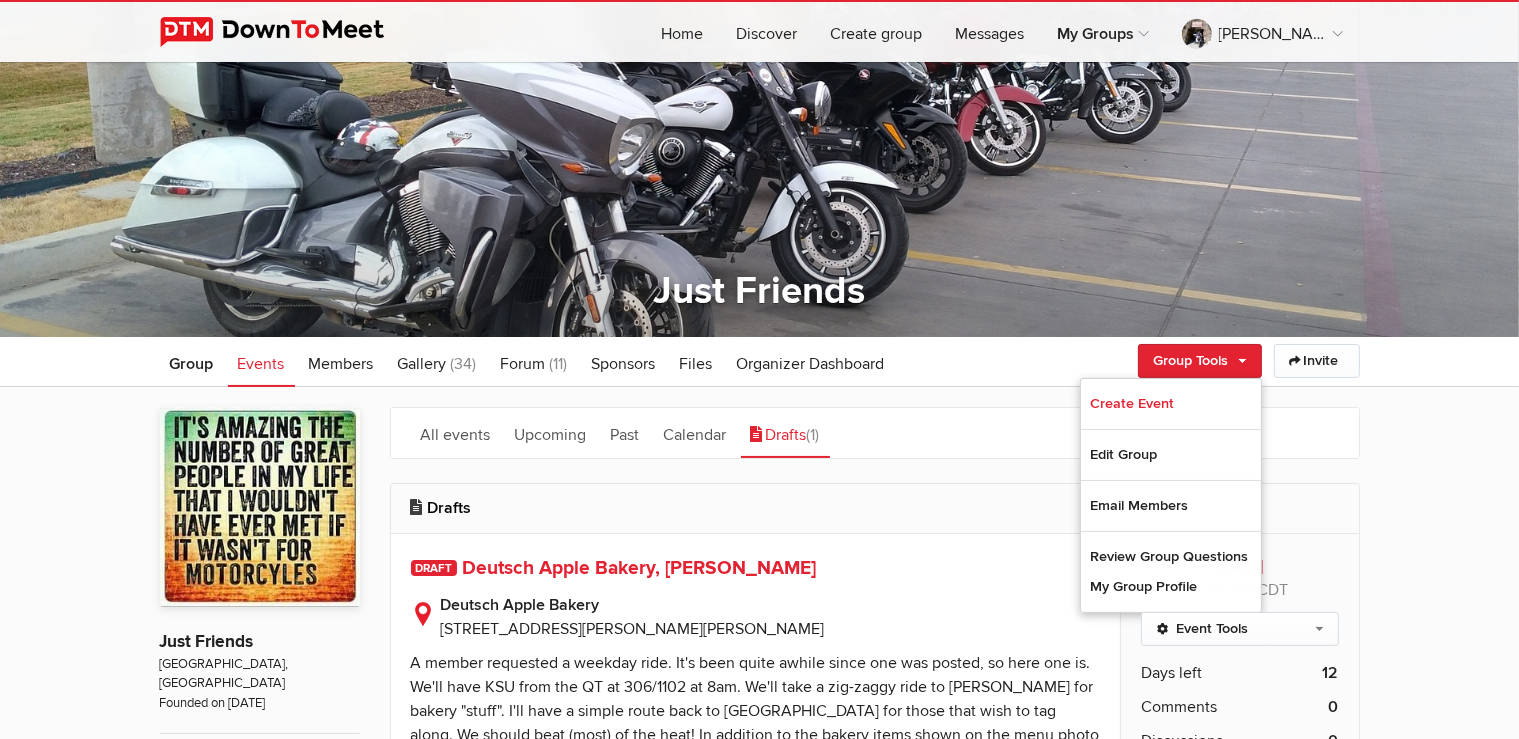 click on "All events
Upcoming
Past
Calendar
Drafts
(1)
Drafts
Jul
30
Wed, Jul 30, 2025,
8:00 AM
CDT
DRAFT" 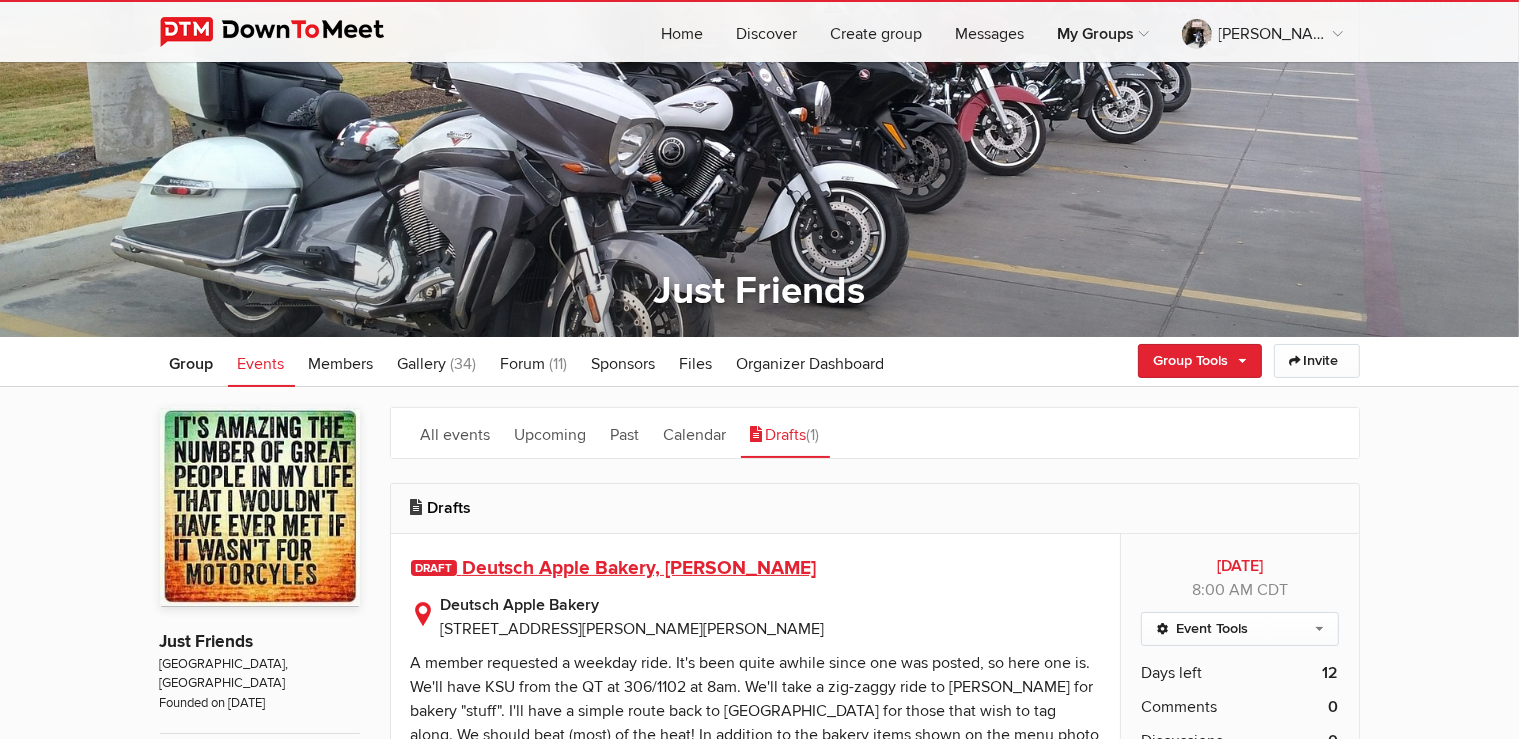 click on "Deutsch Apple Bakery, [PERSON_NAME]" 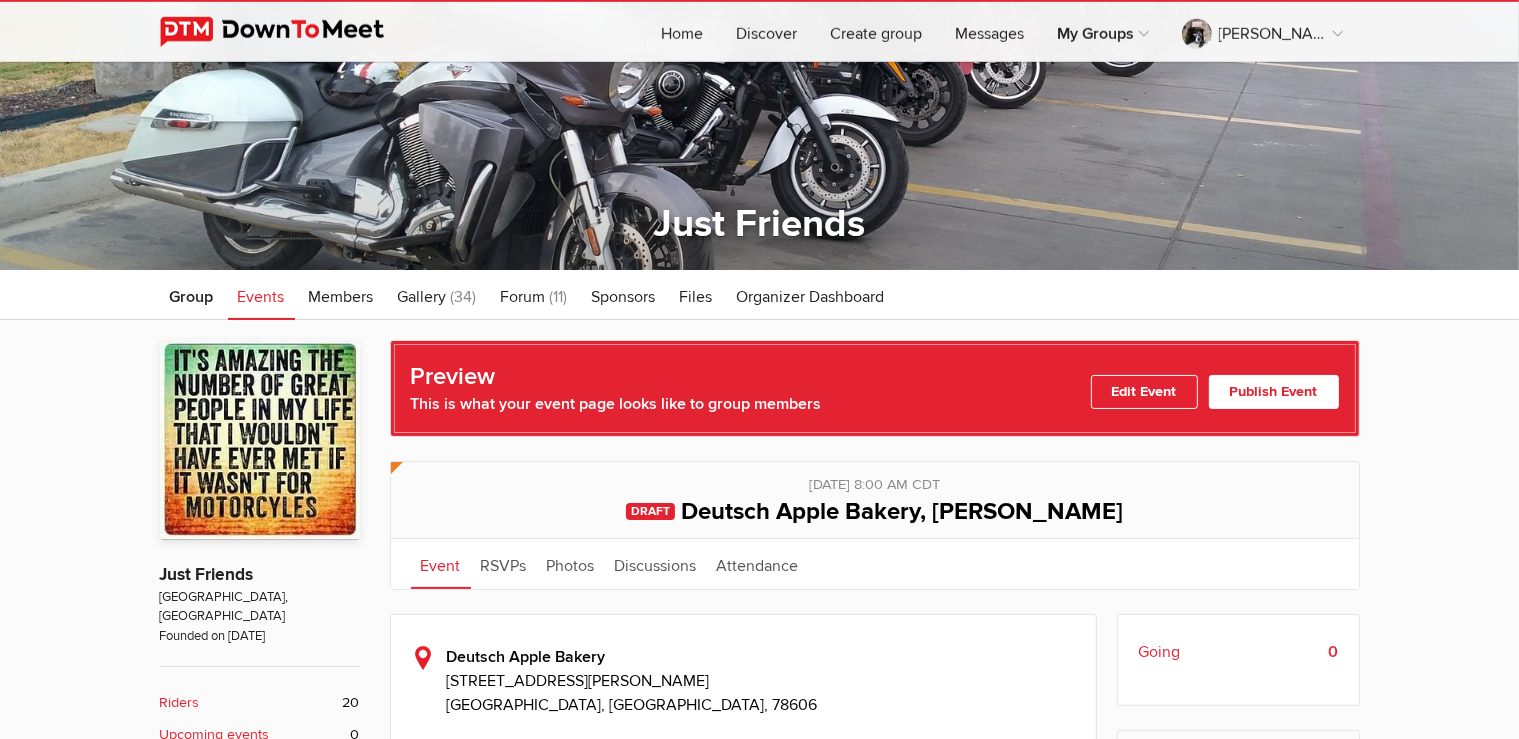 scroll, scrollTop: 211, scrollLeft: 0, axis: vertical 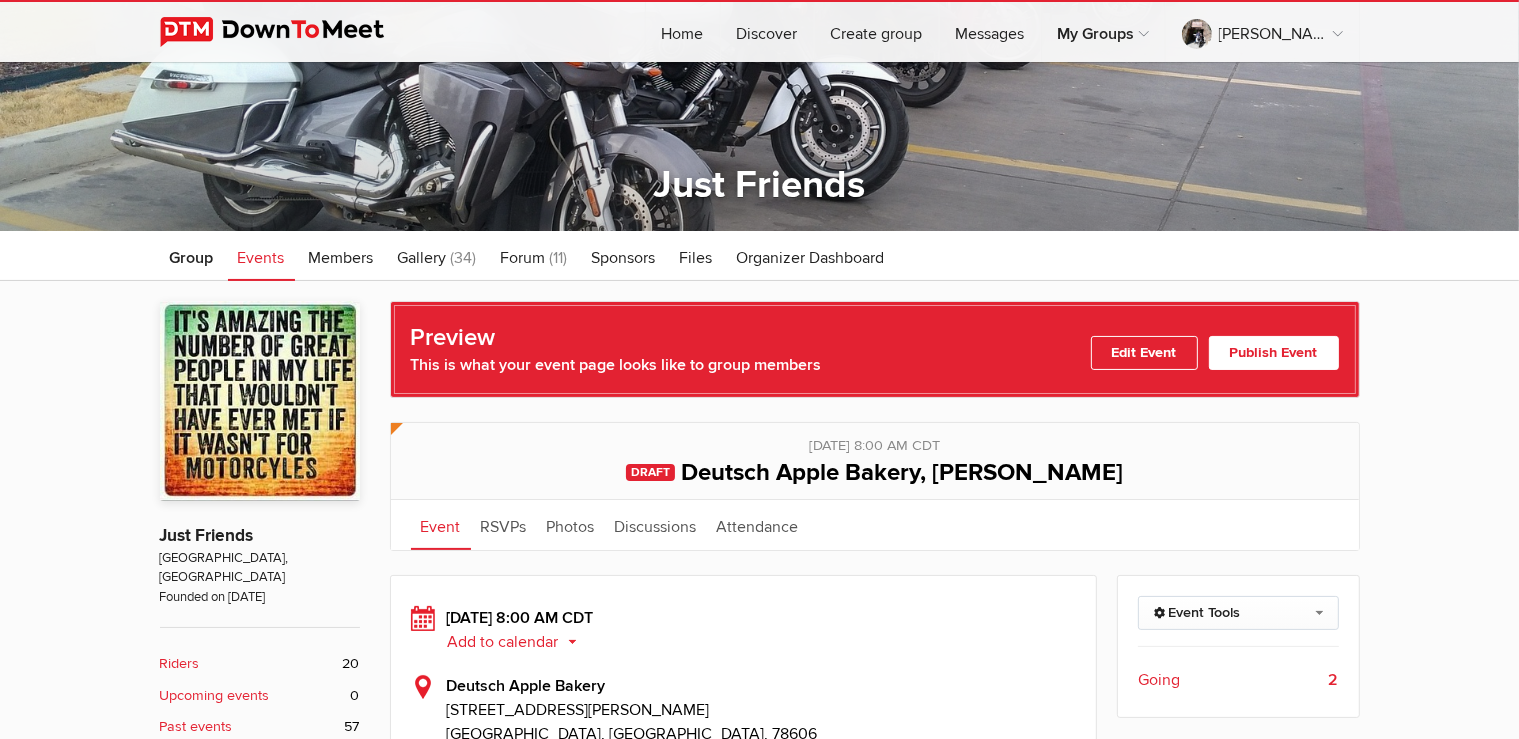 click on "Publish Event" 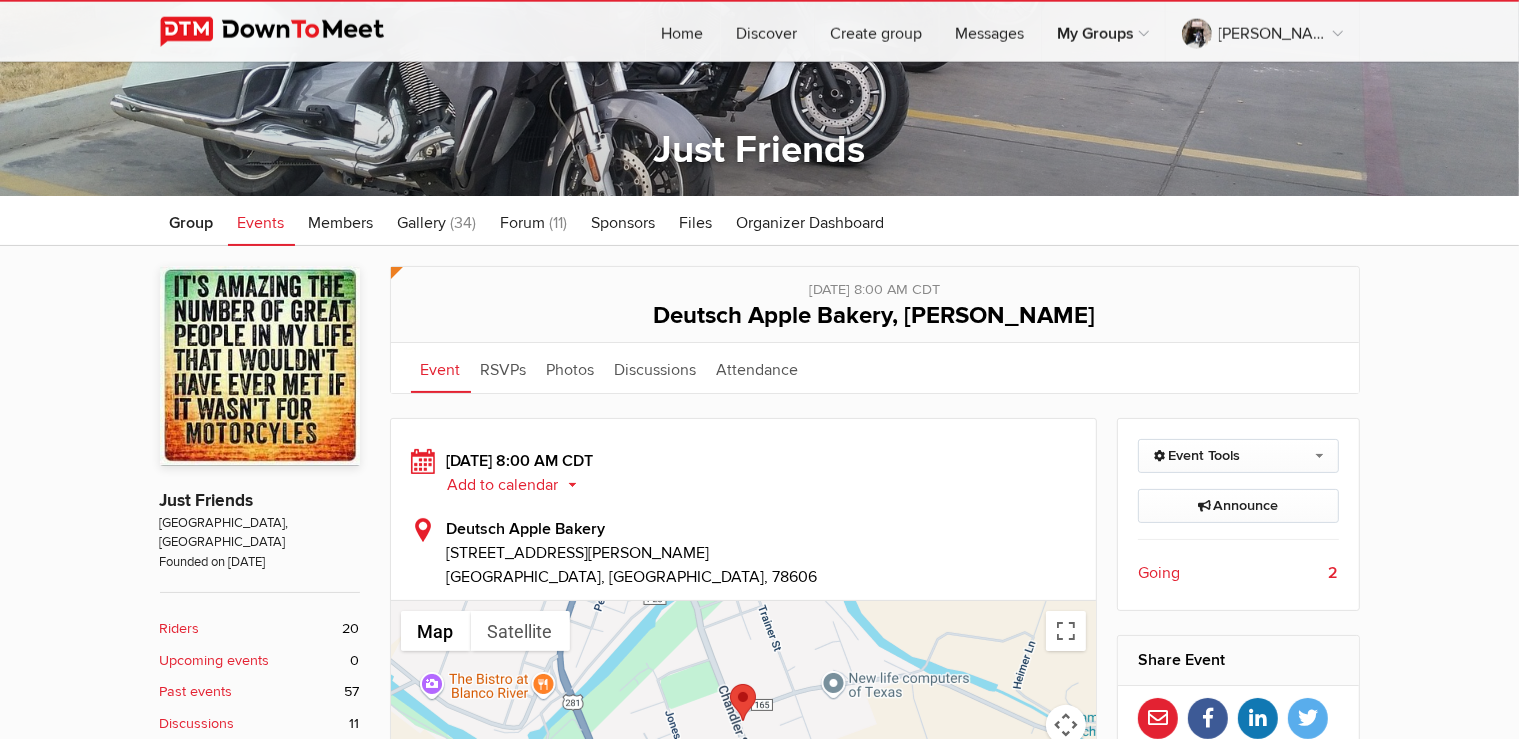 scroll, scrollTop: 211, scrollLeft: 0, axis: vertical 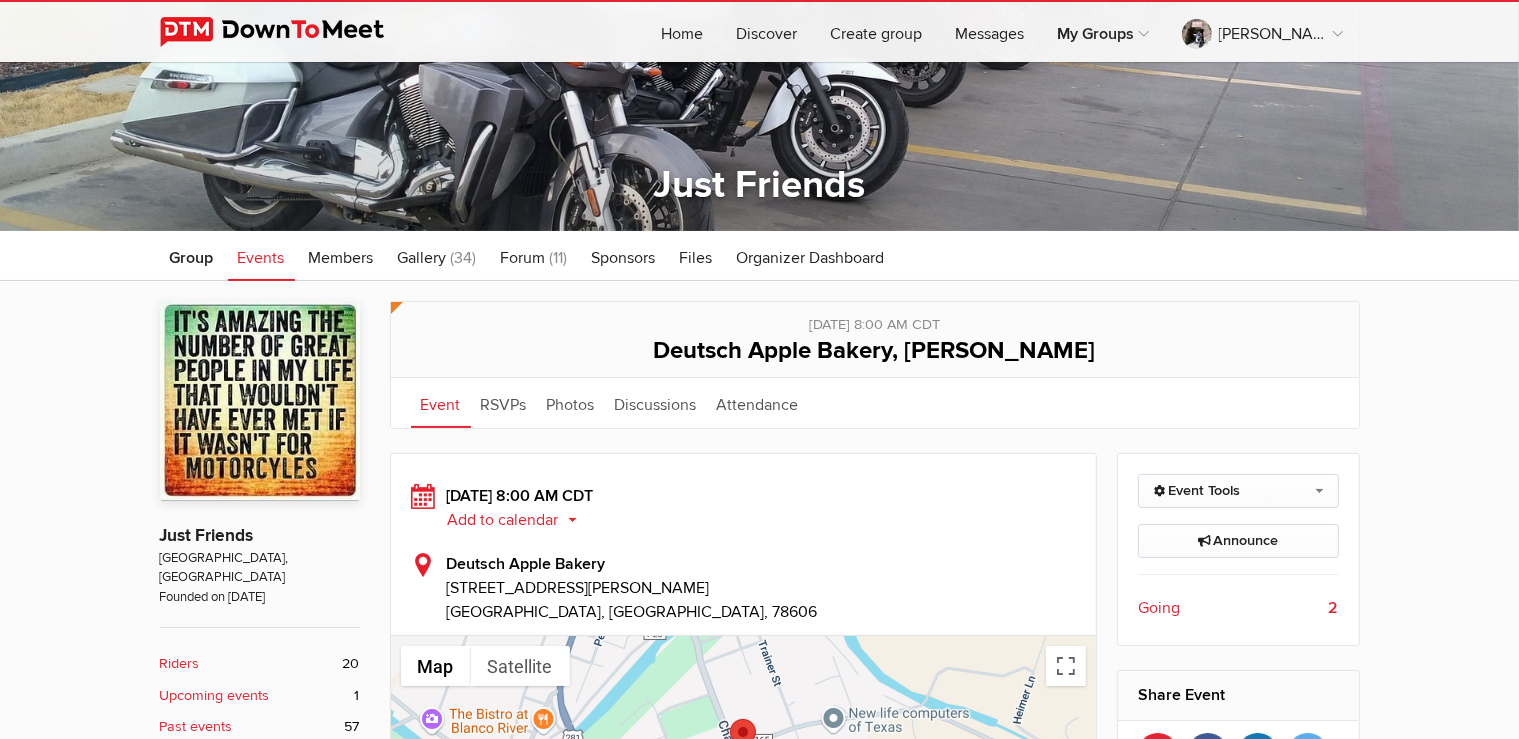 click on "Events" 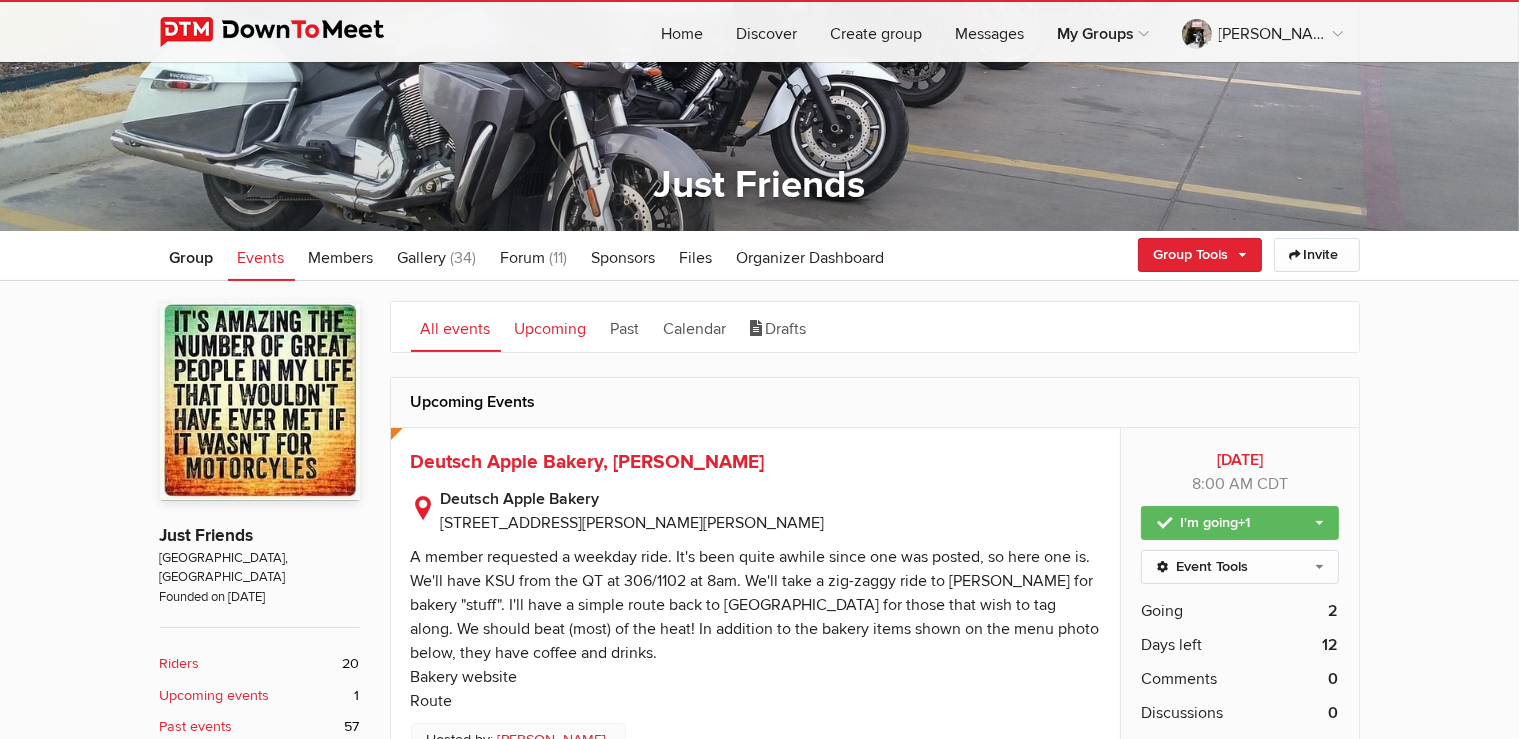 click on "Upcoming" 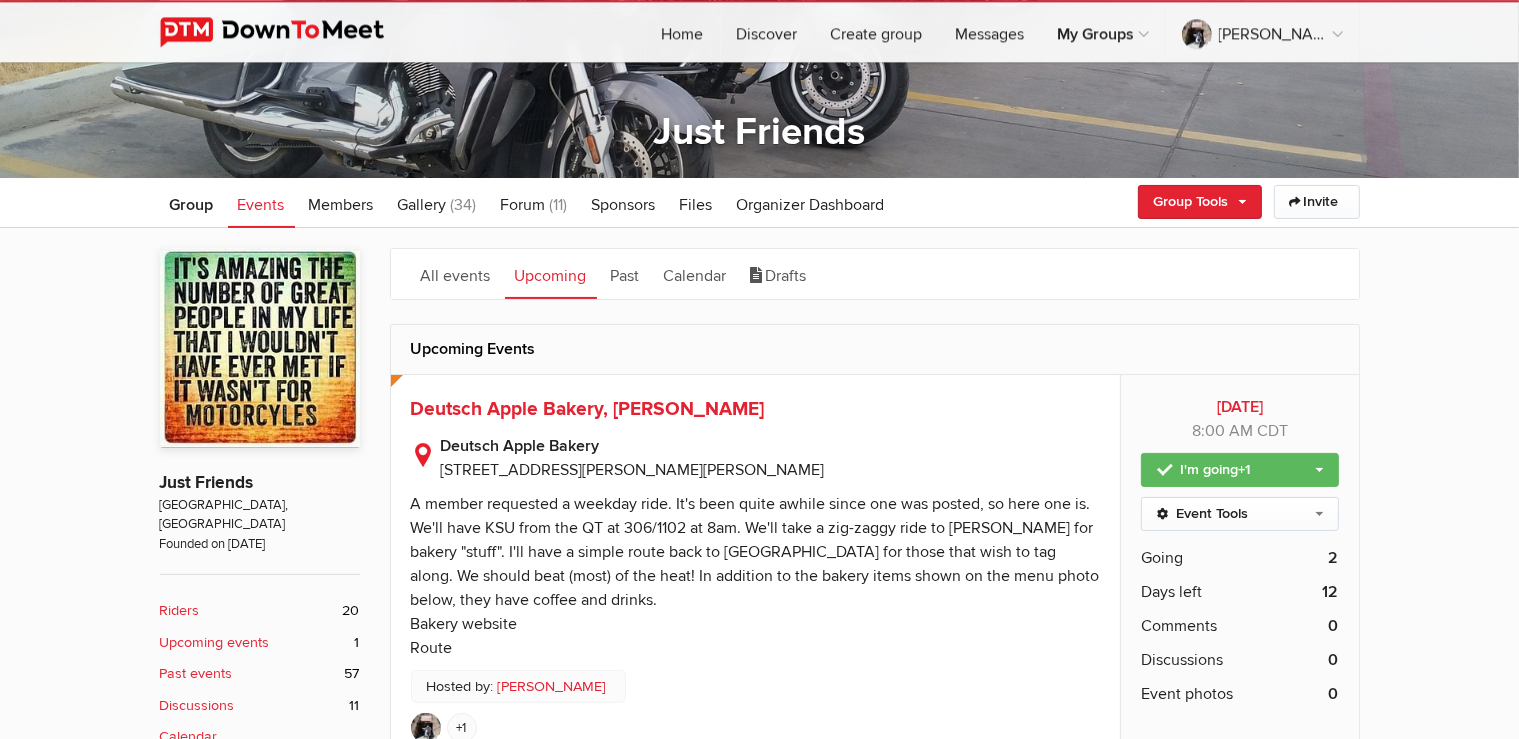 scroll, scrollTop: 316, scrollLeft: 0, axis: vertical 